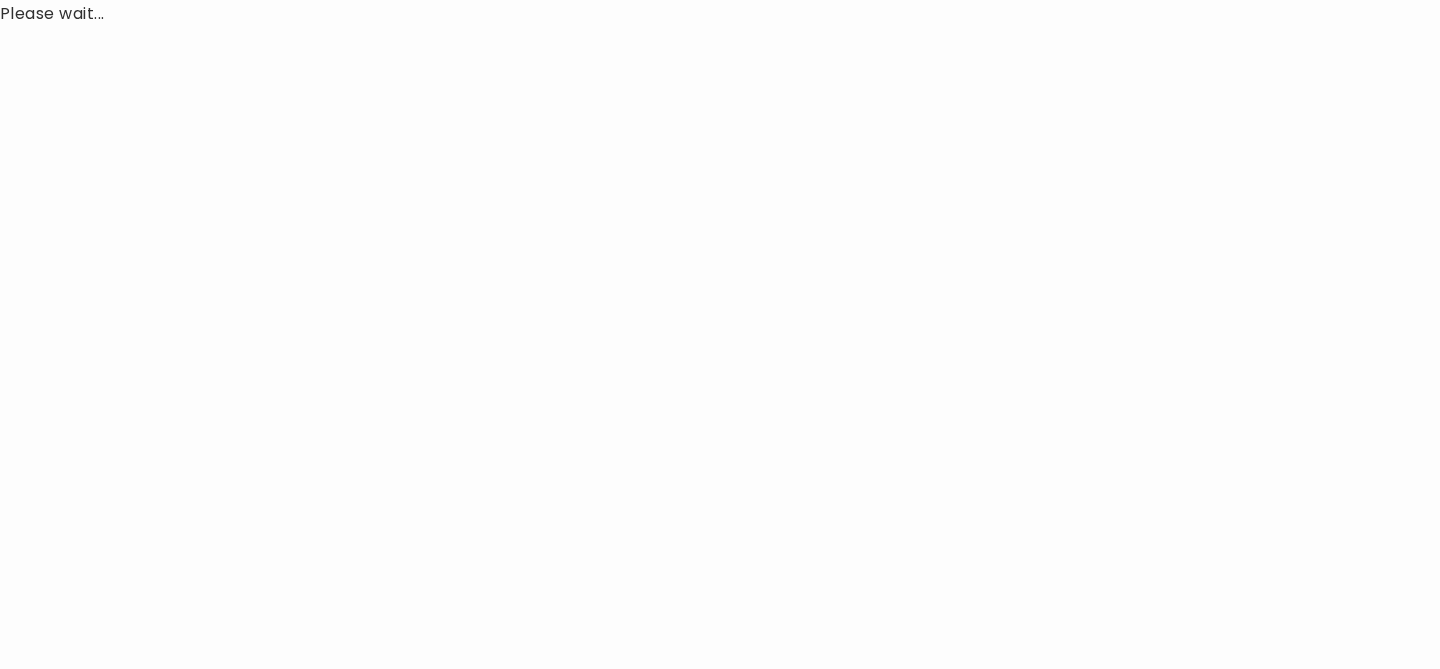 scroll, scrollTop: 0, scrollLeft: 0, axis: both 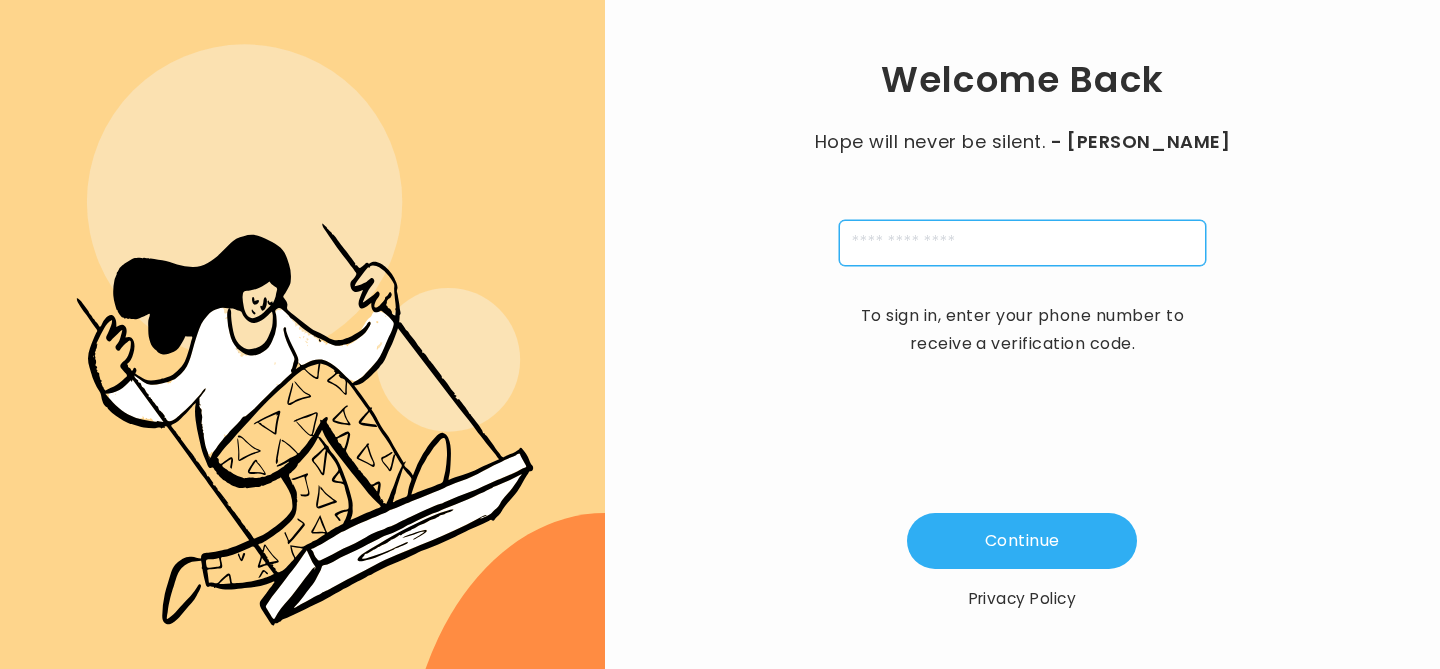 click at bounding box center (1022, 243) 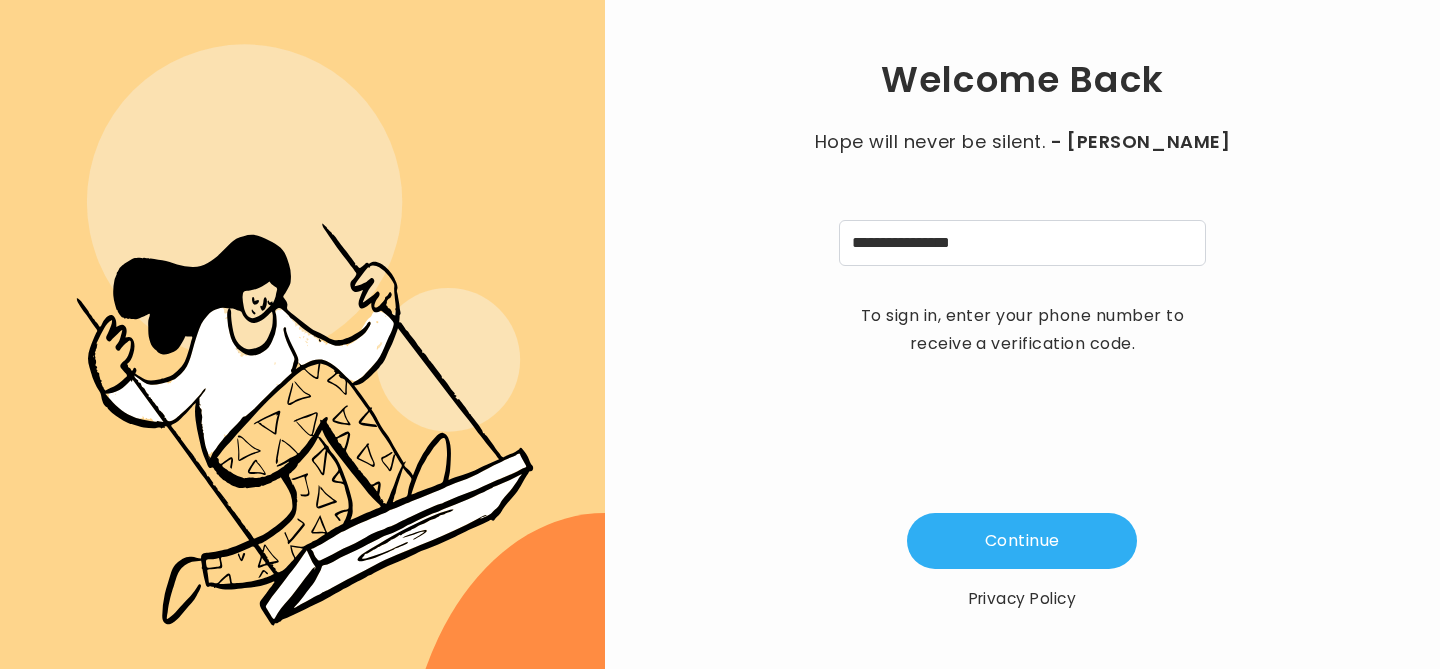 click on "**********" at bounding box center (1022, 334) 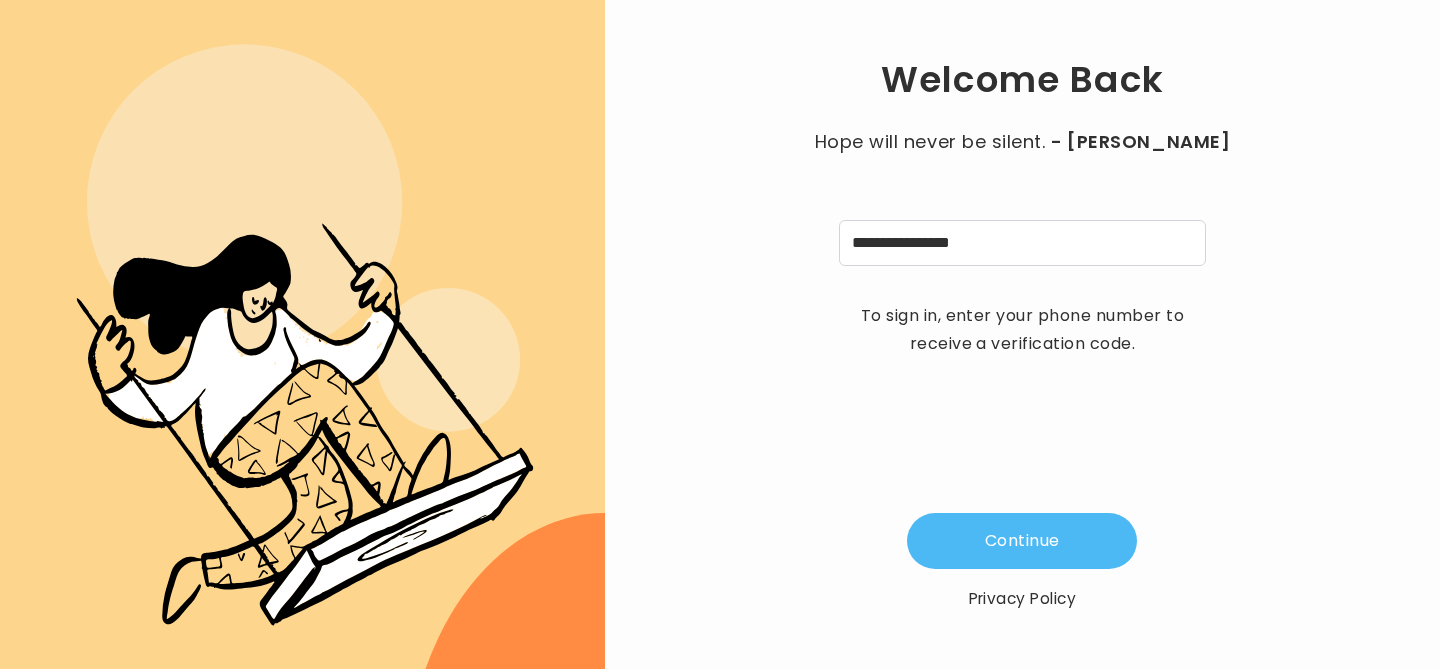 click on "Continue" at bounding box center (1022, 541) 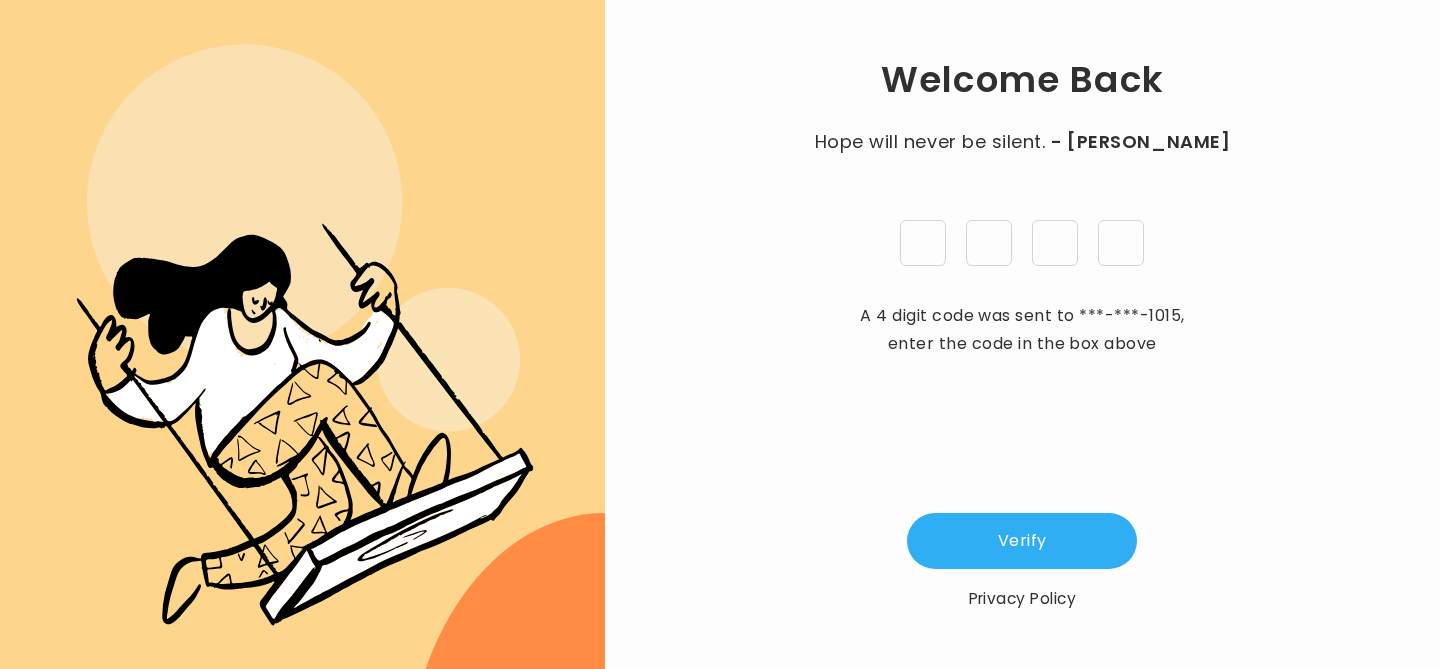 type on "*" 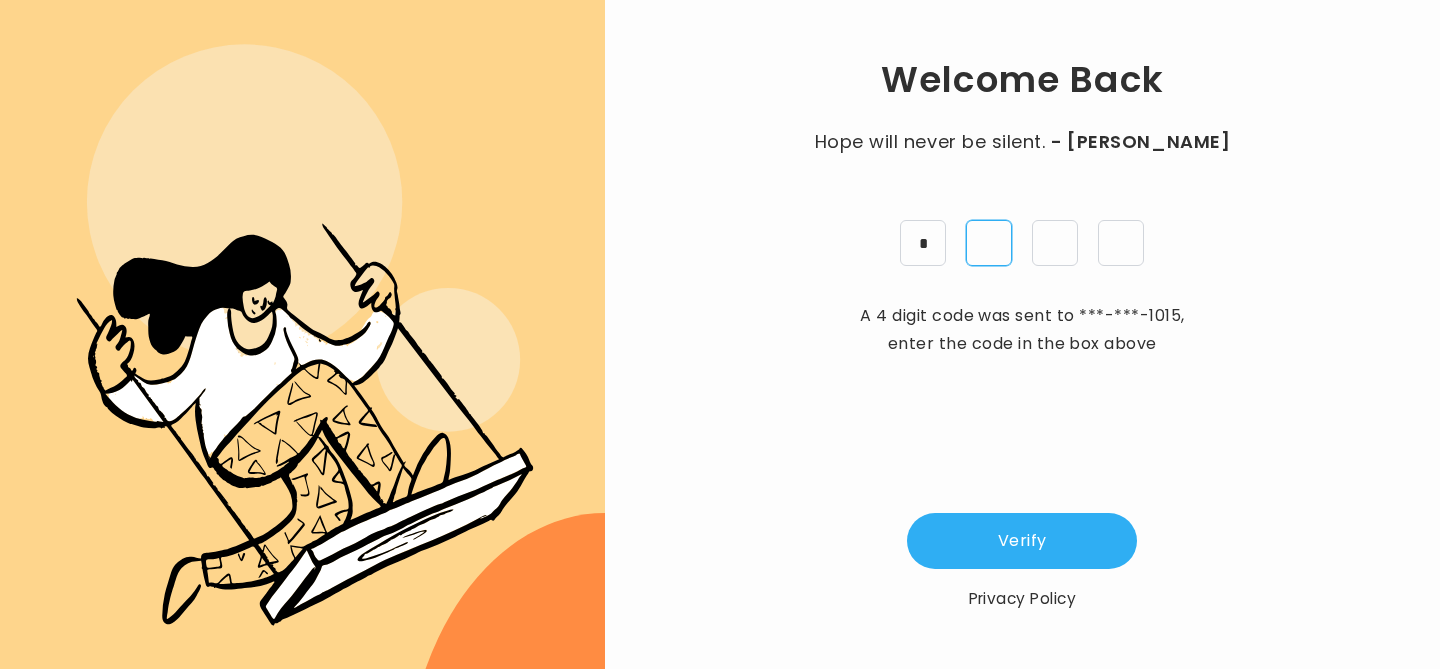 type on "*" 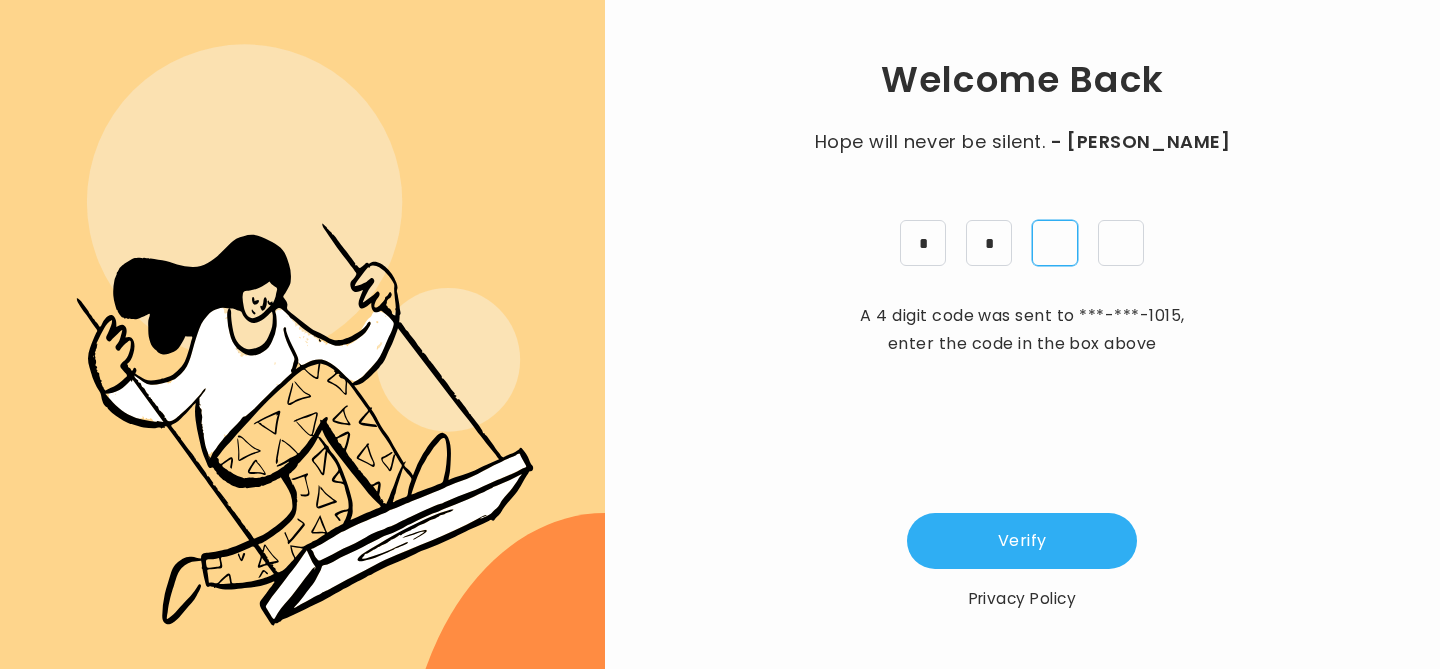 type on "*" 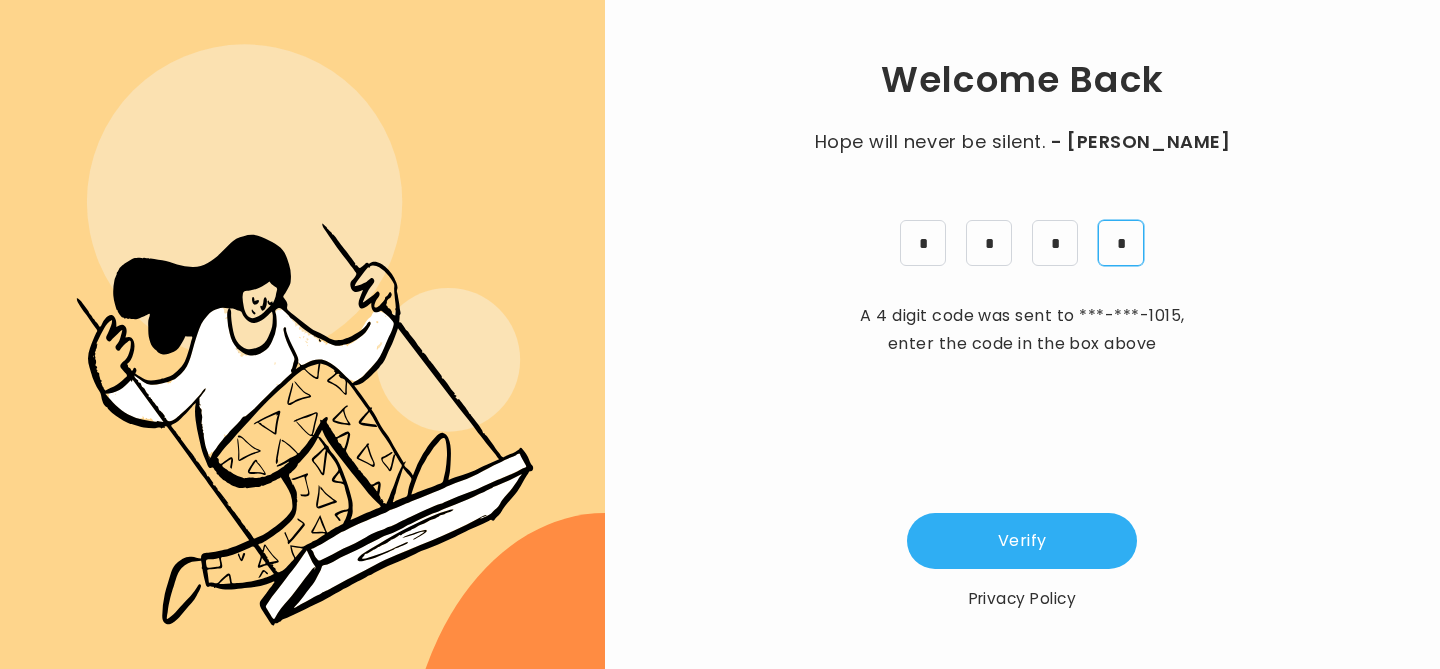 type on "*" 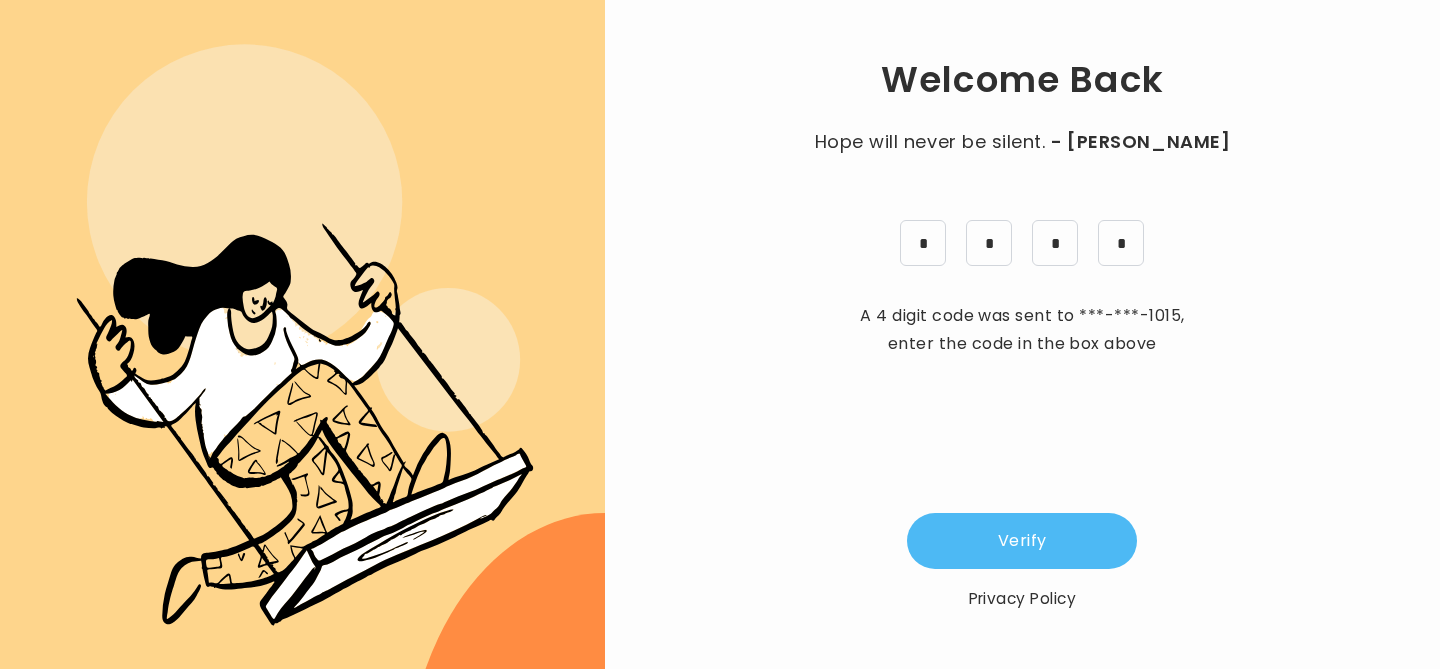 click on "Verify" at bounding box center (1022, 541) 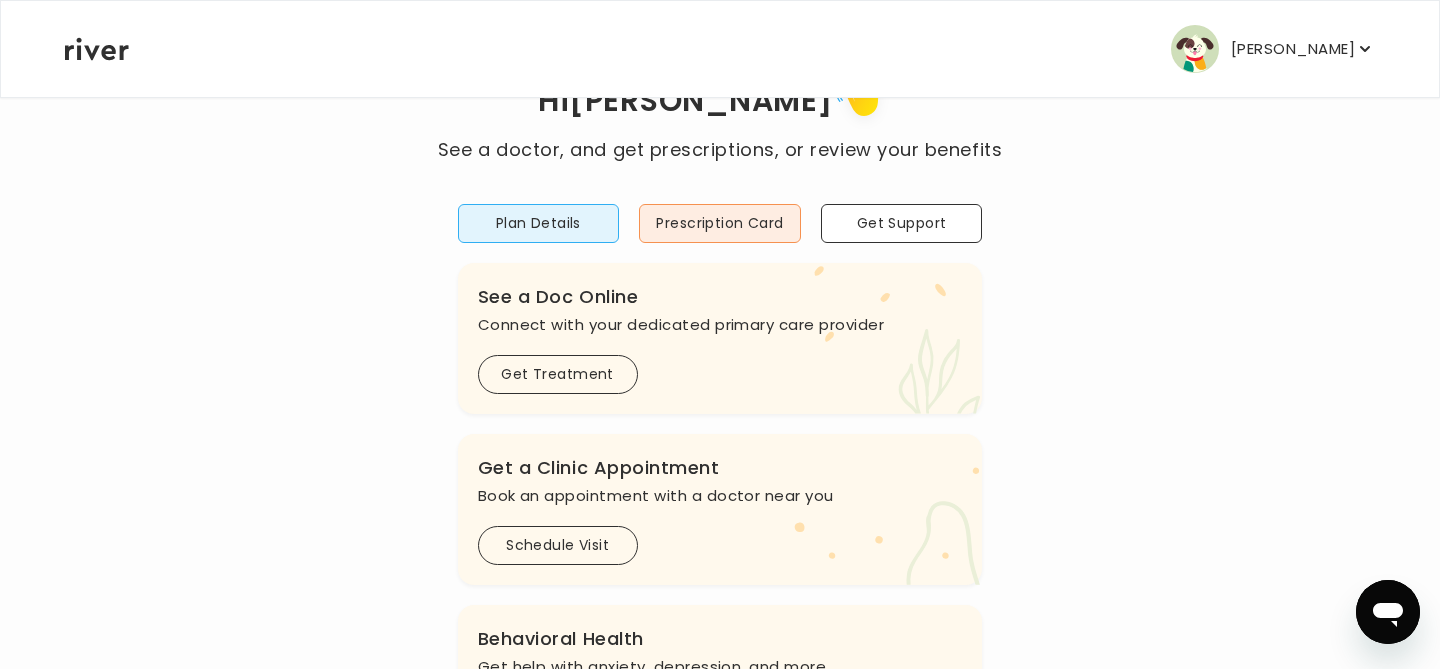 scroll, scrollTop: 97, scrollLeft: 0, axis: vertical 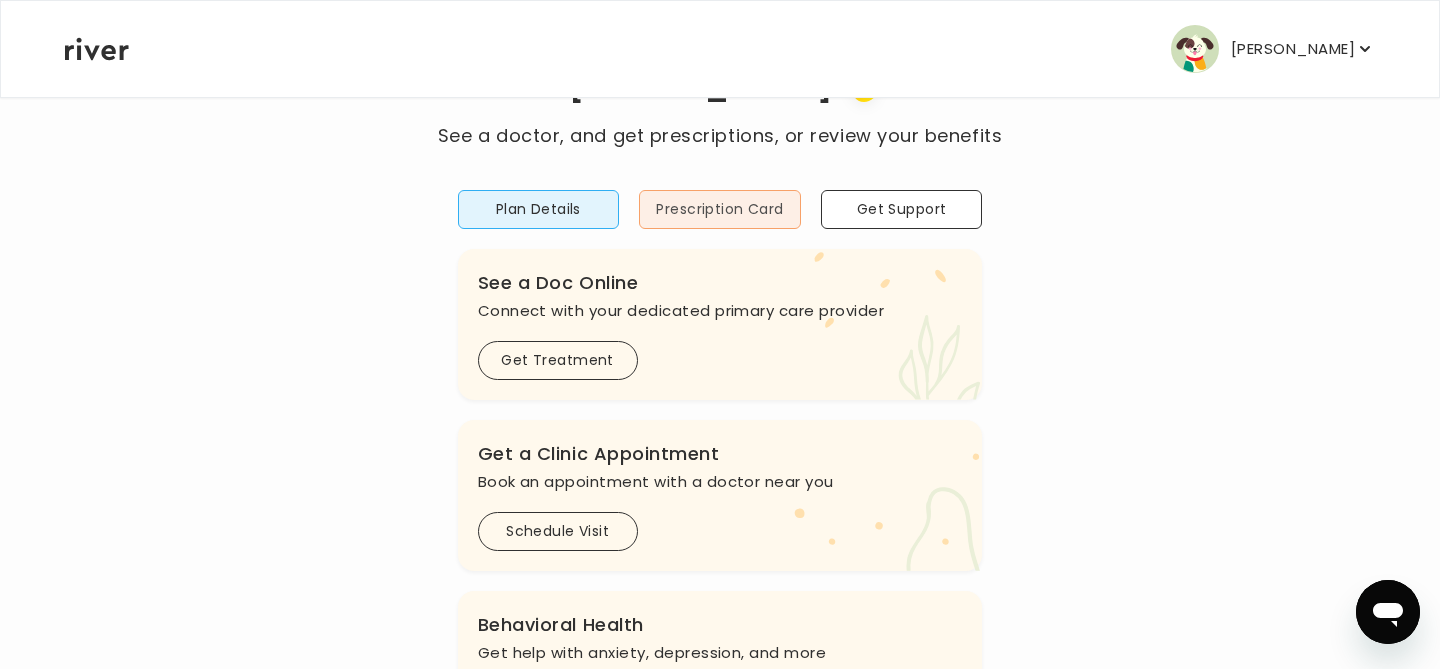 click on "Prescription Card" at bounding box center [720, 209] 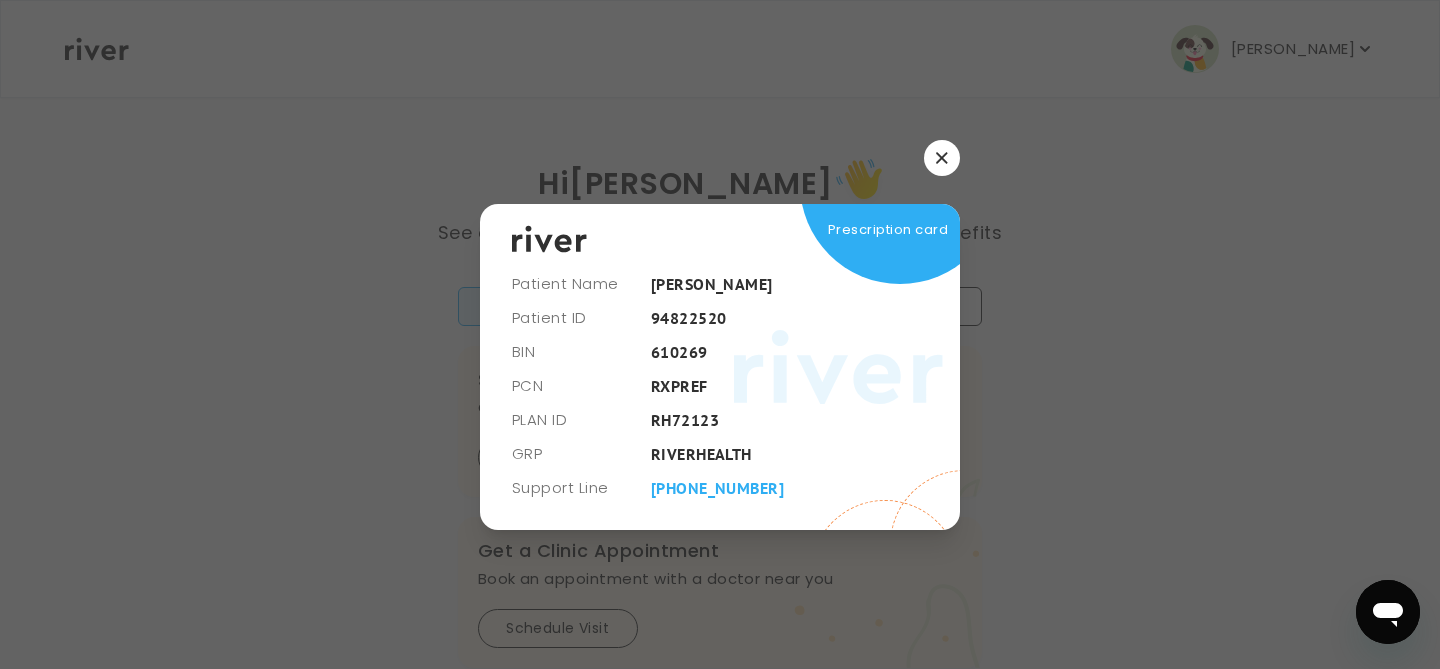 scroll, scrollTop: 0, scrollLeft: 0, axis: both 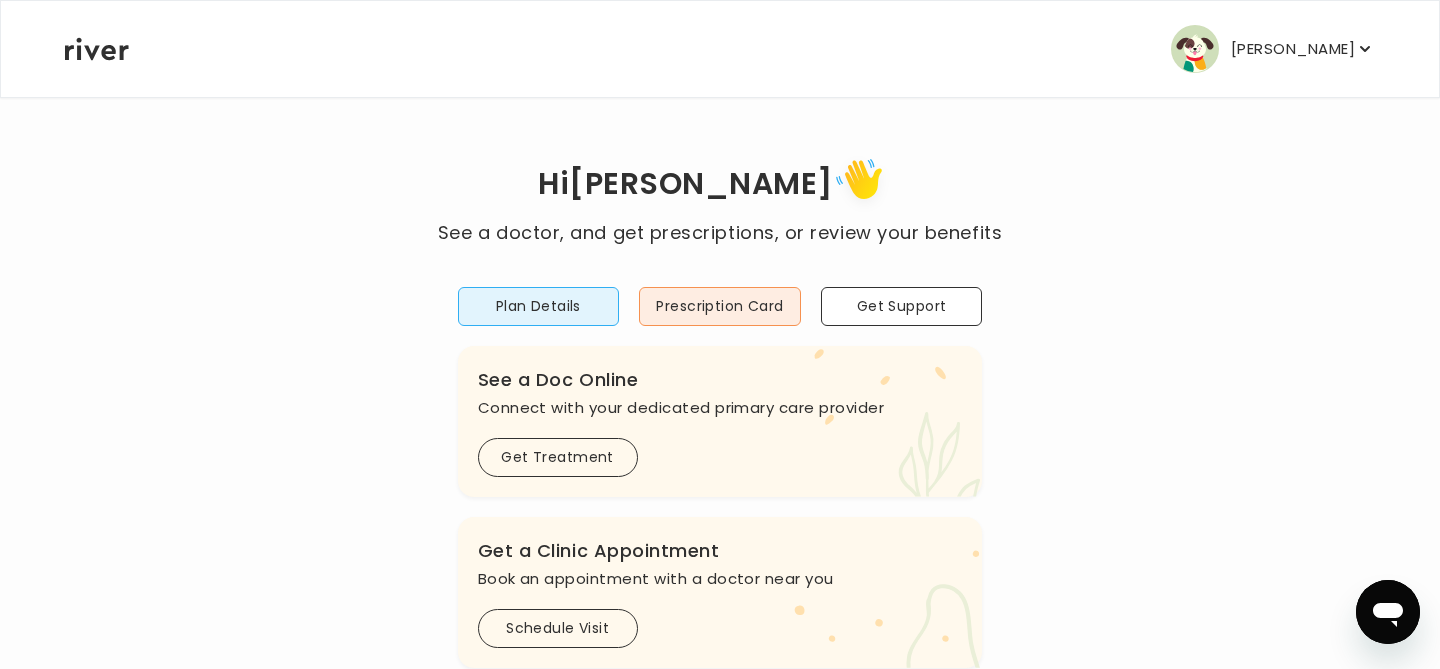 click on "[PERSON_NAME]" at bounding box center [1273, 49] 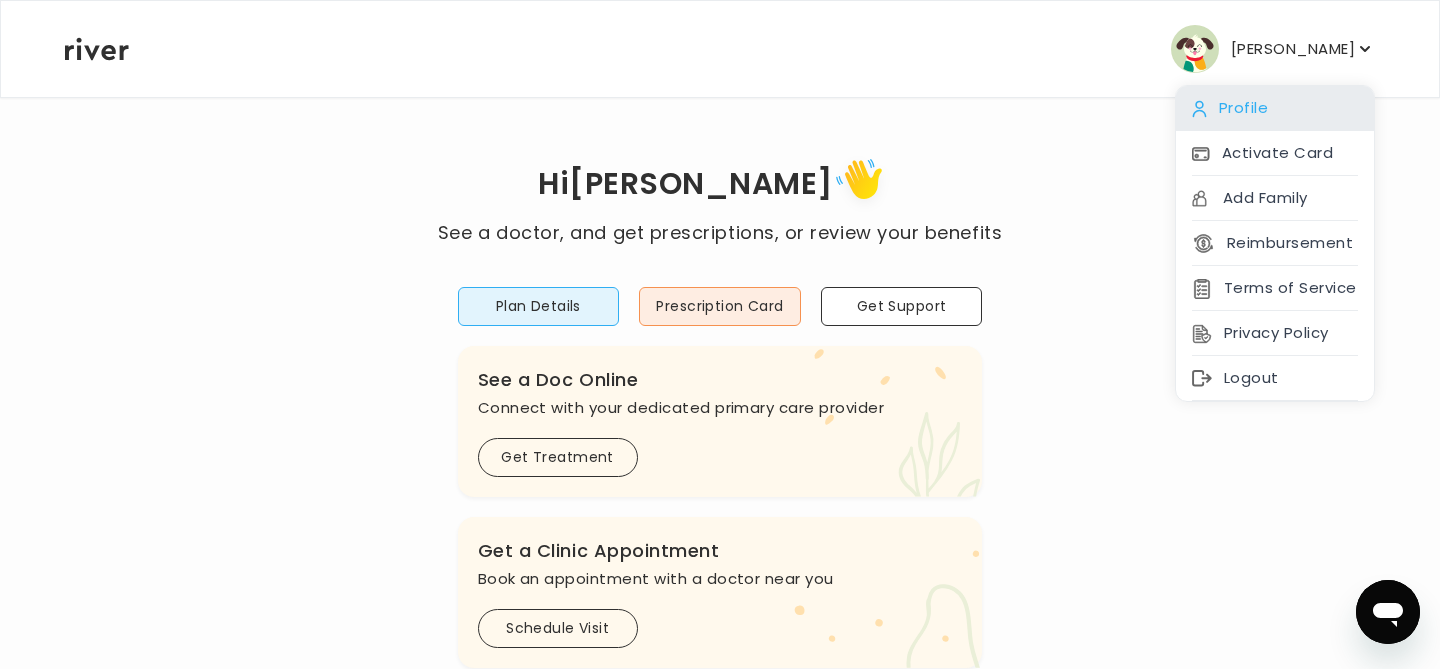 click on "Profile" at bounding box center (1275, 108) 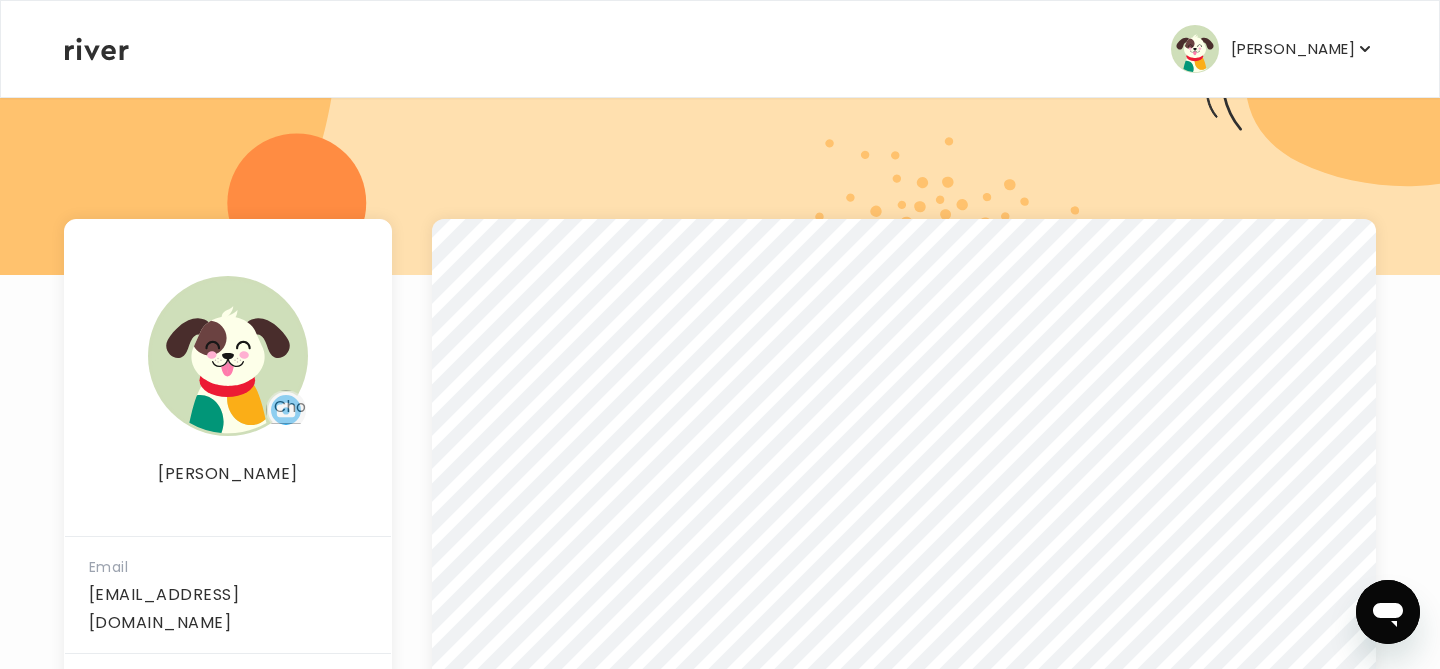 scroll, scrollTop: 161, scrollLeft: 0, axis: vertical 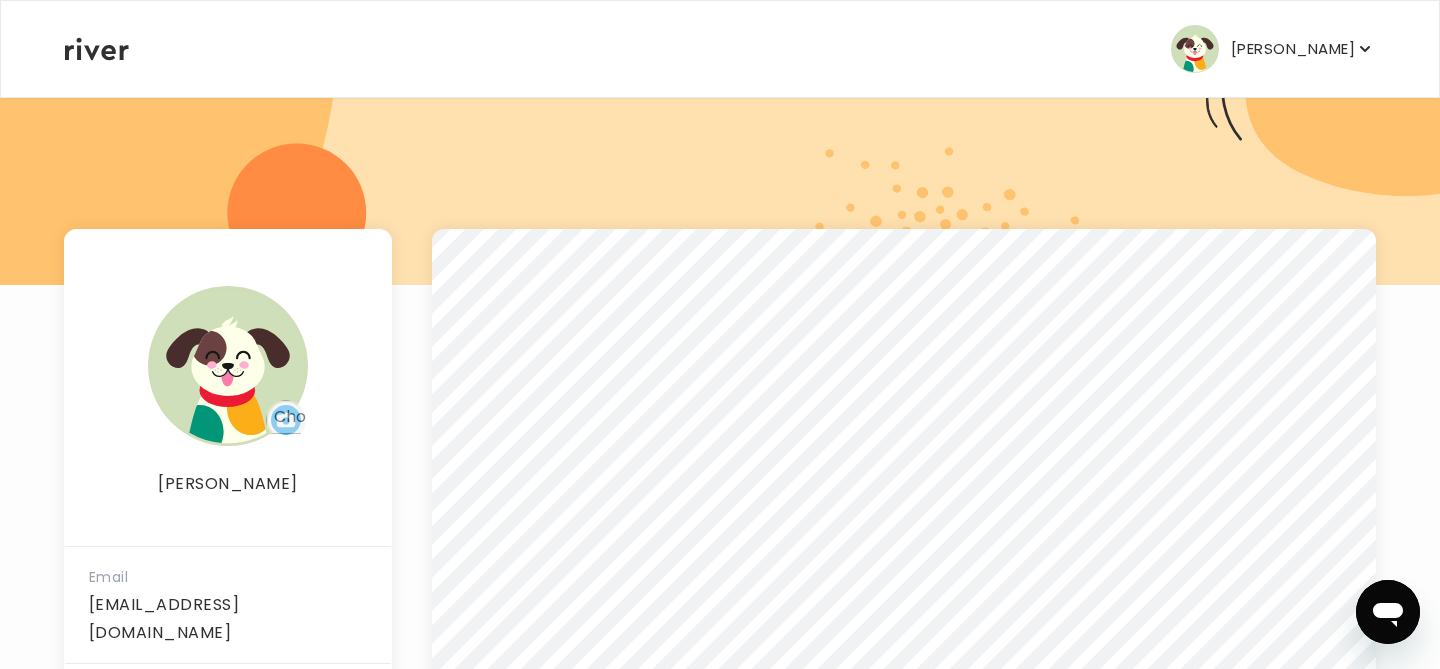 click on "[PERSON_NAME]" at bounding box center (1293, 49) 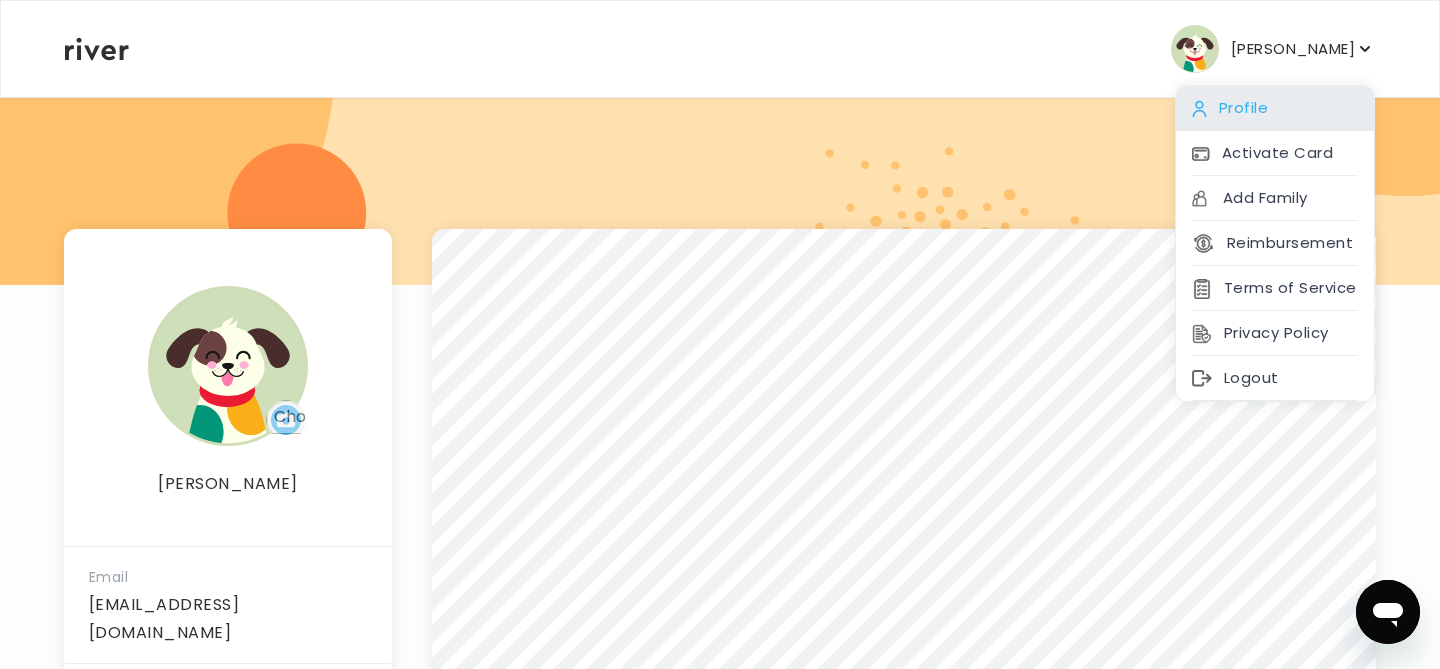 click on "Profile" at bounding box center (1275, 108) 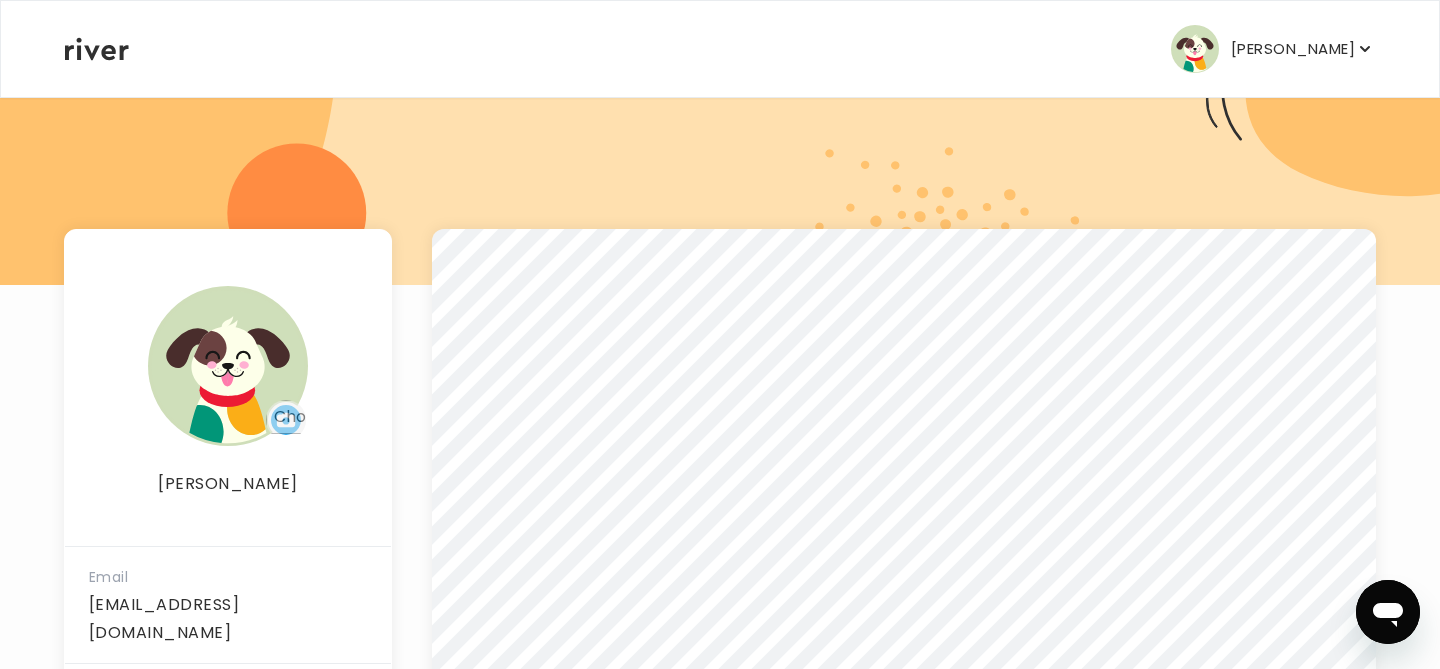 click 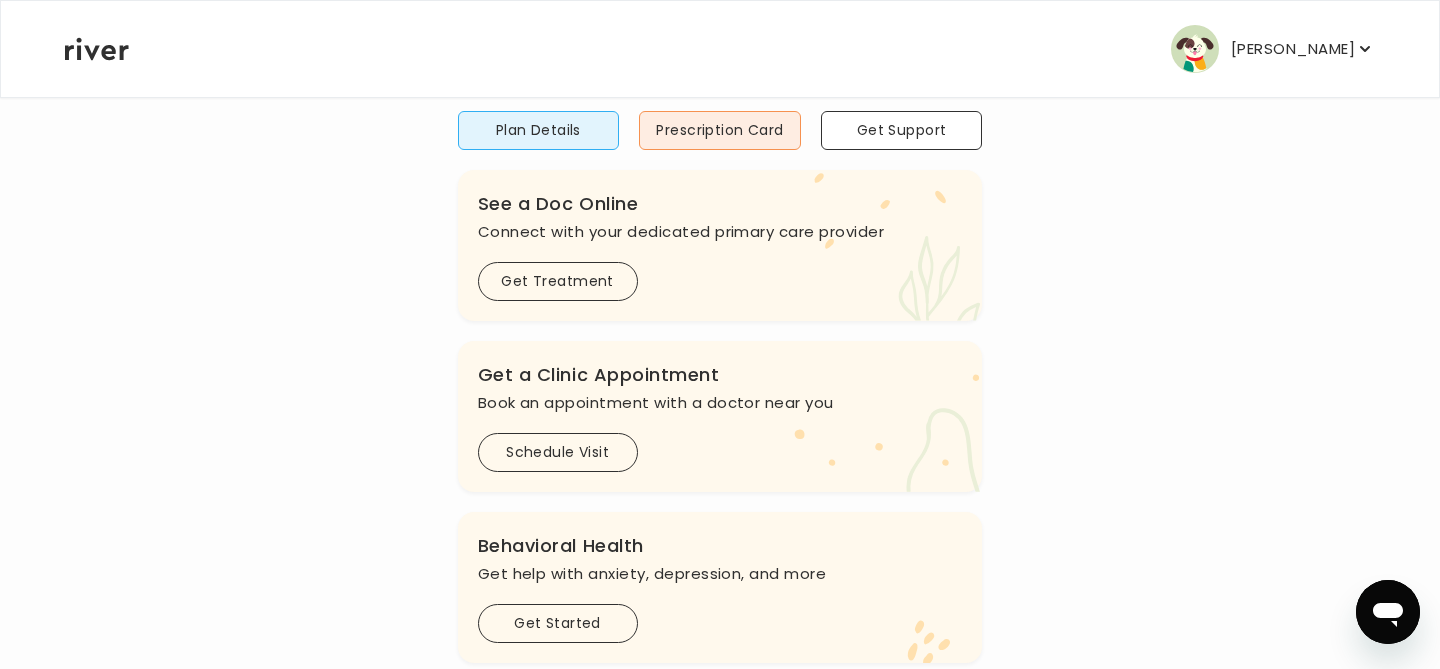 scroll, scrollTop: 180, scrollLeft: 0, axis: vertical 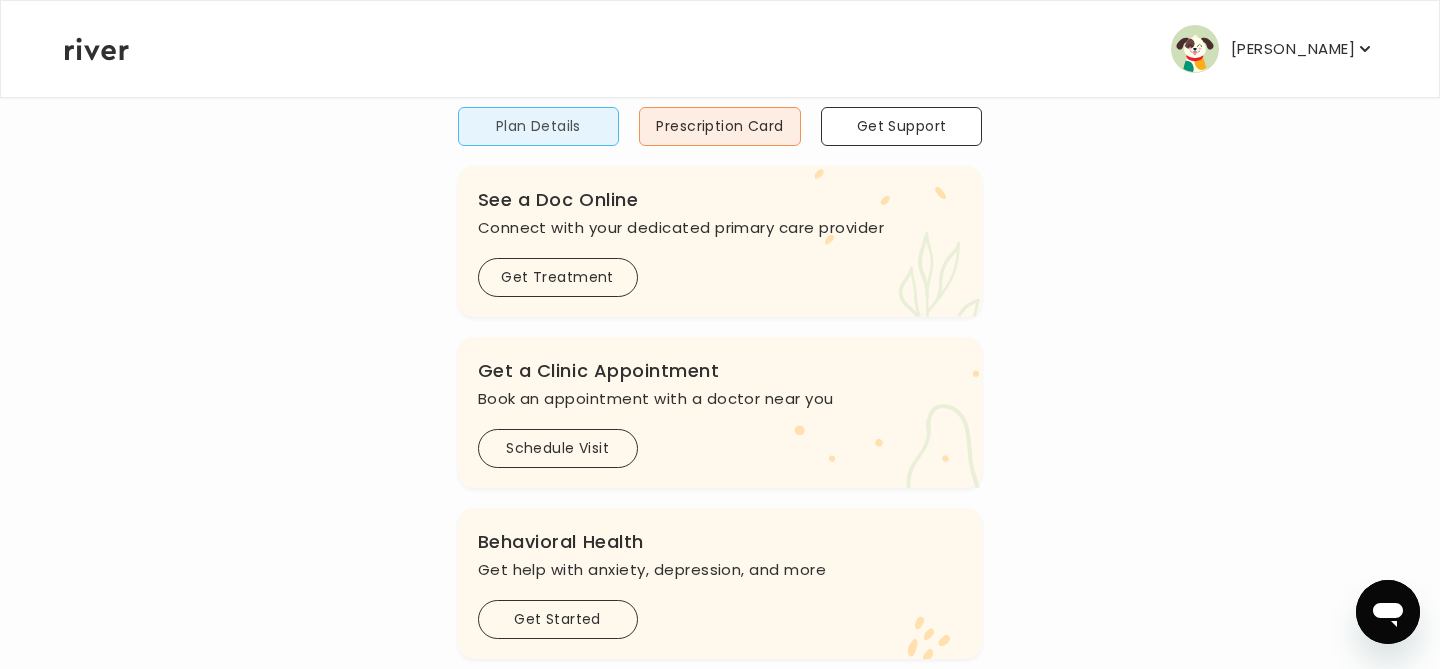 click on "Plan Details" at bounding box center (539, 126) 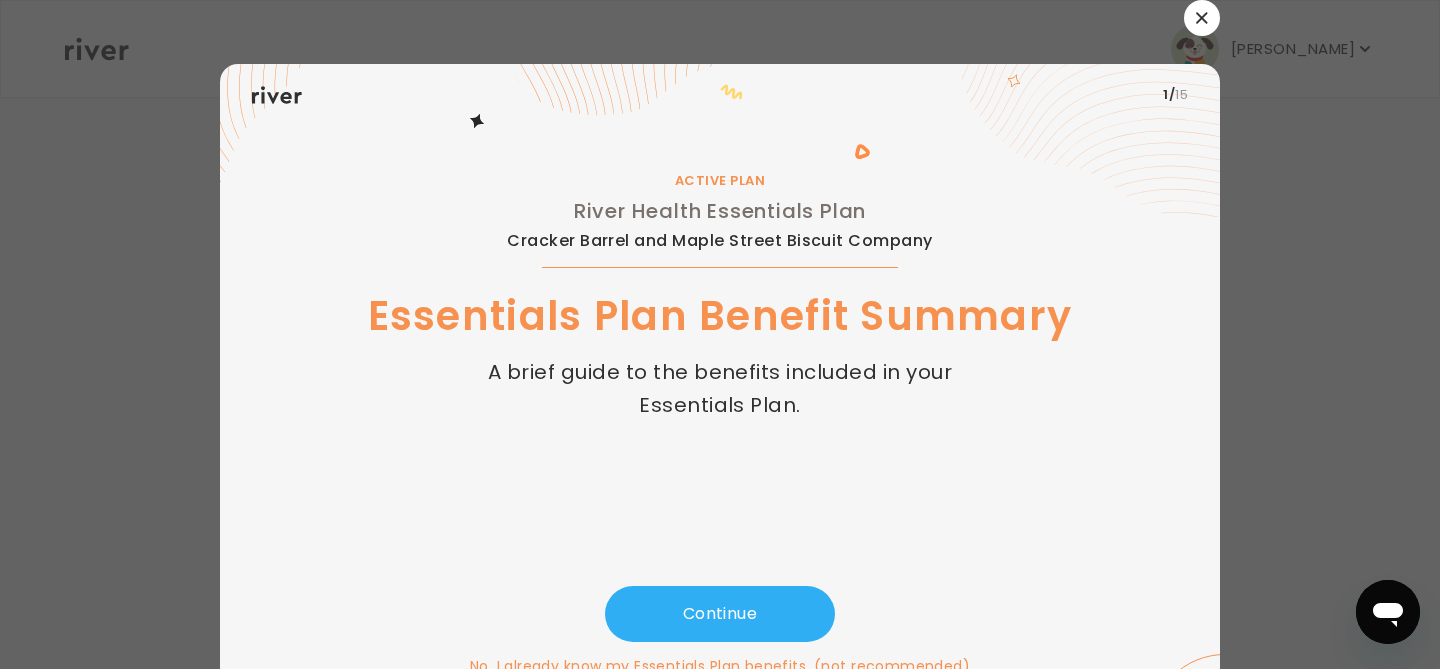 scroll, scrollTop: 0, scrollLeft: 0, axis: both 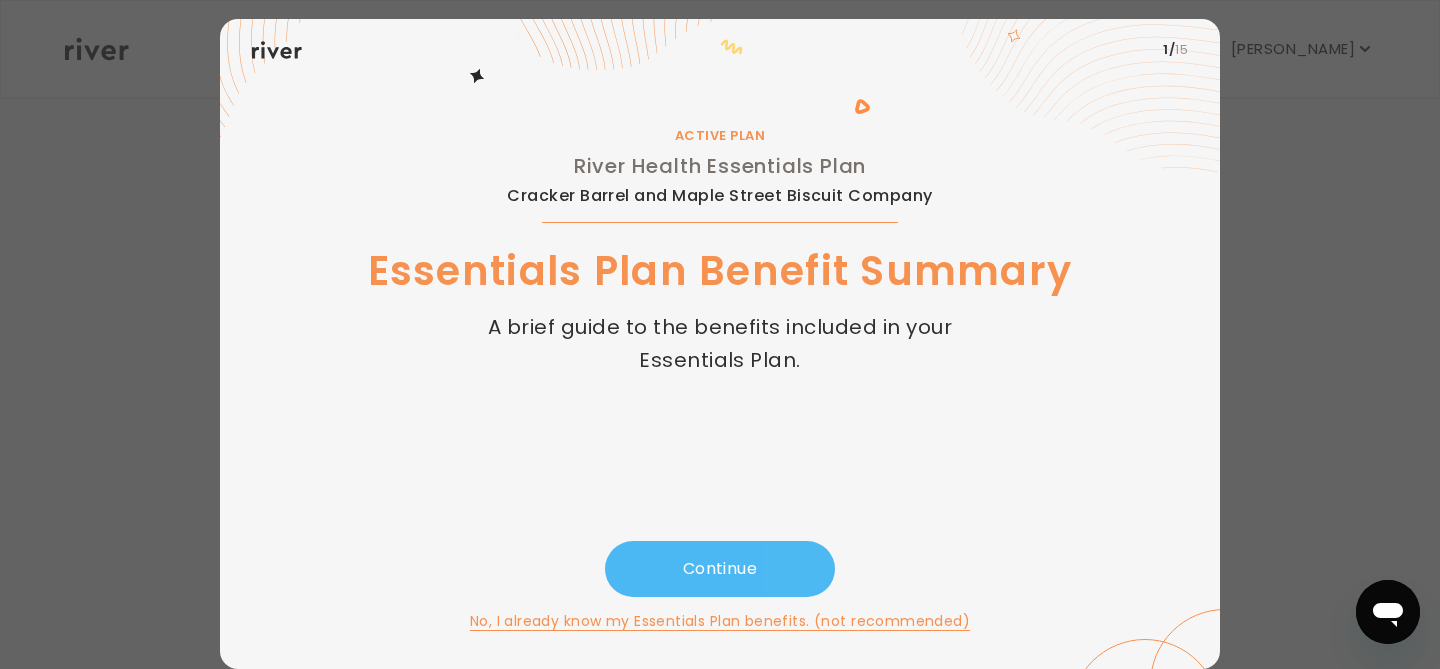 click on "Continue" at bounding box center [720, 569] 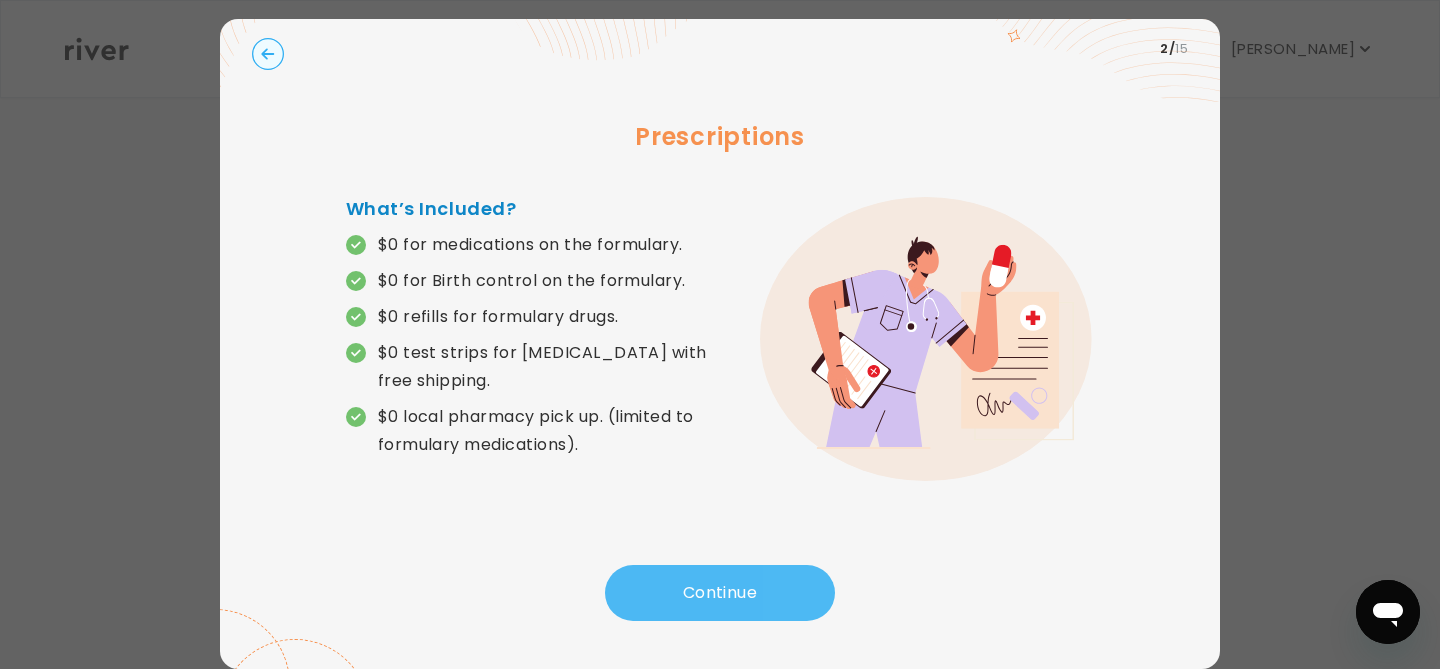 click on "Continue" at bounding box center (720, 593) 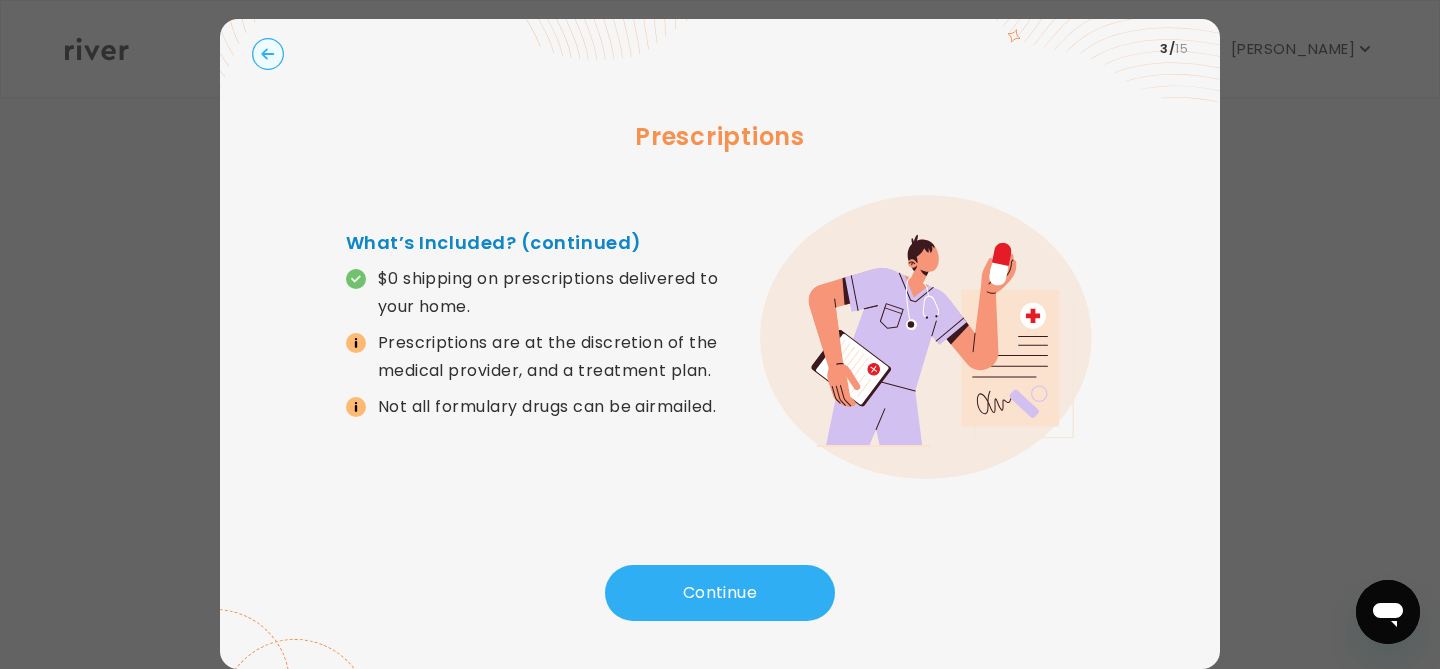 click 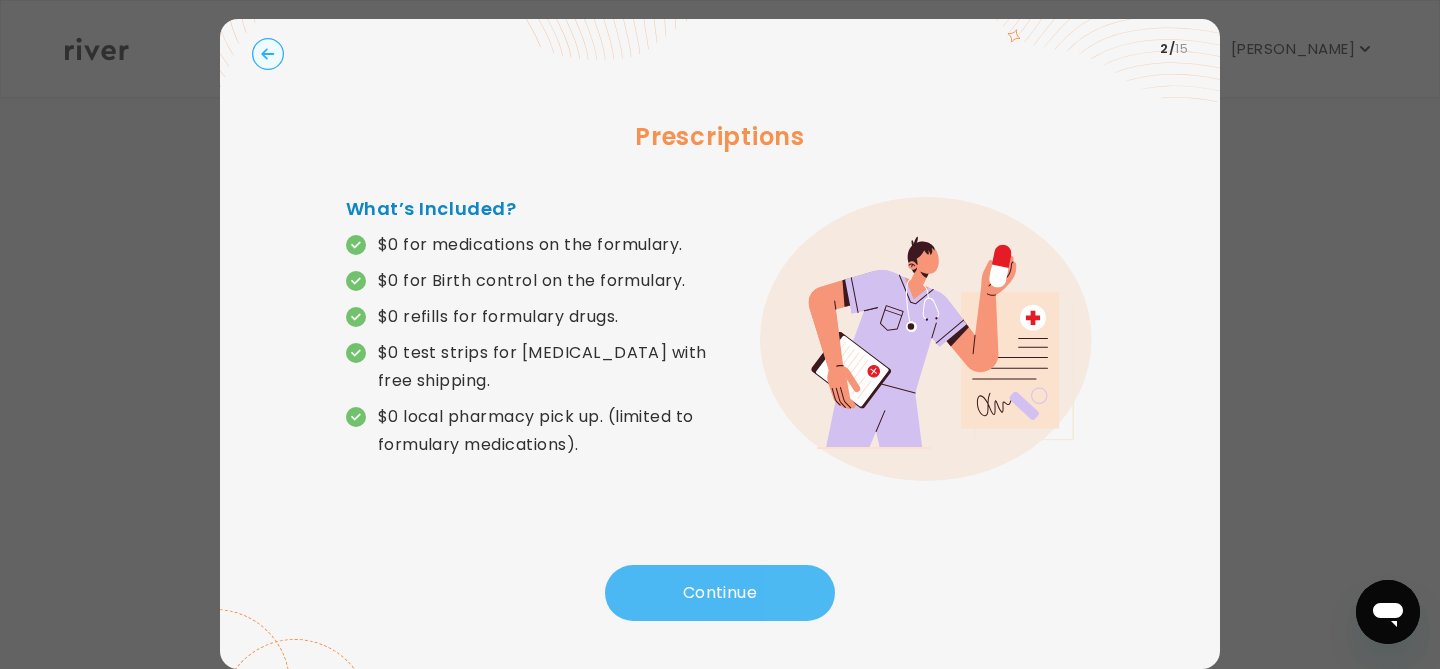 click on "Continue" at bounding box center (720, 593) 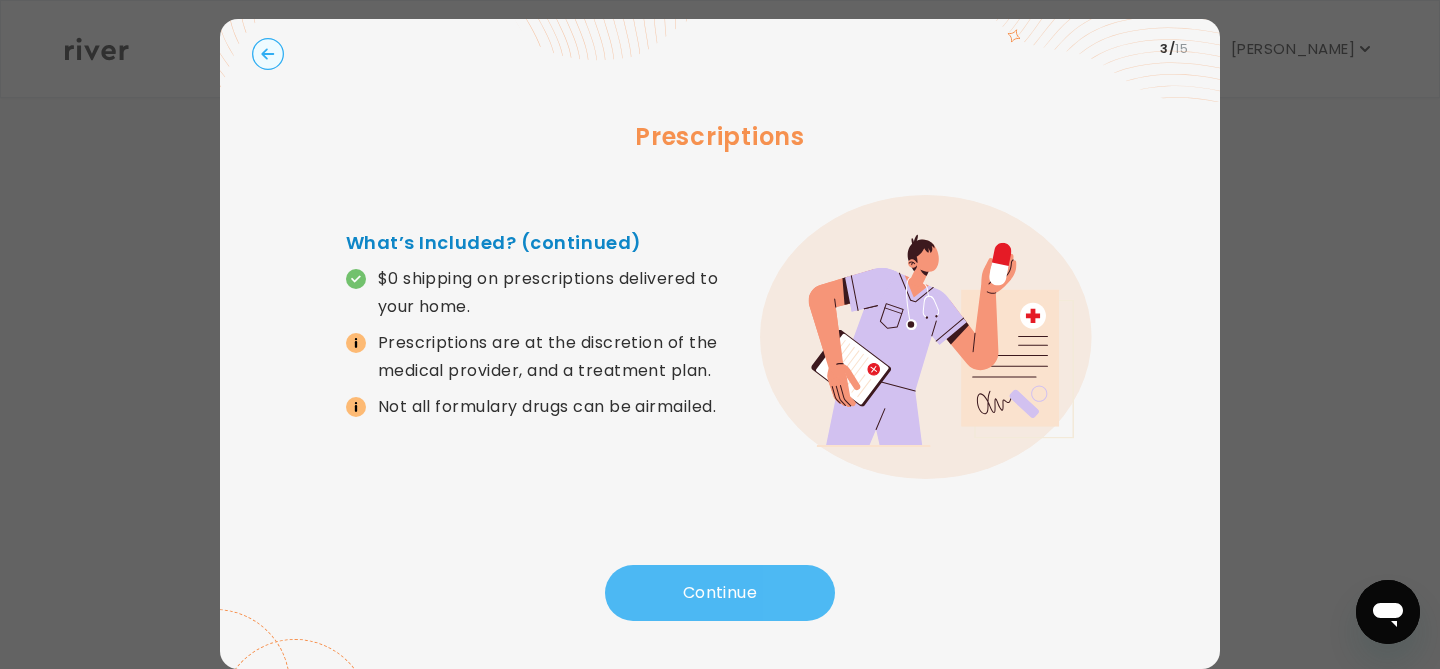 click on "Continue" at bounding box center [720, 593] 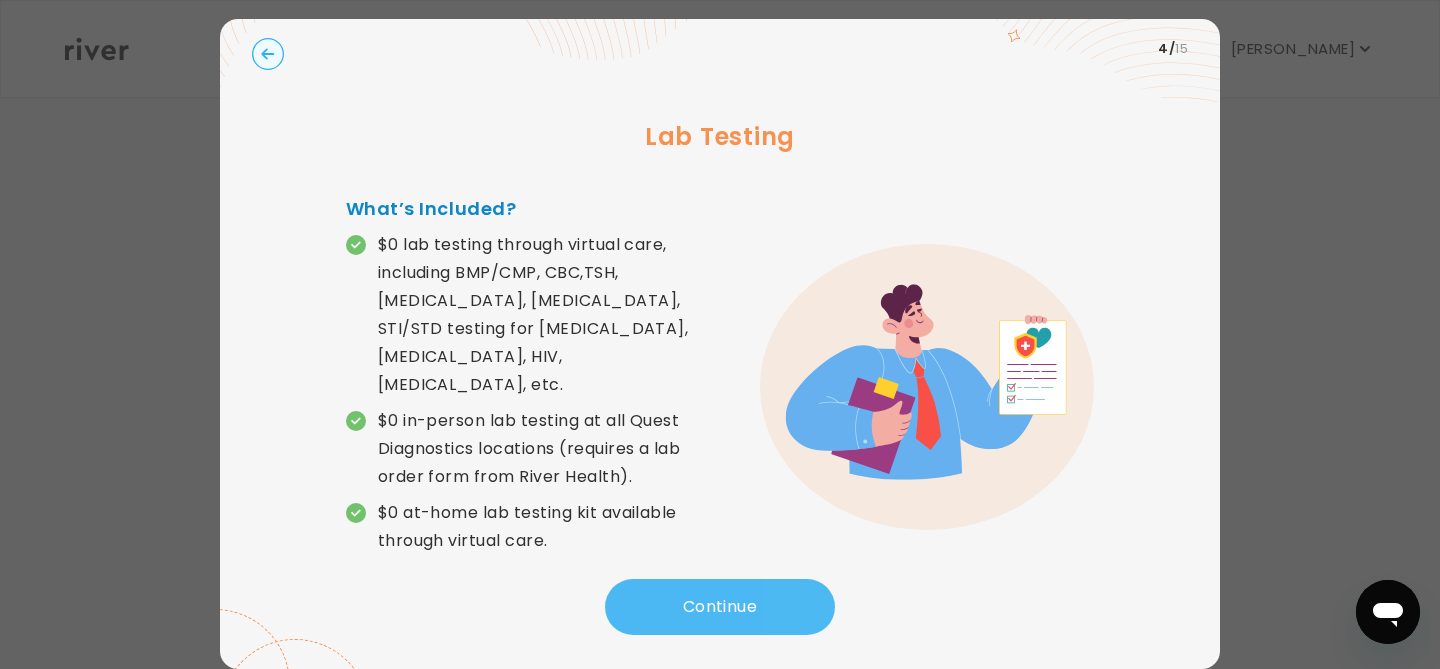 click on "Continue" at bounding box center [720, 607] 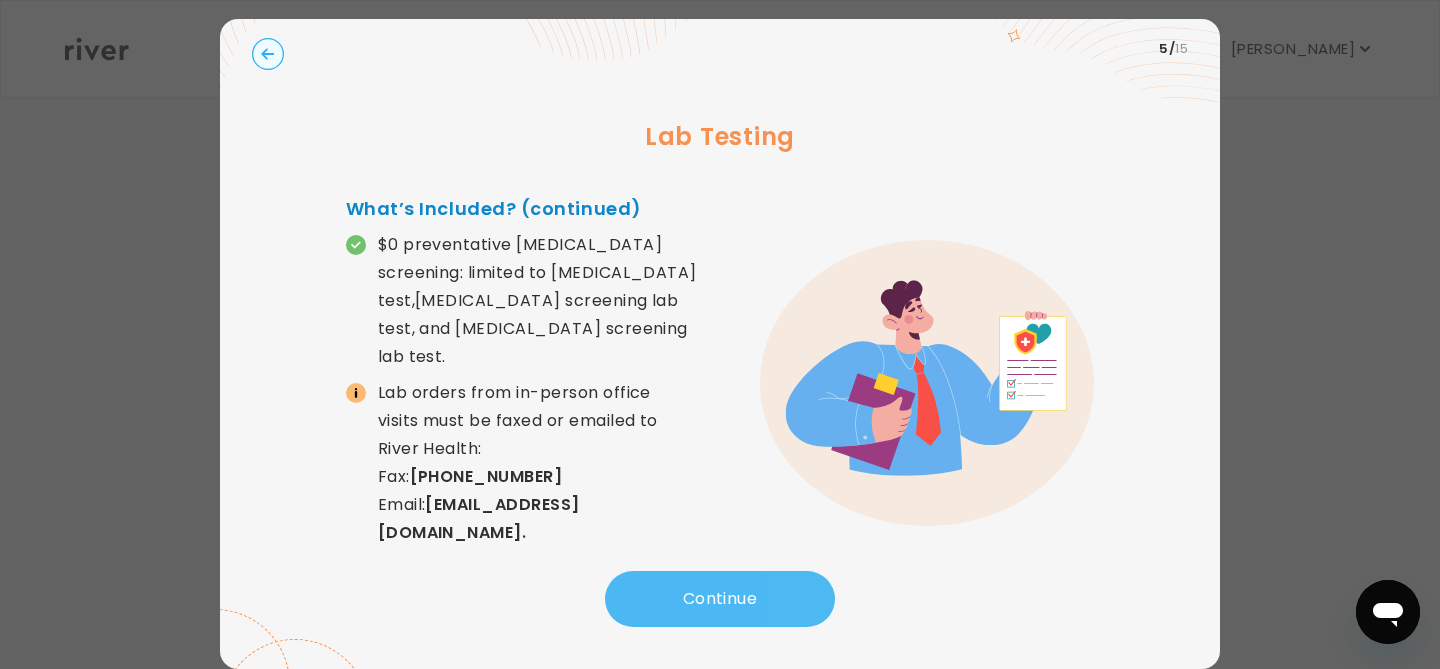 click on "Continue" at bounding box center (720, 599) 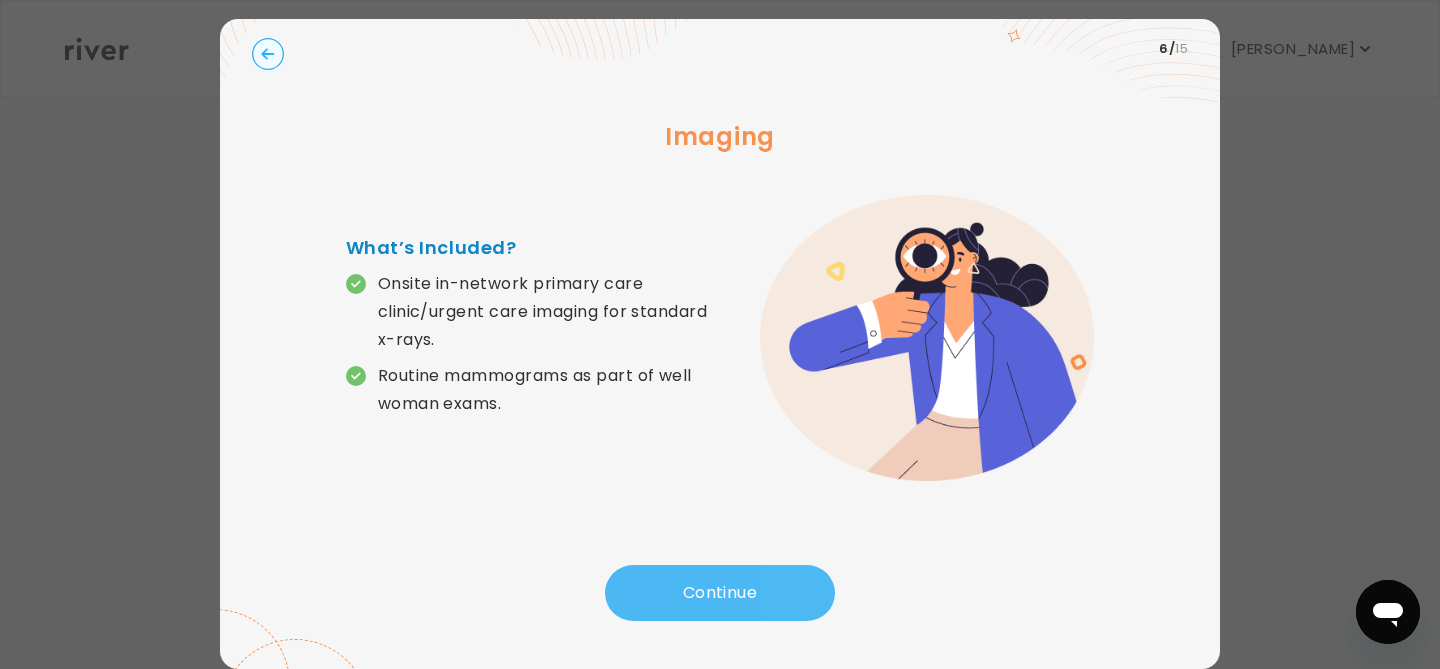 click on "Continue" at bounding box center [720, 593] 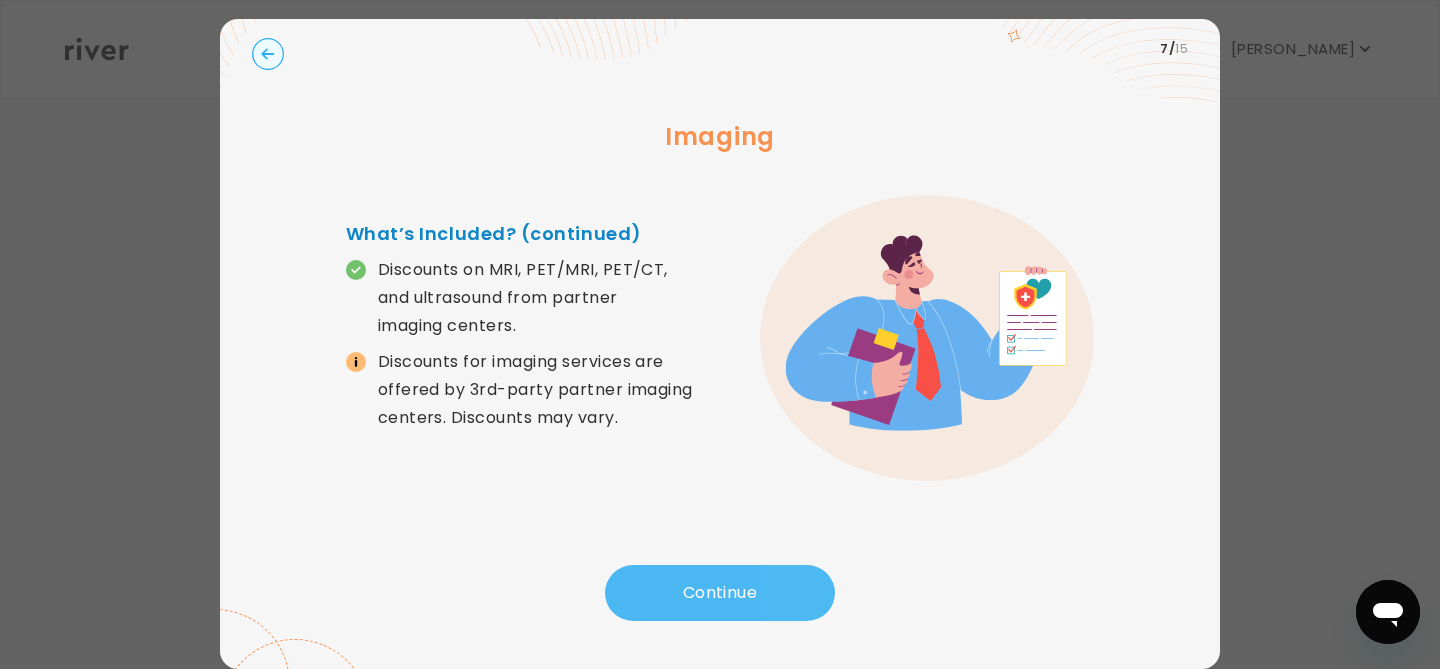 click on "Continue" at bounding box center (720, 593) 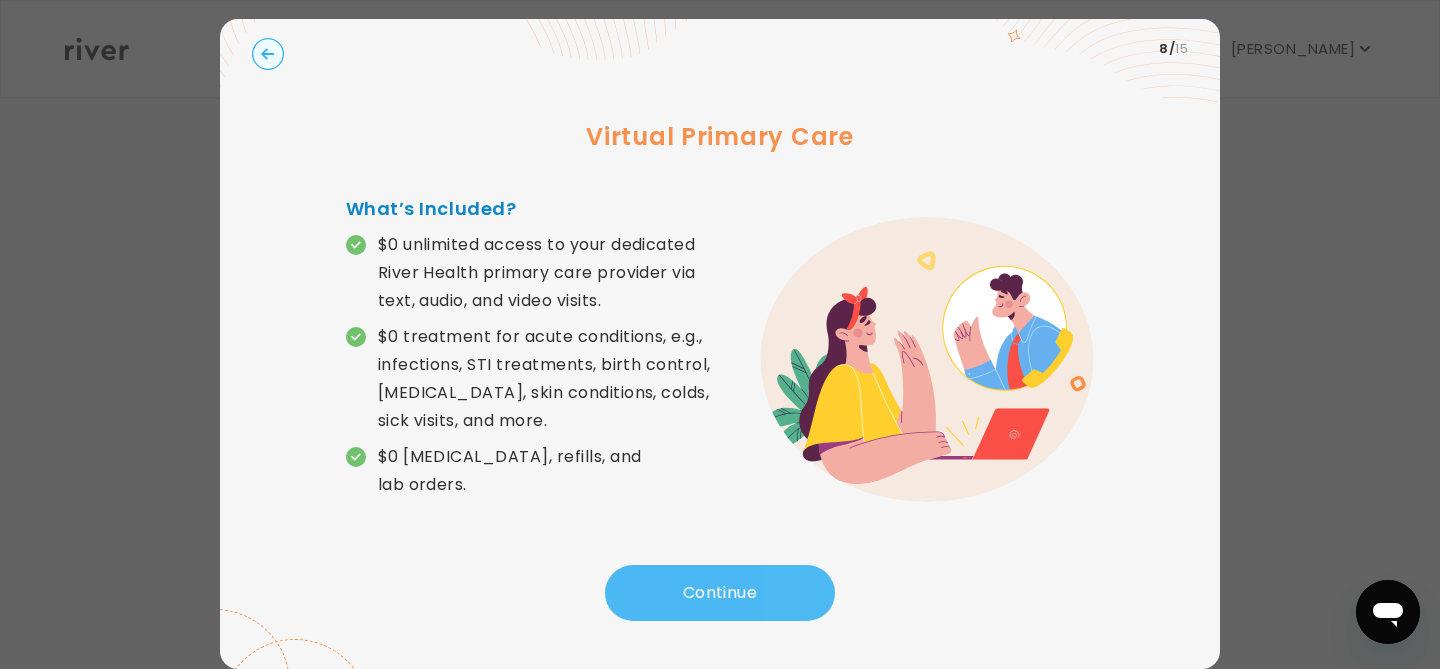 click on "Continue" at bounding box center (720, 593) 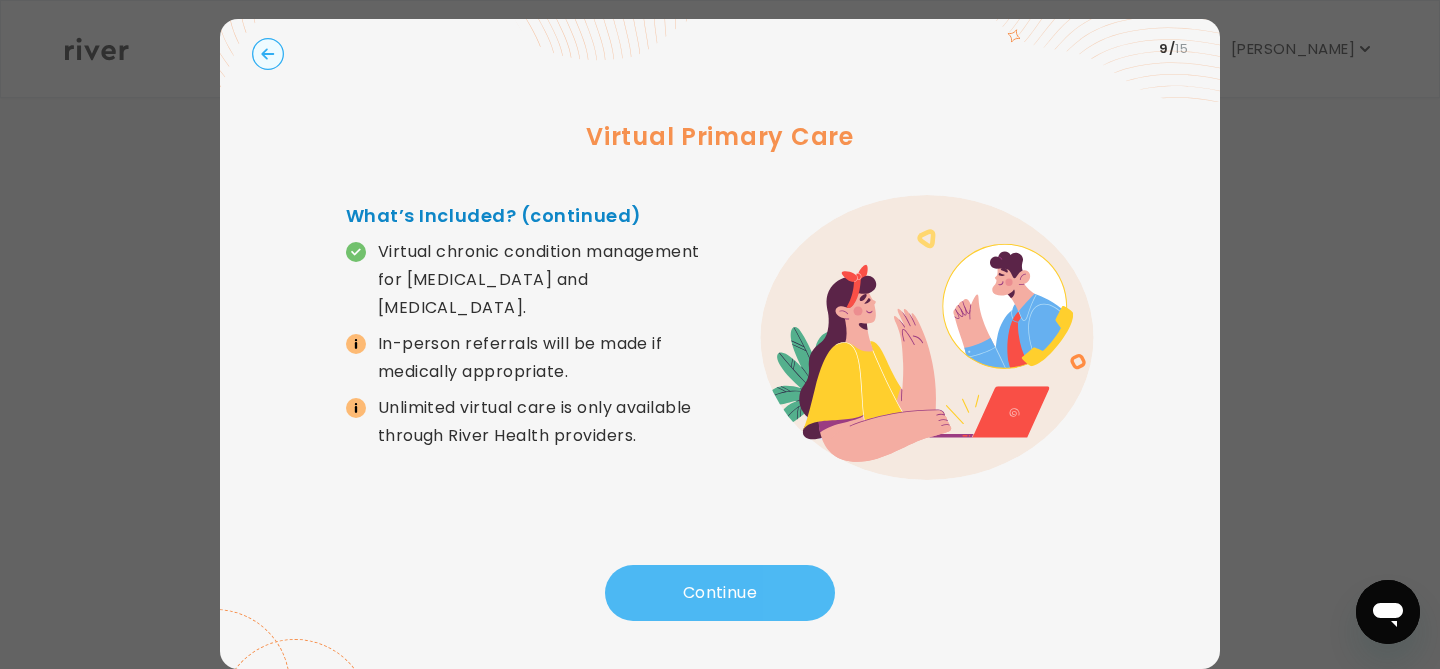 click on "Continue" at bounding box center [720, 593] 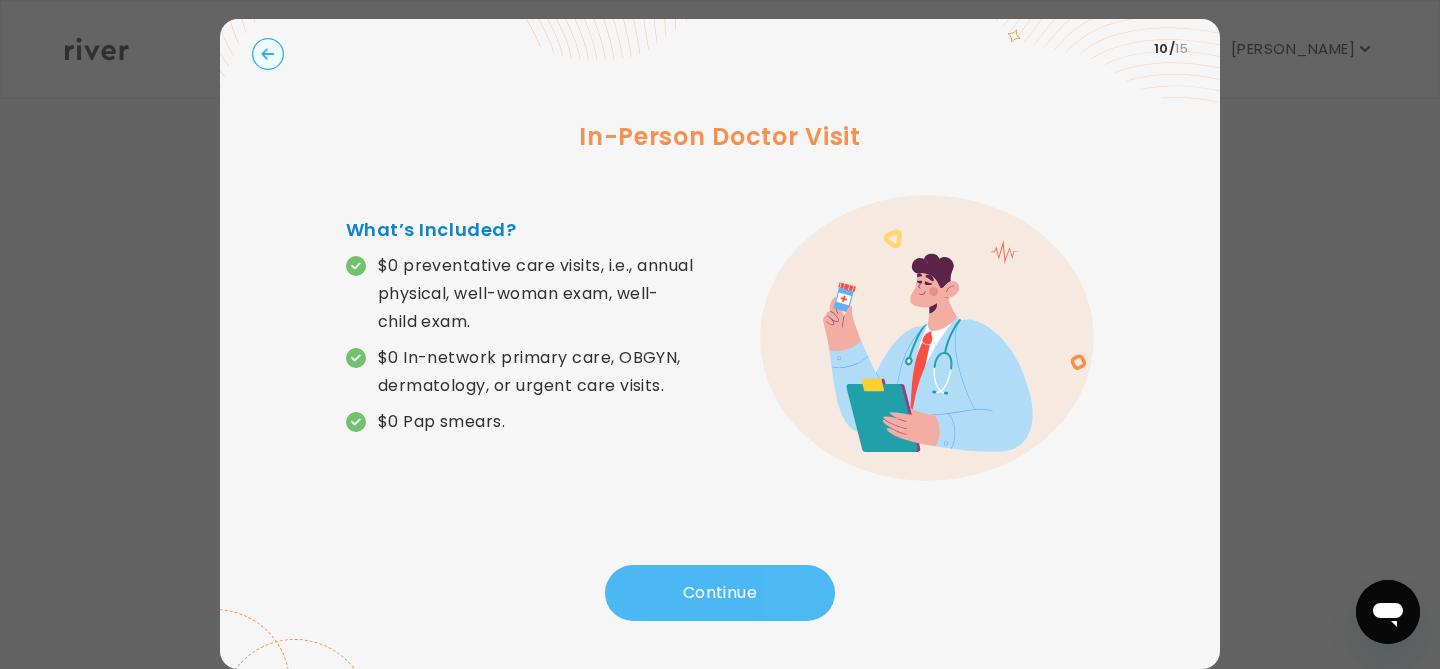 click on "Continue" at bounding box center (720, 593) 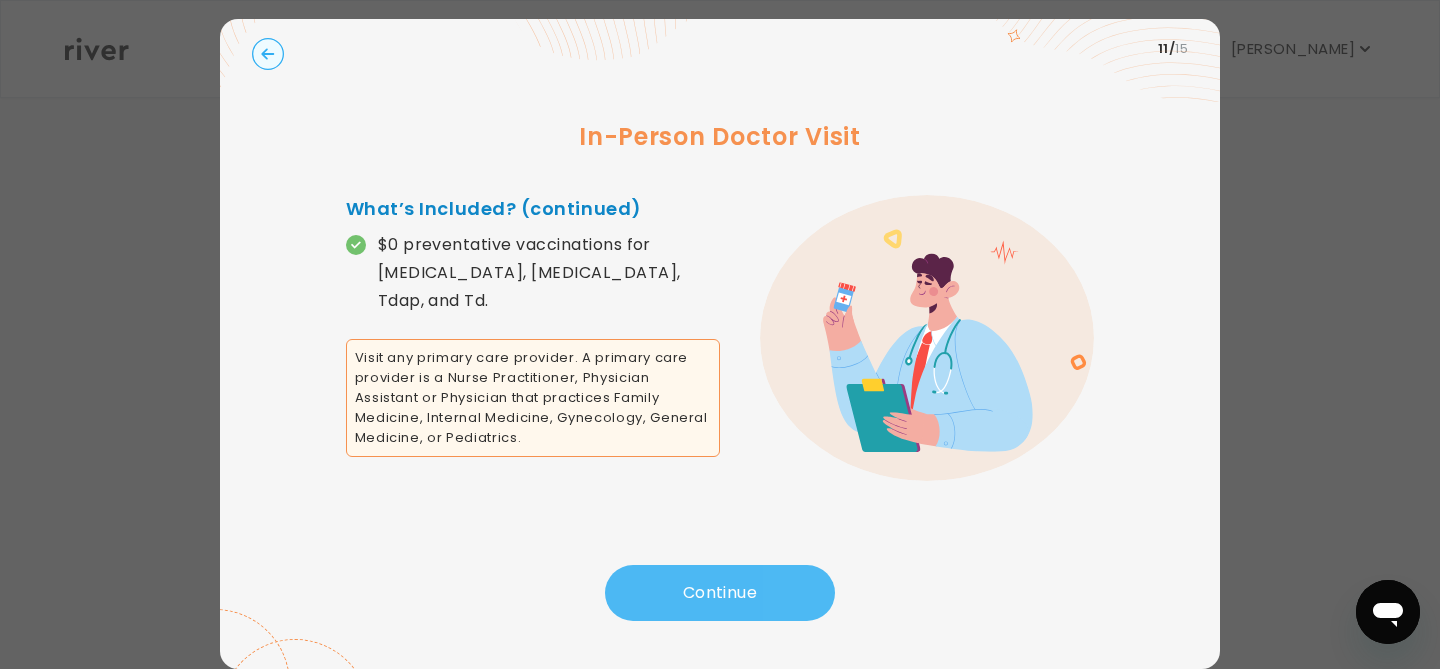 click on "Continue" at bounding box center [720, 593] 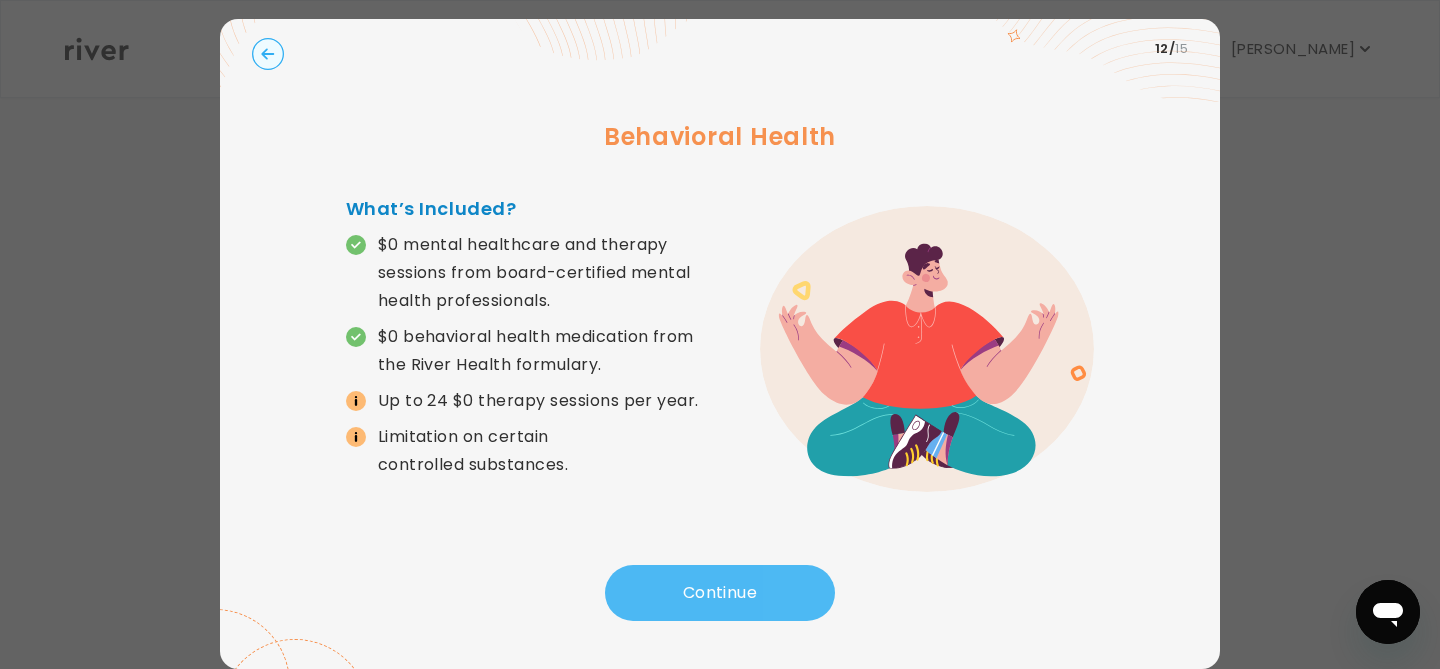 click on "Continue" at bounding box center (720, 593) 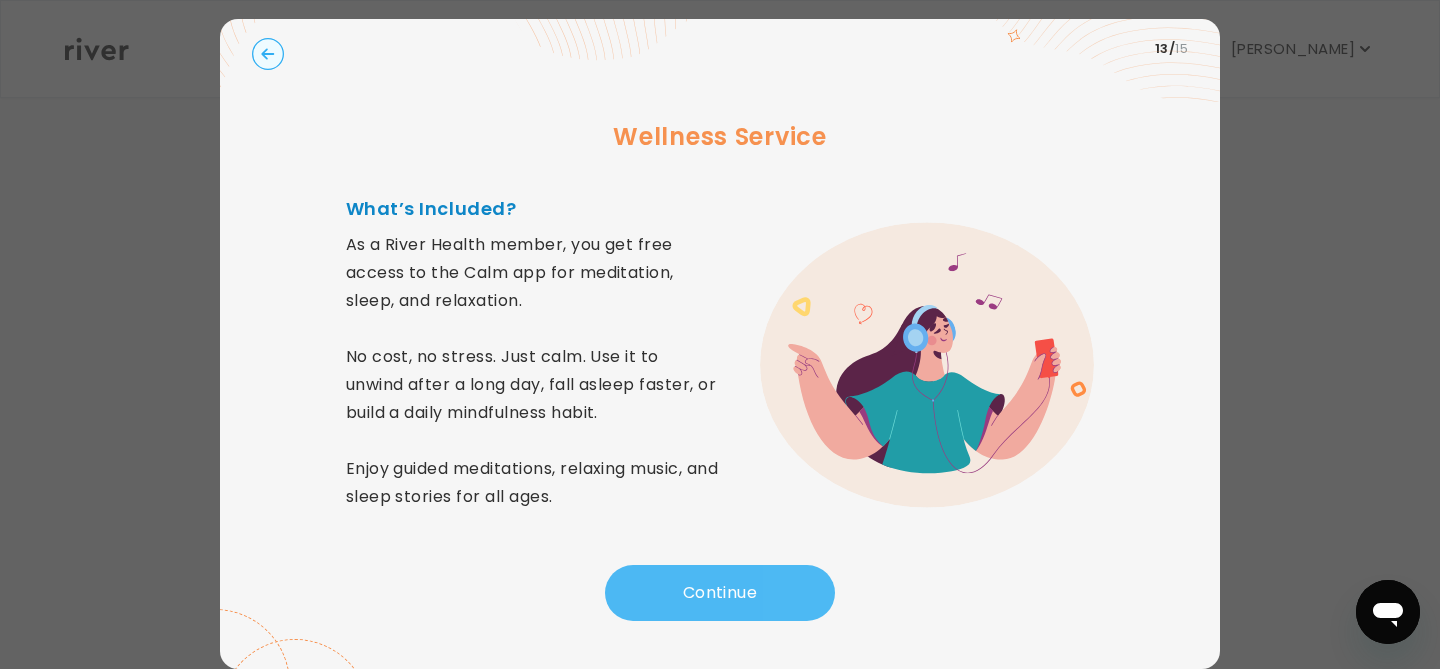 click on "Continue" at bounding box center [720, 593] 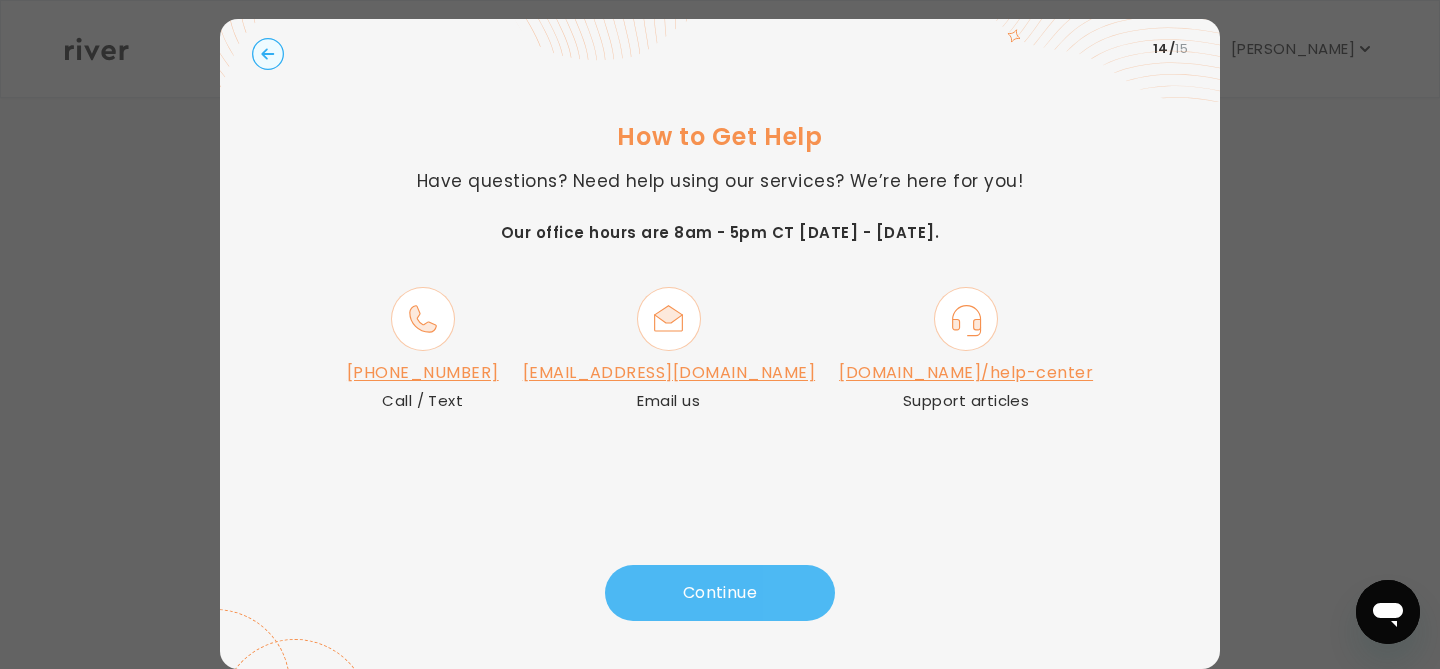click on "Continue" at bounding box center (720, 593) 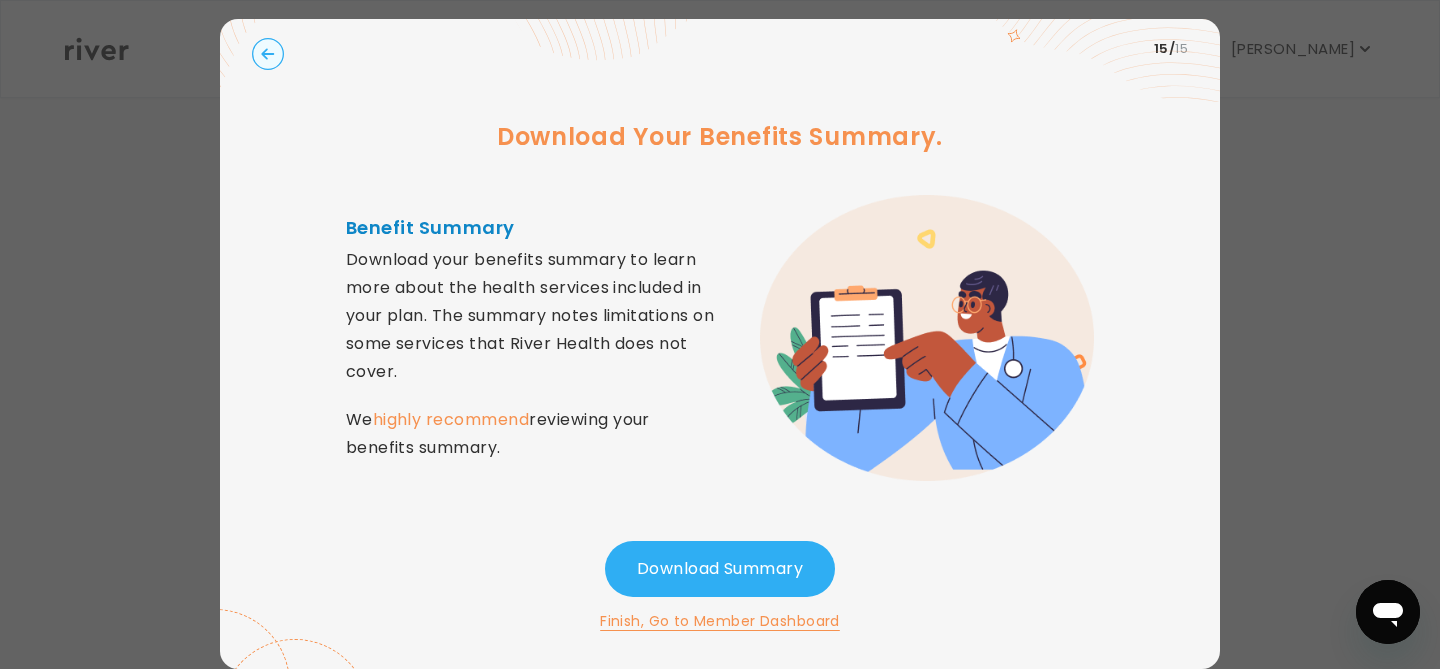 click at bounding box center (720, 334) 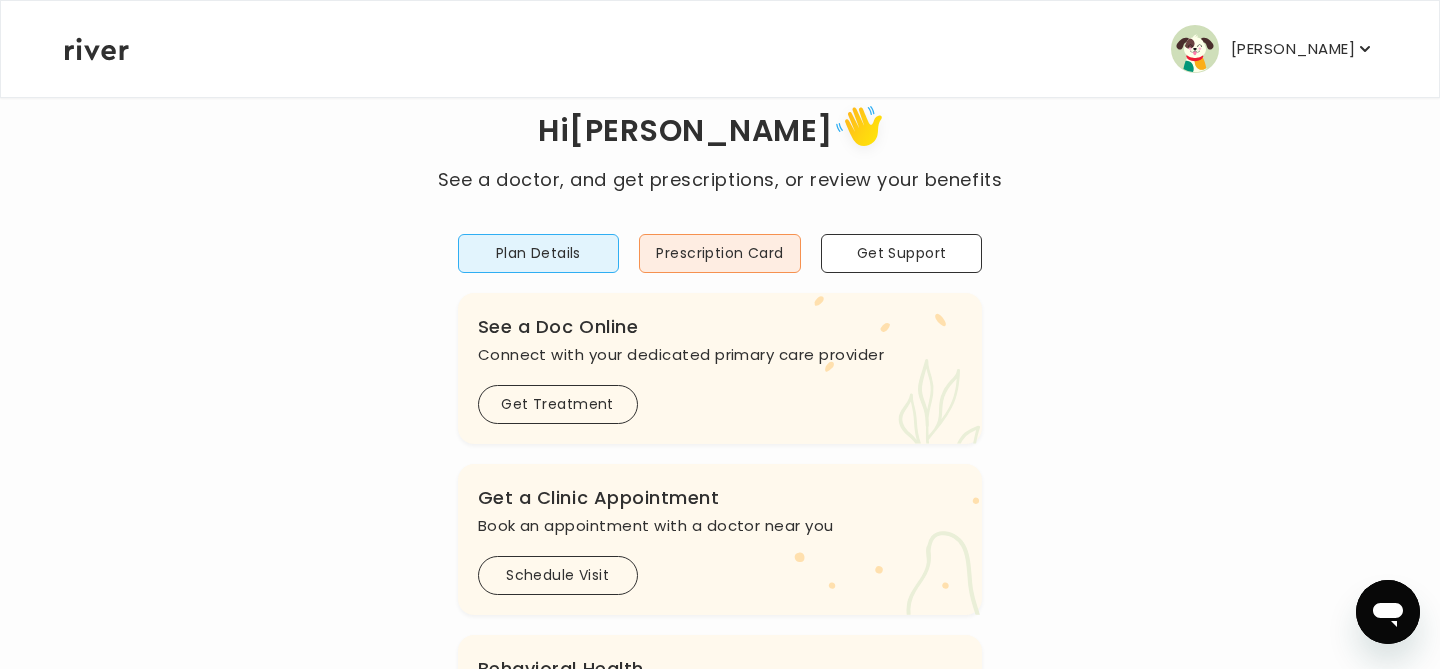 scroll, scrollTop: 46, scrollLeft: 0, axis: vertical 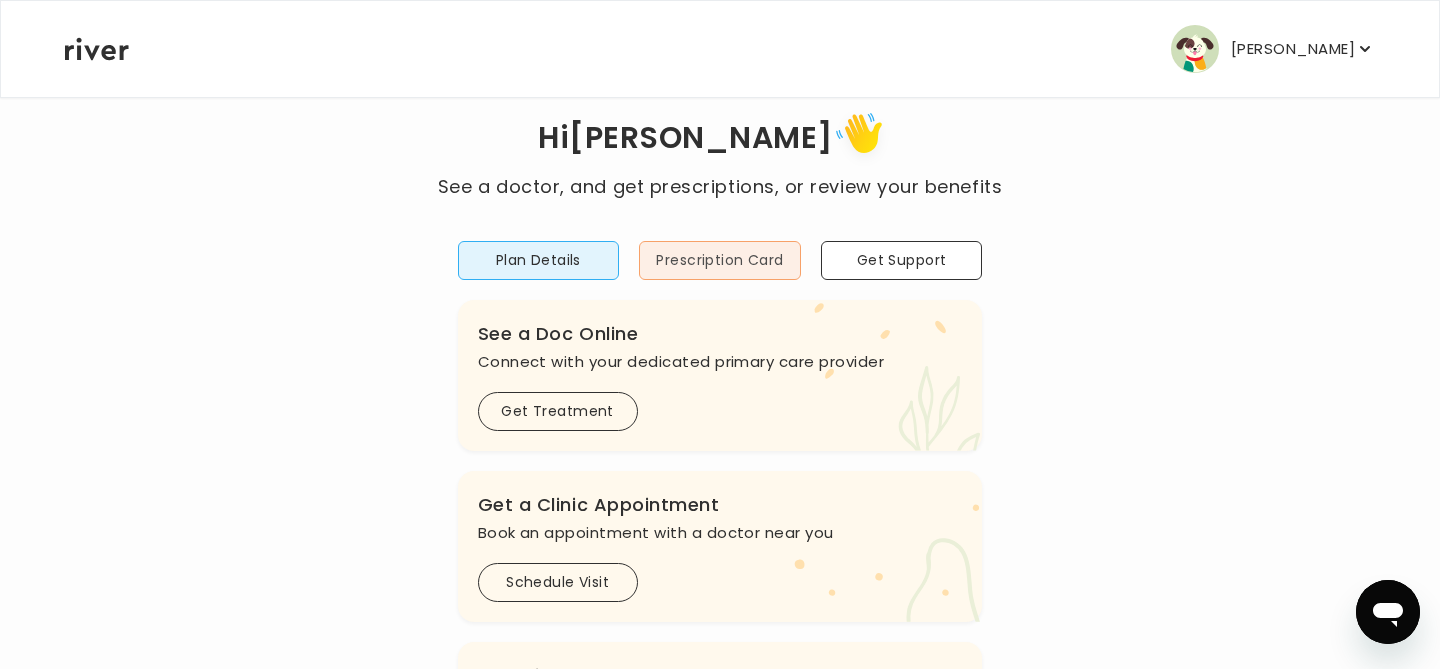 click on "Prescription Card" at bounding box center [720, 260] 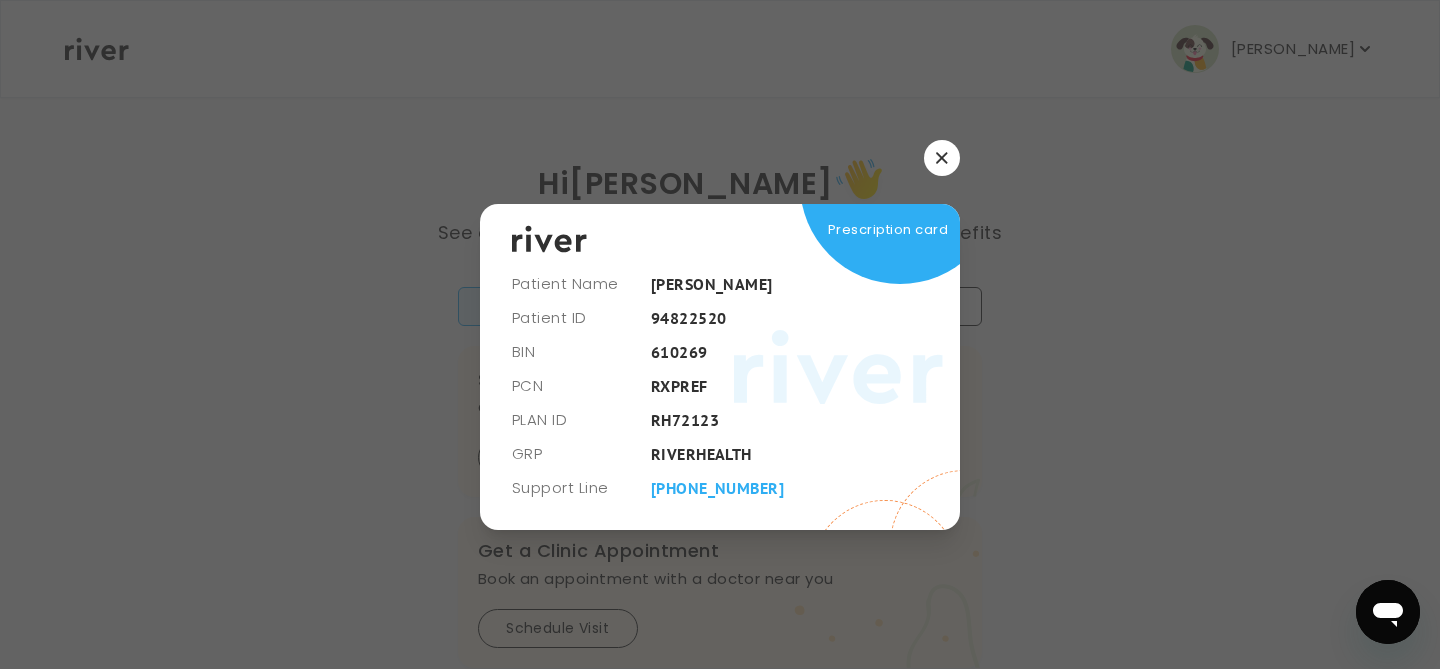 click at bounding box center (942, 158) 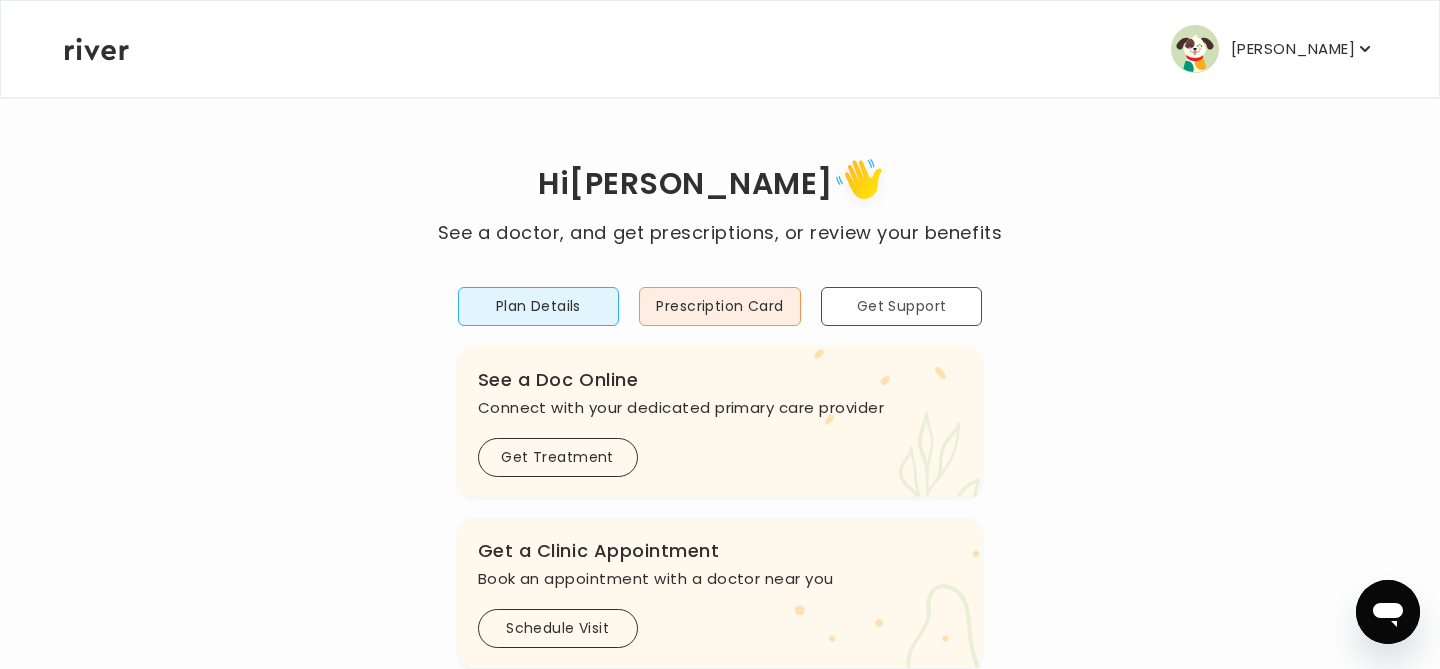 click on "Get Support" at bounding box center (902, 306) 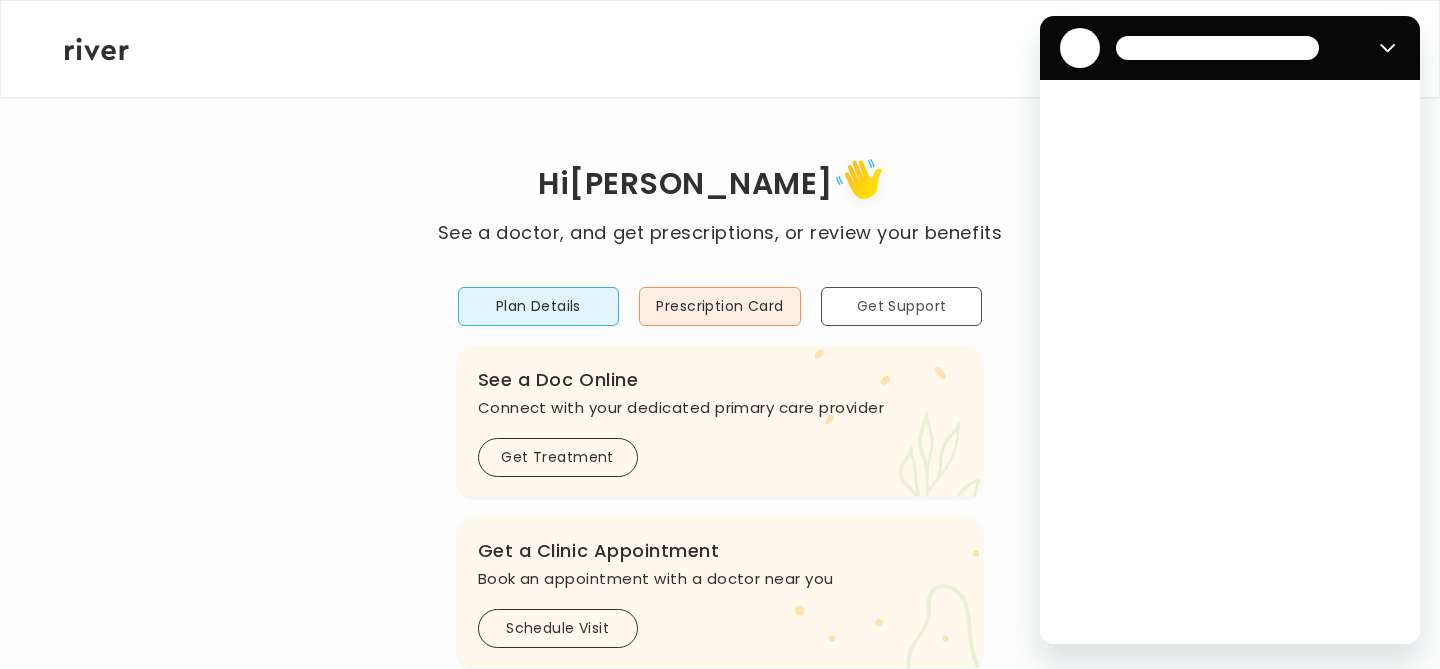 scroll, scrollTop: 0, scrollLeft: 0, axis: both 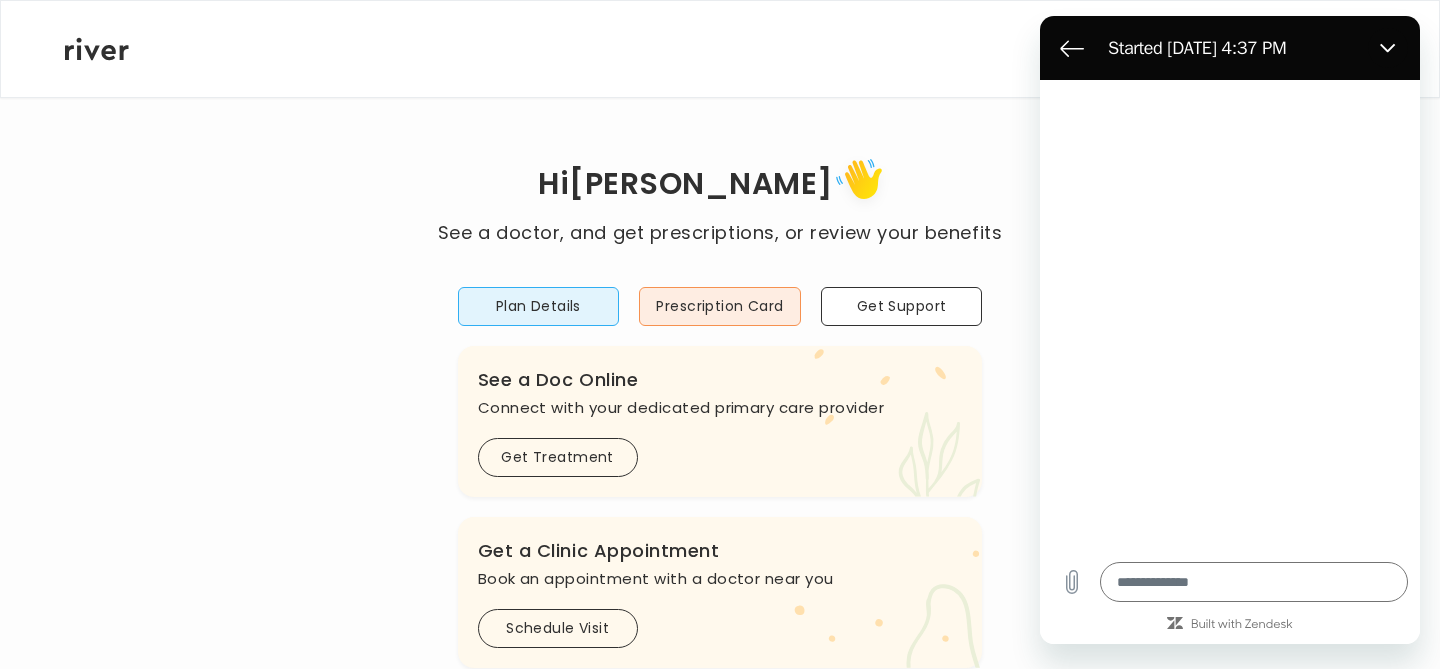 click 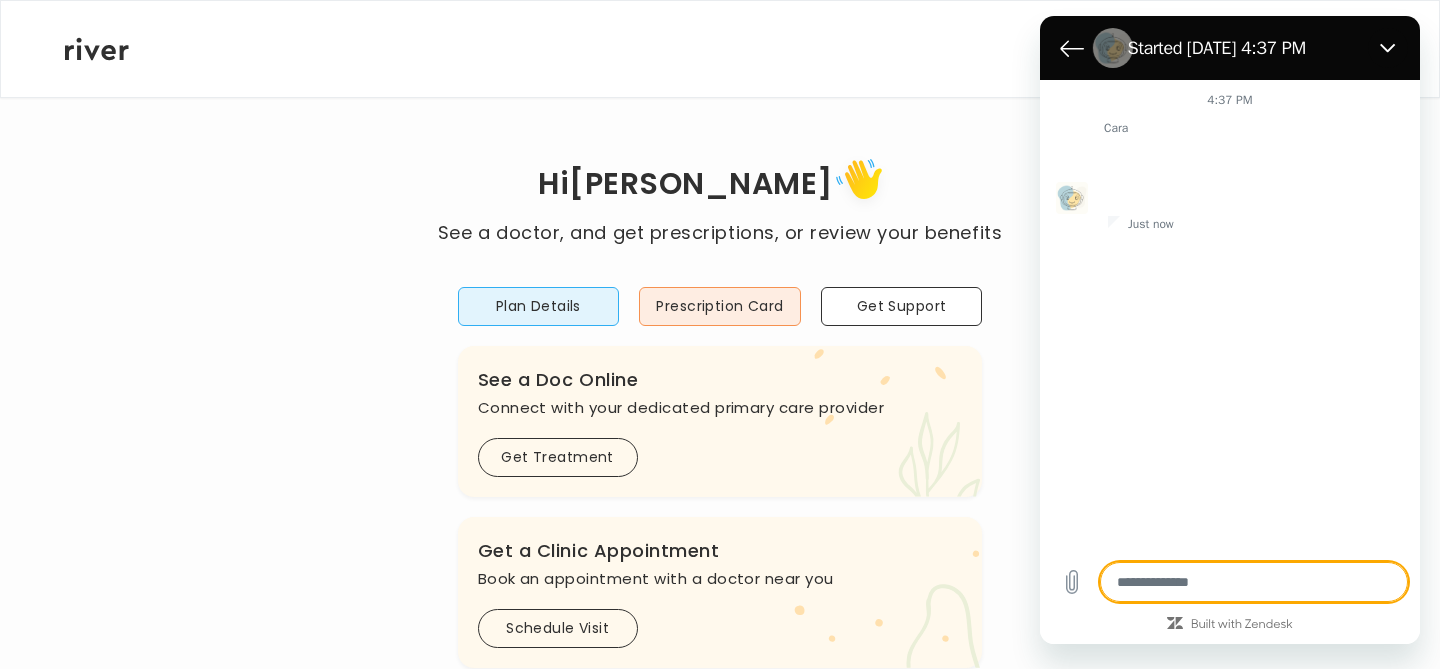 click on "Started [DATE] 4:37 PM" at bounding box center (1226, 48) 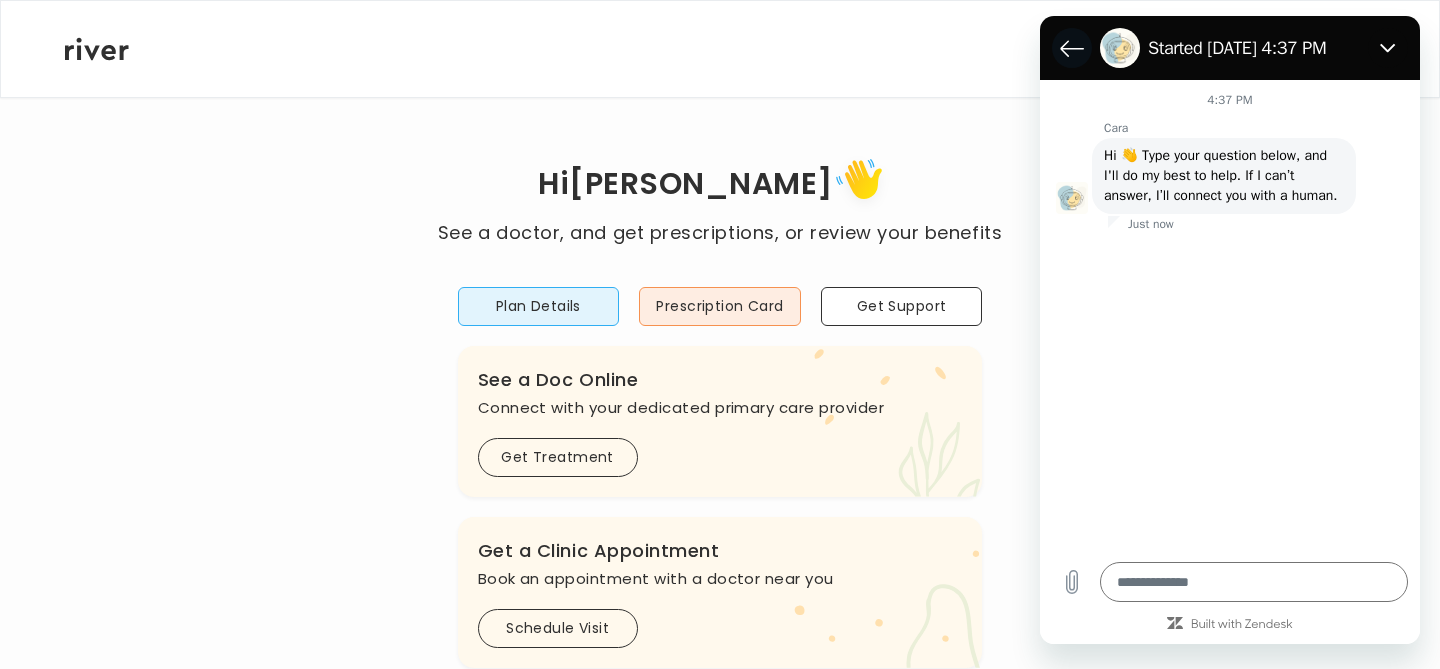click 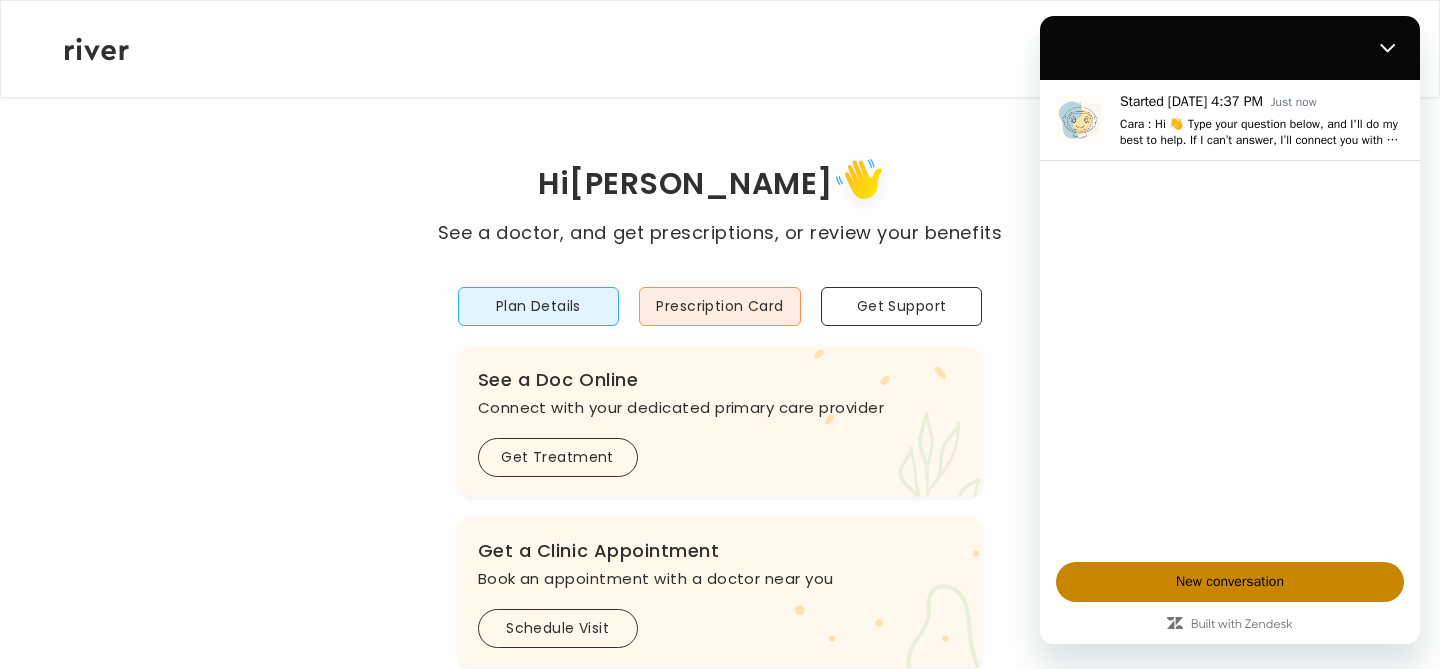 click on "New conversation" at bounding box center (1230, 582) 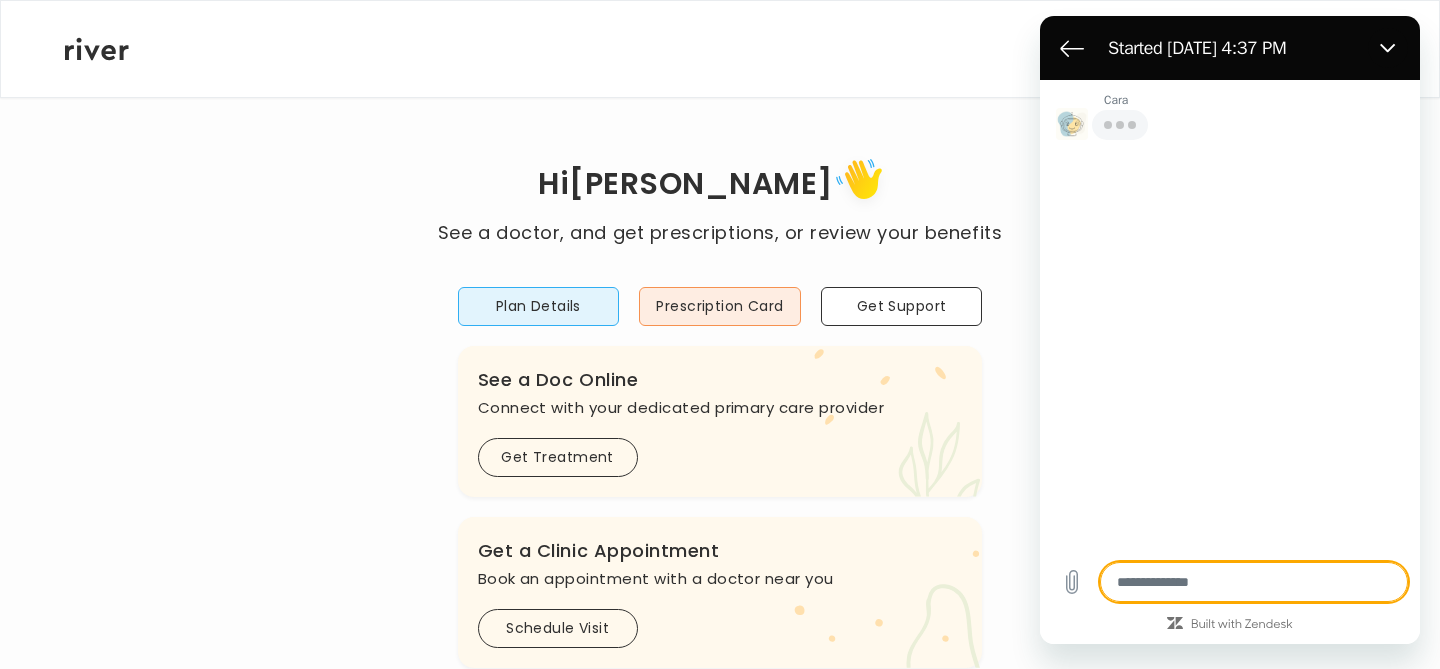 type on "*" 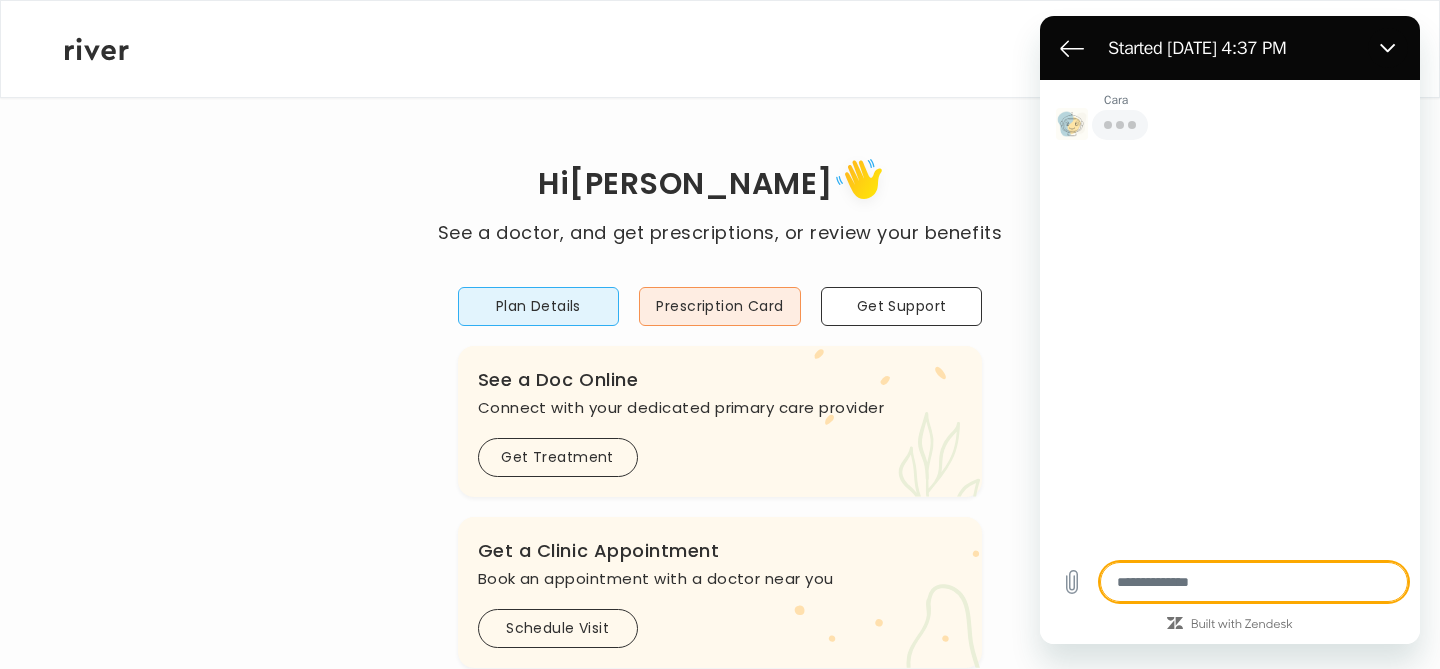 type on "*" 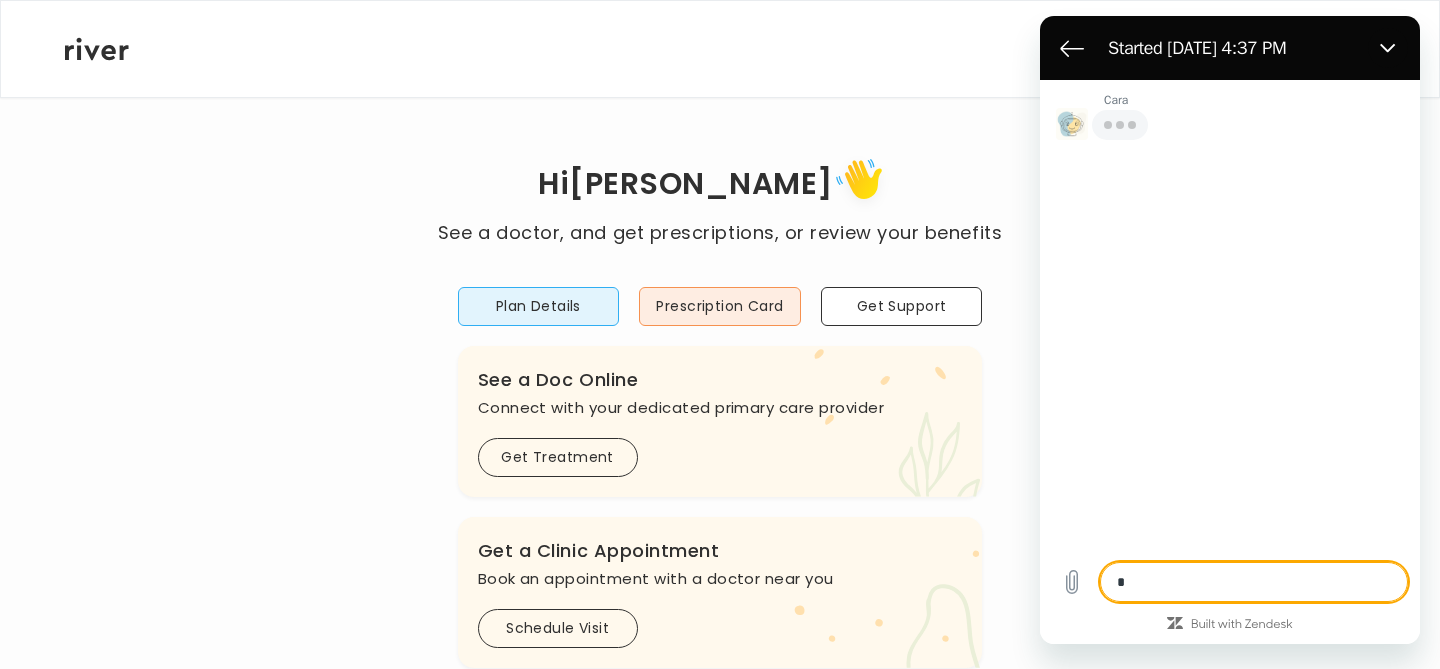 type on "**" 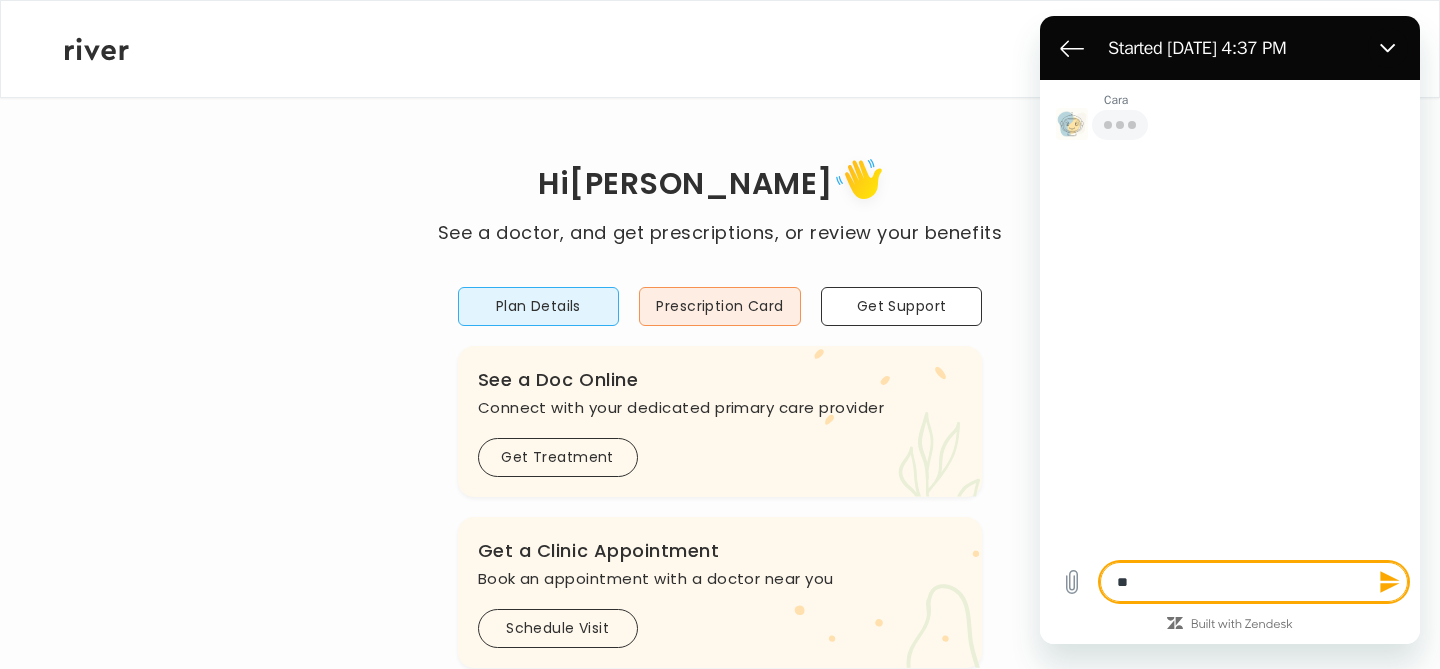 type on "***" 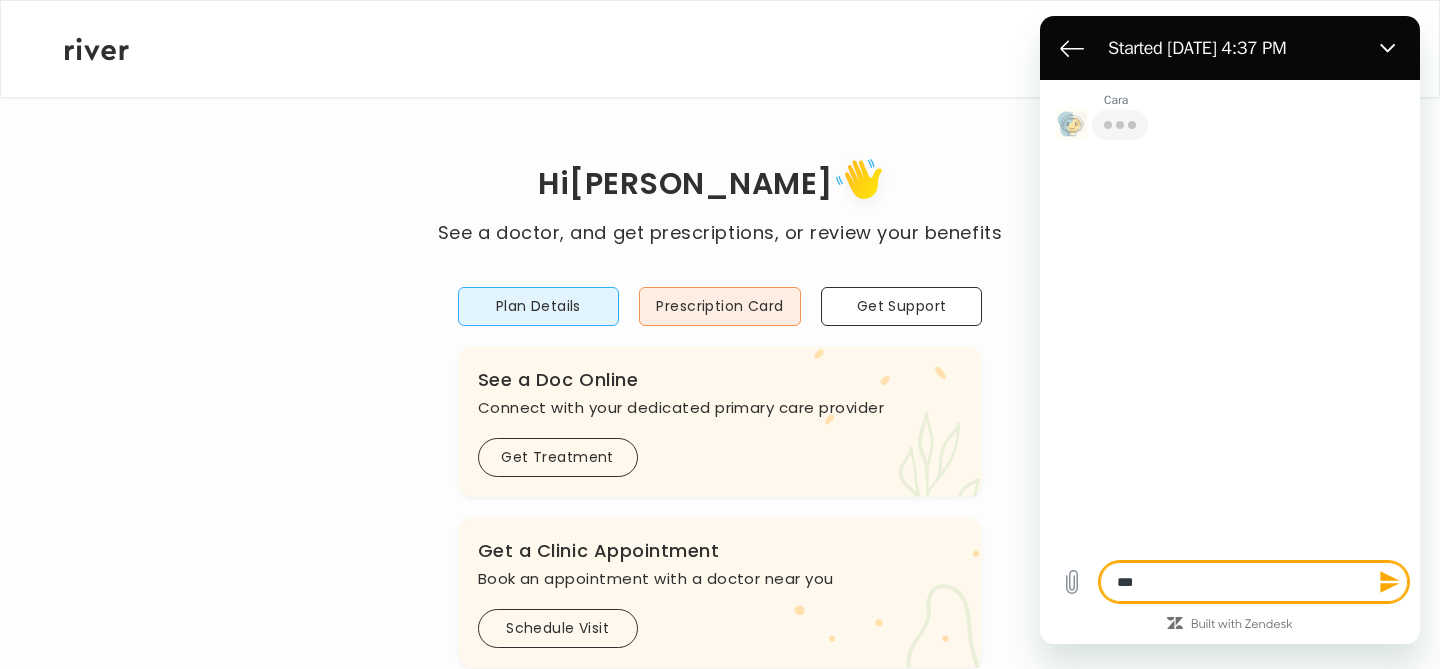 type on "*" 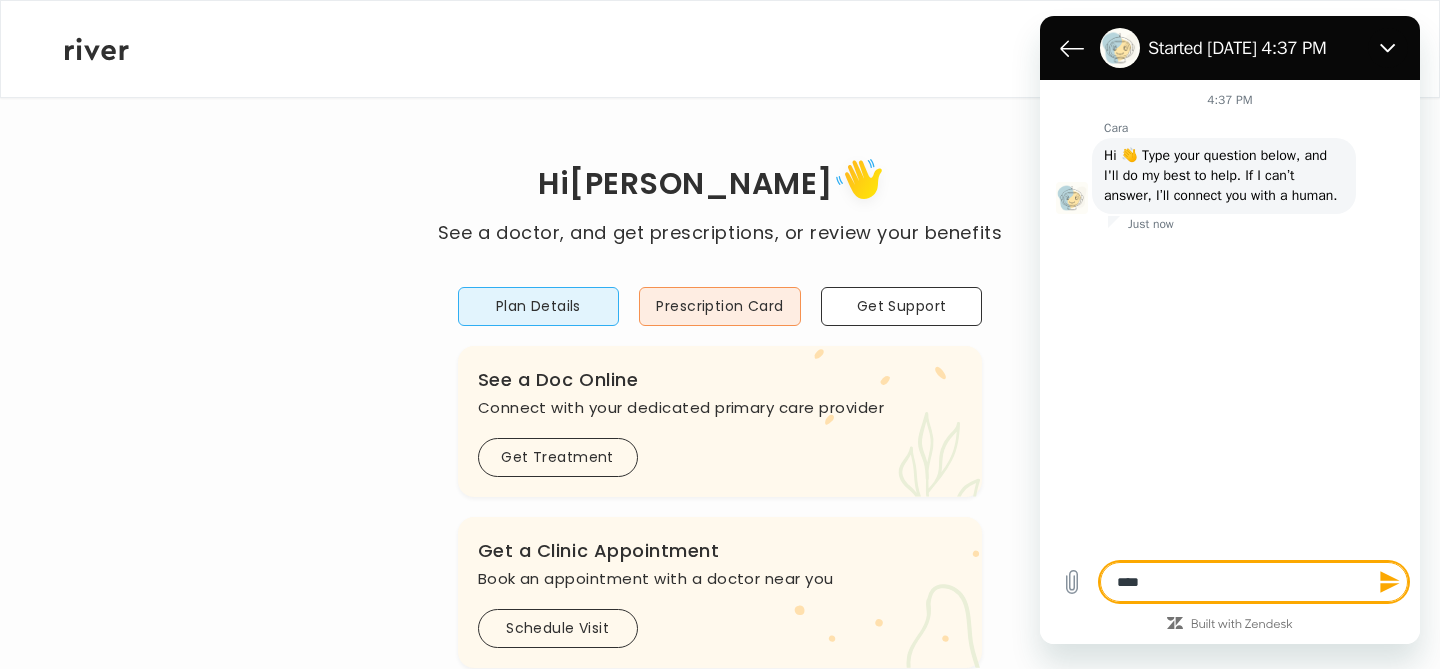 type on "***" 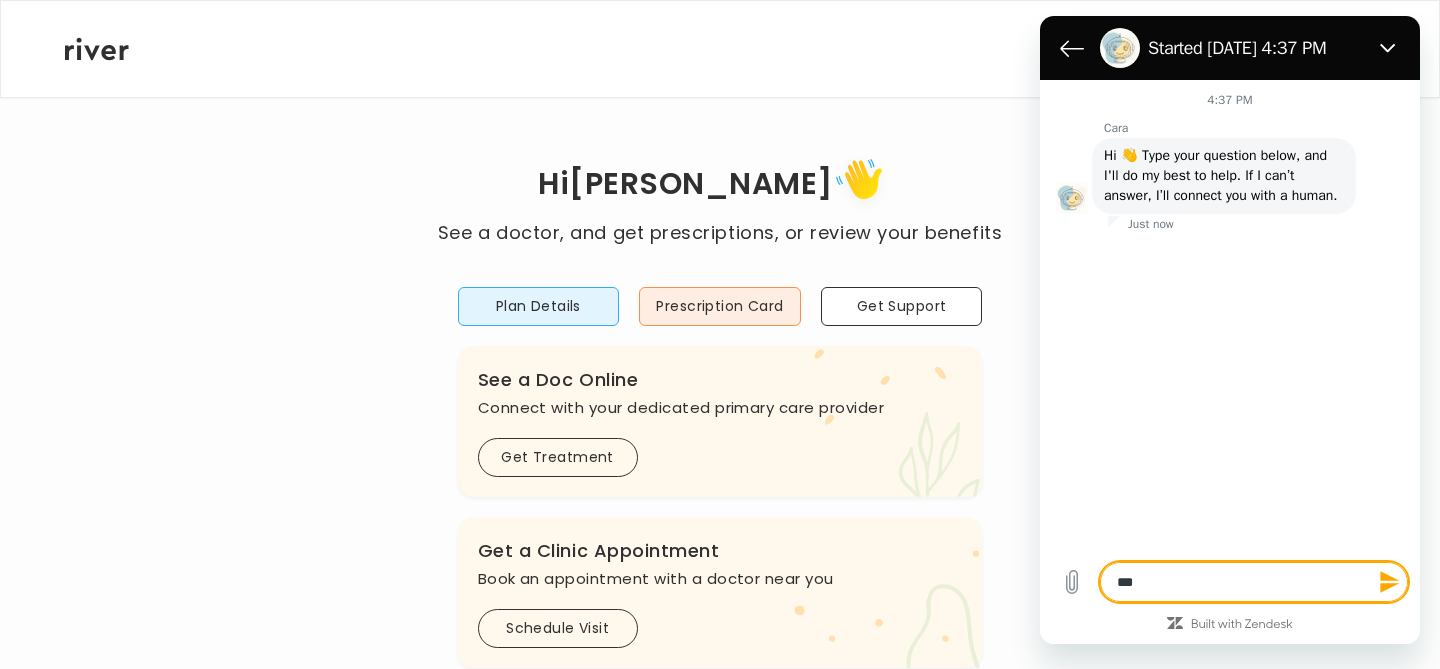 type on "**" 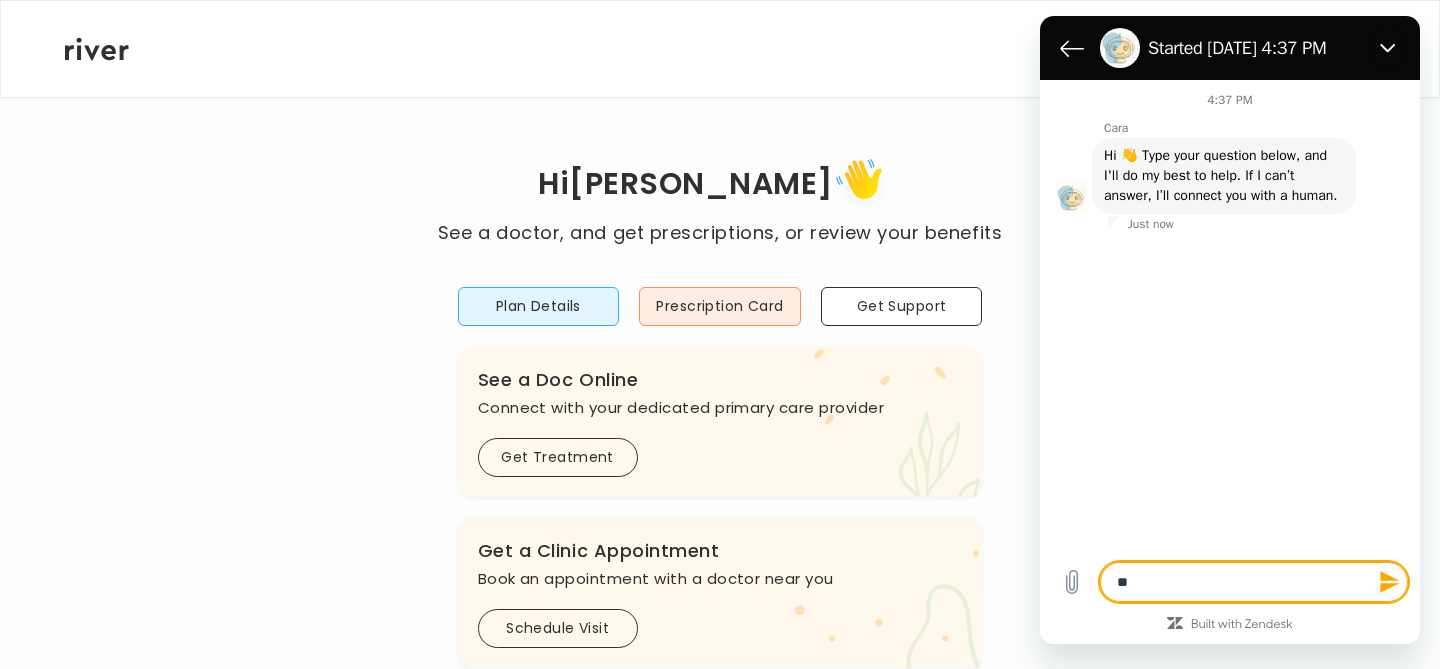 type on "*" 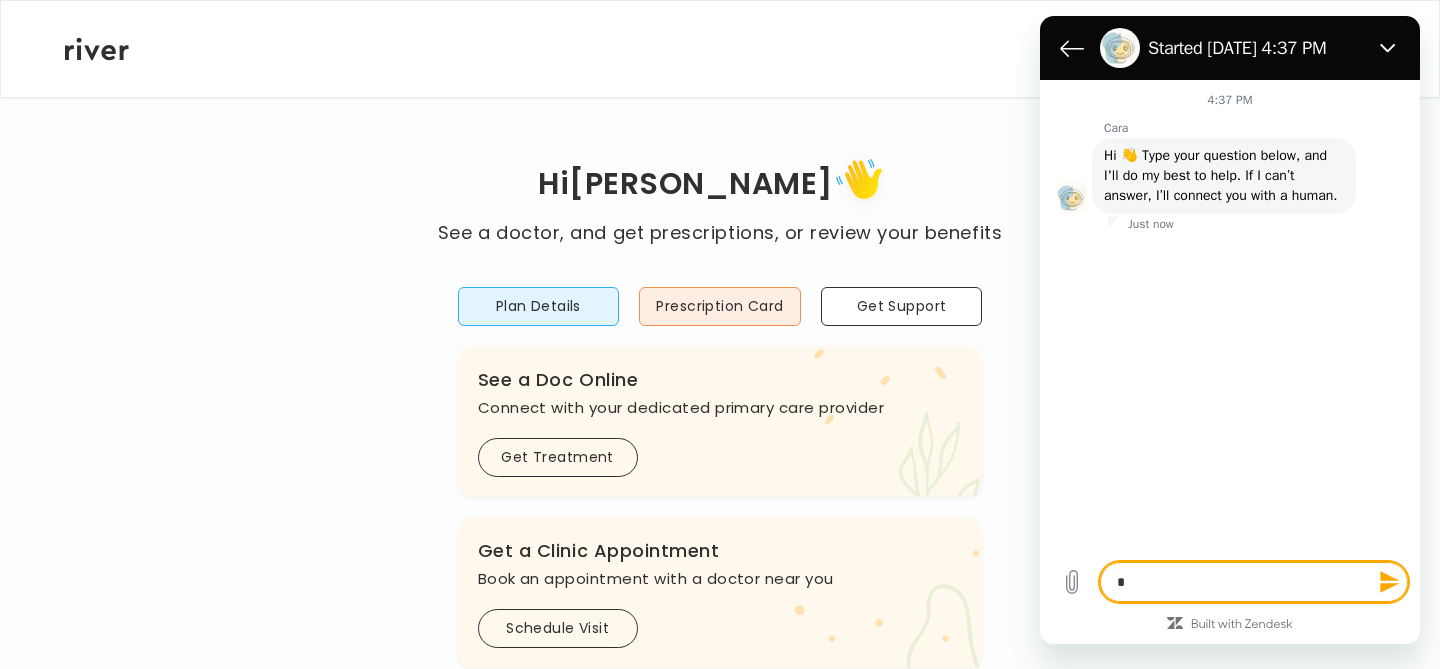 type 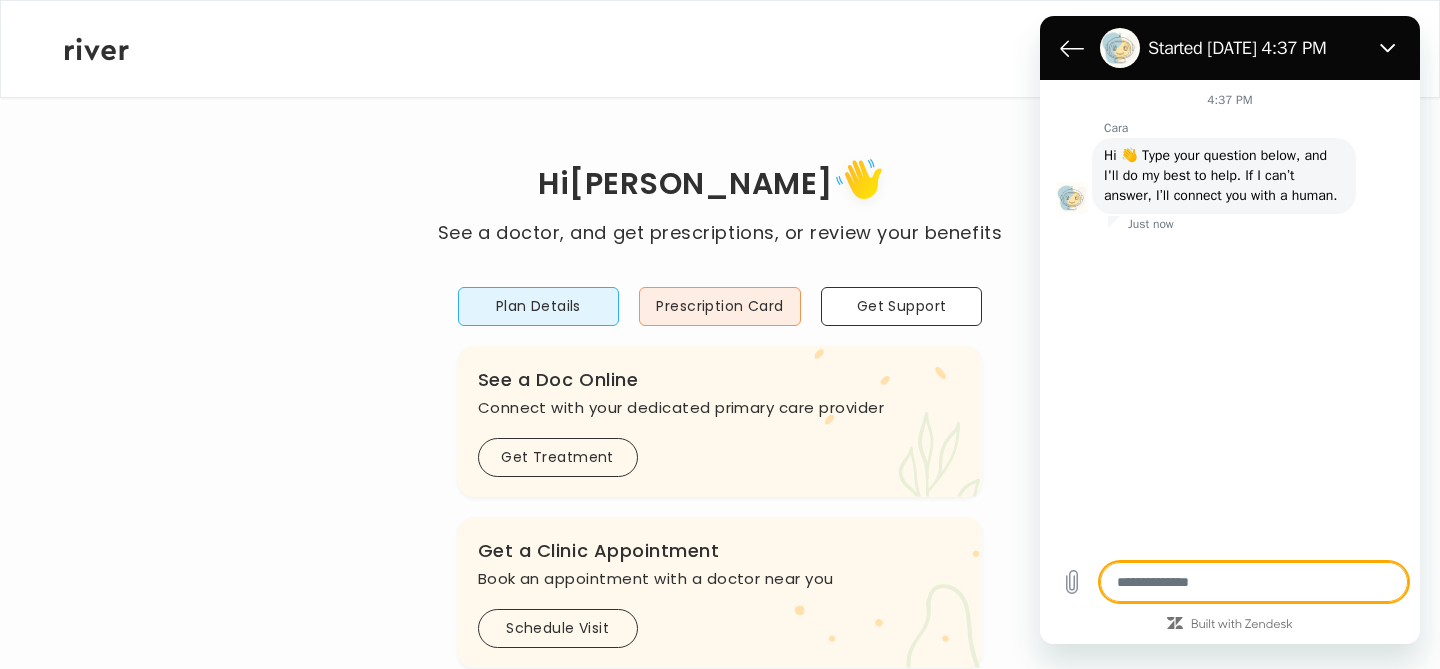 type on "*" 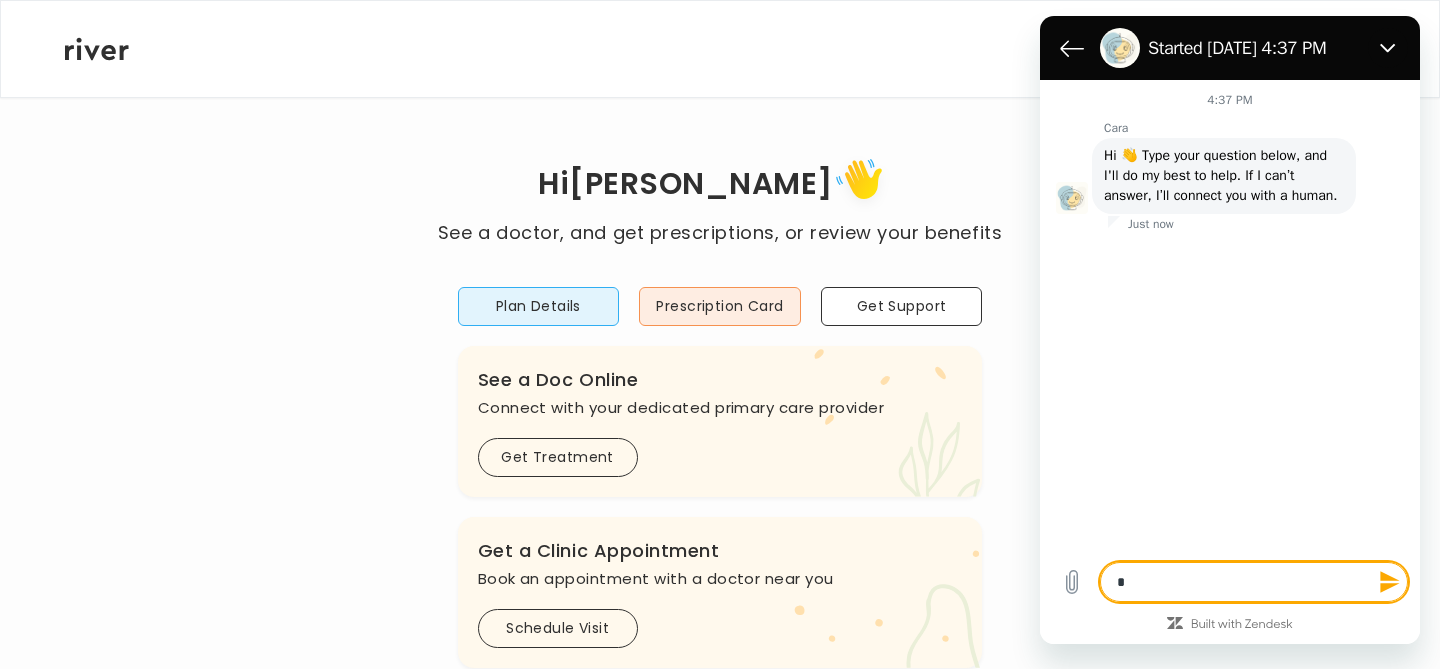 type on "**" 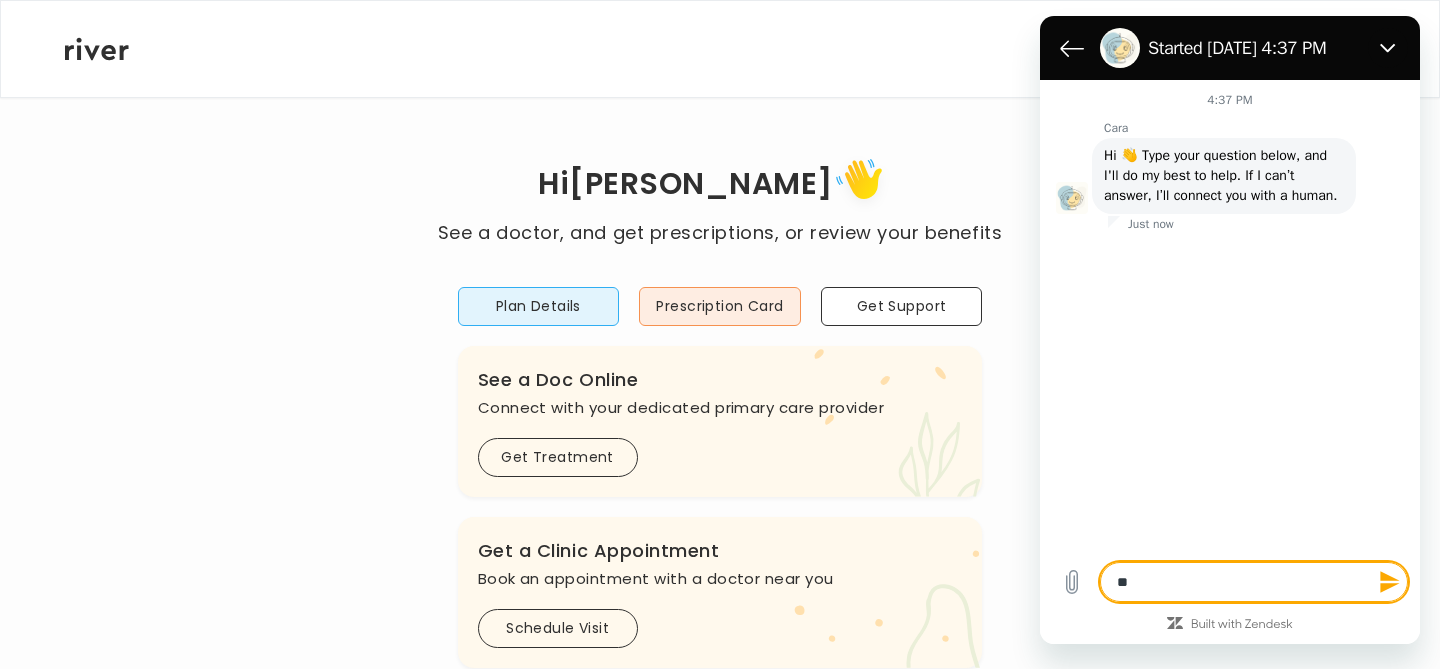type on "***" 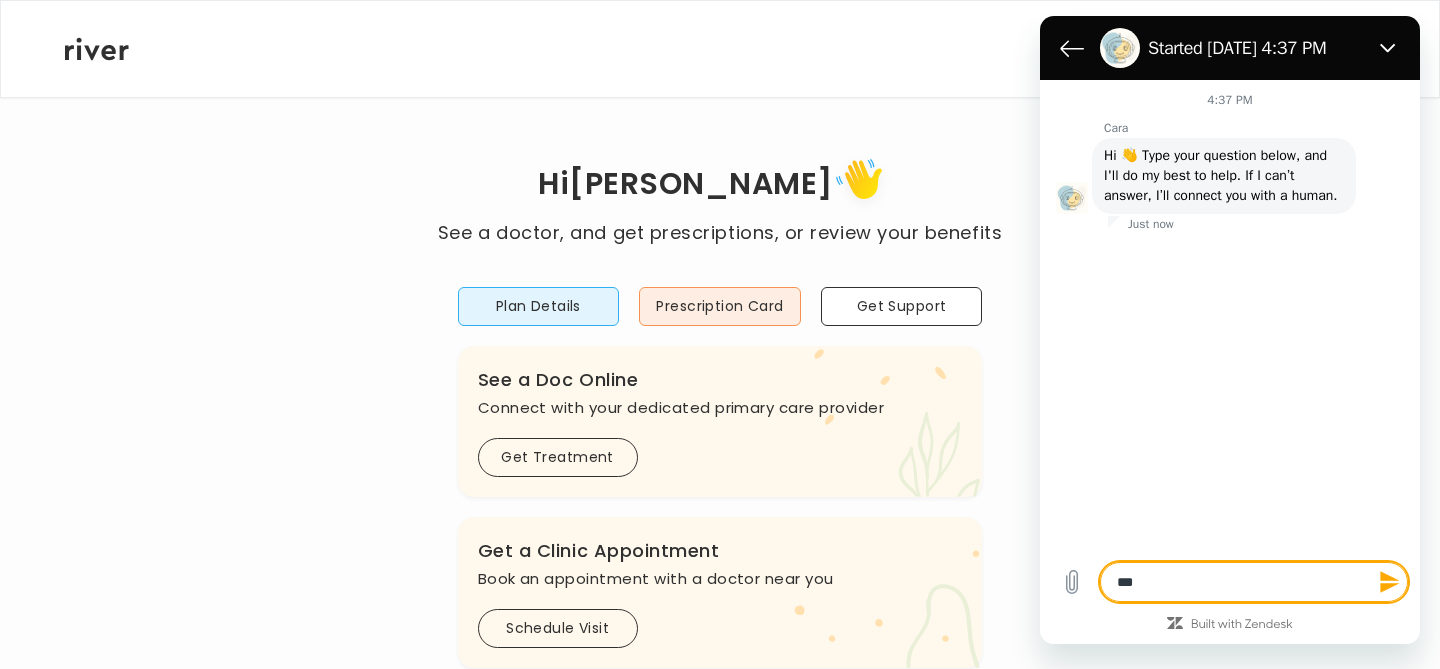 type on "****" 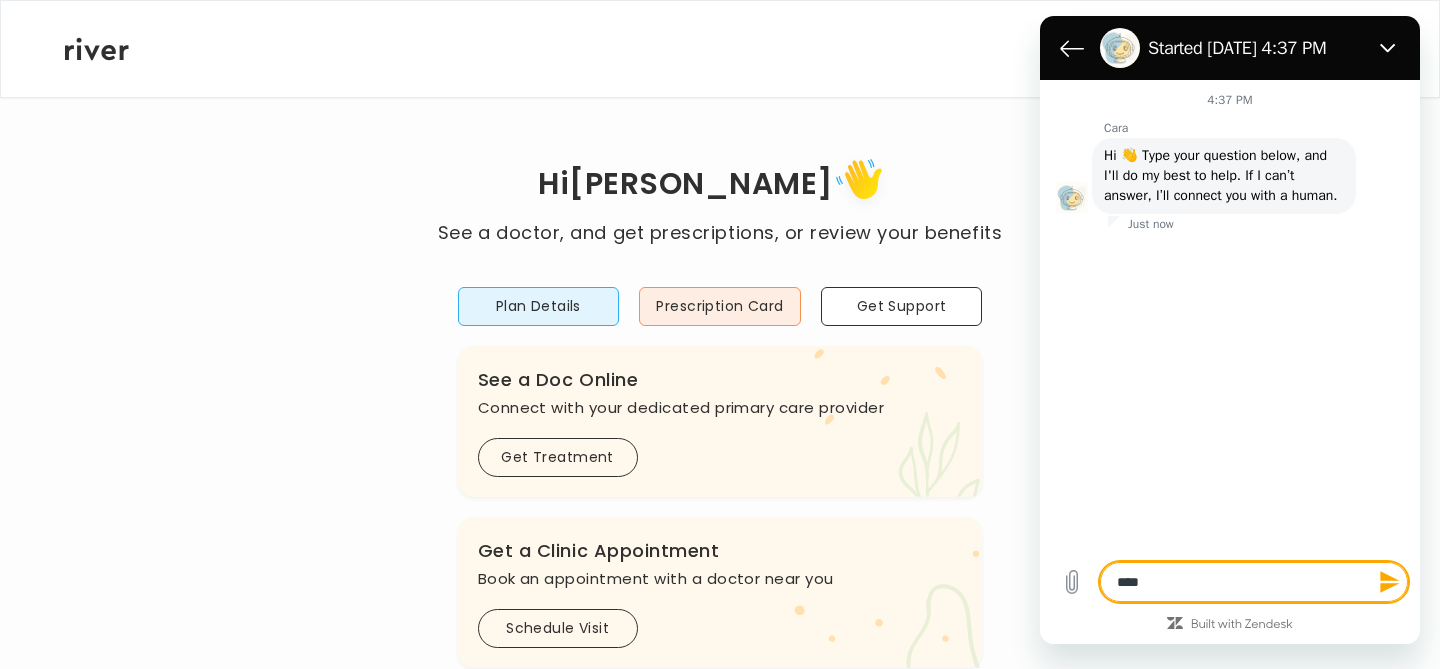 type on "*****" 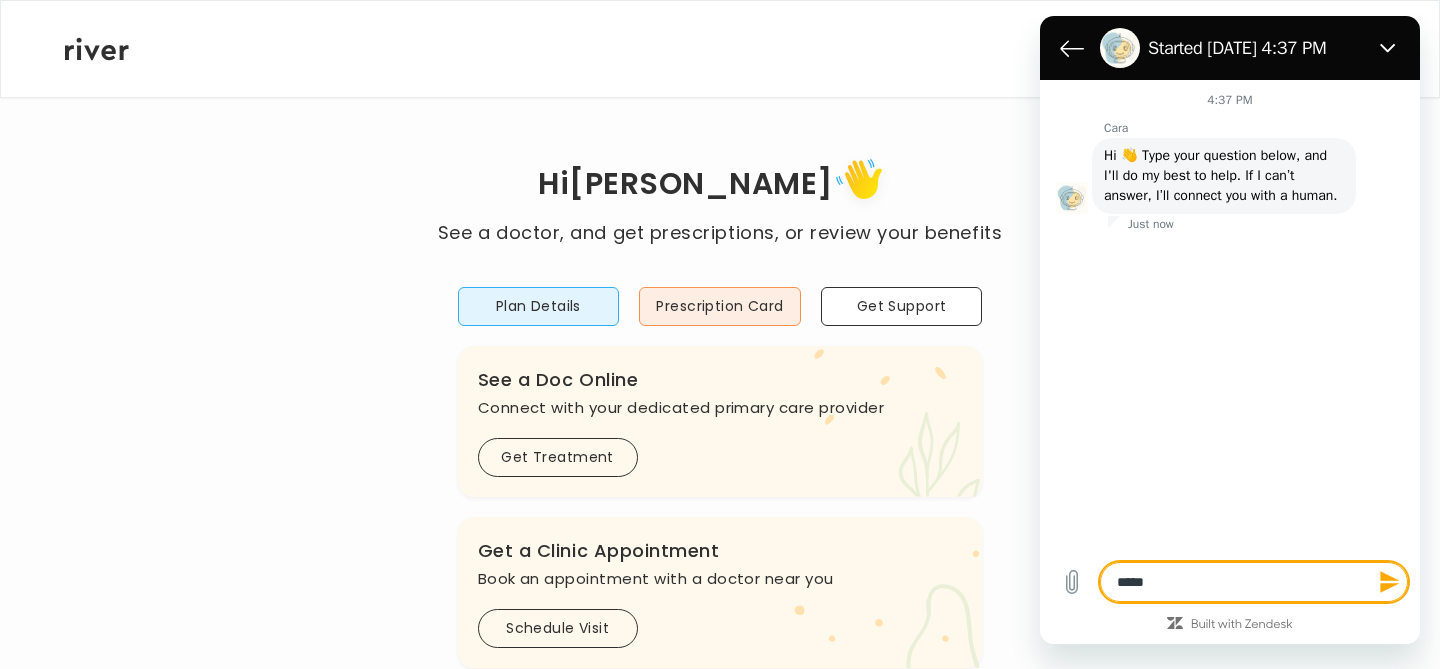 type on "****" 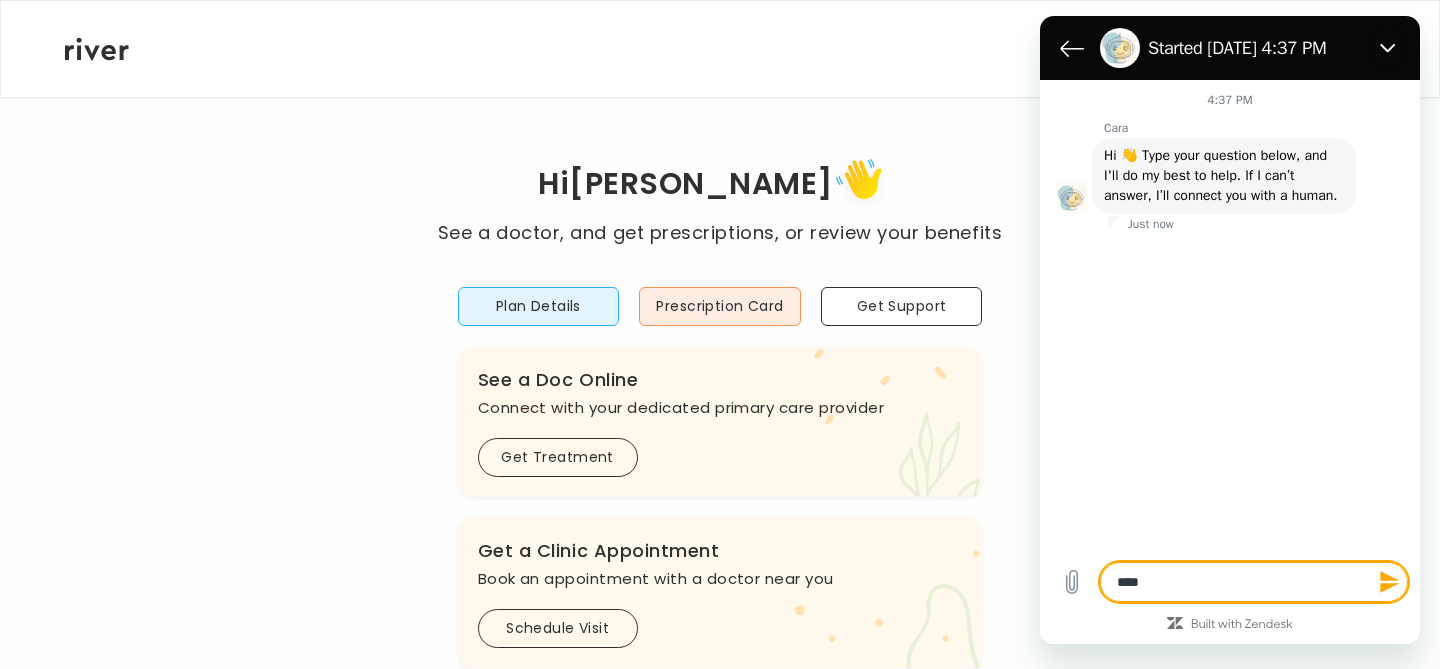type on "***" 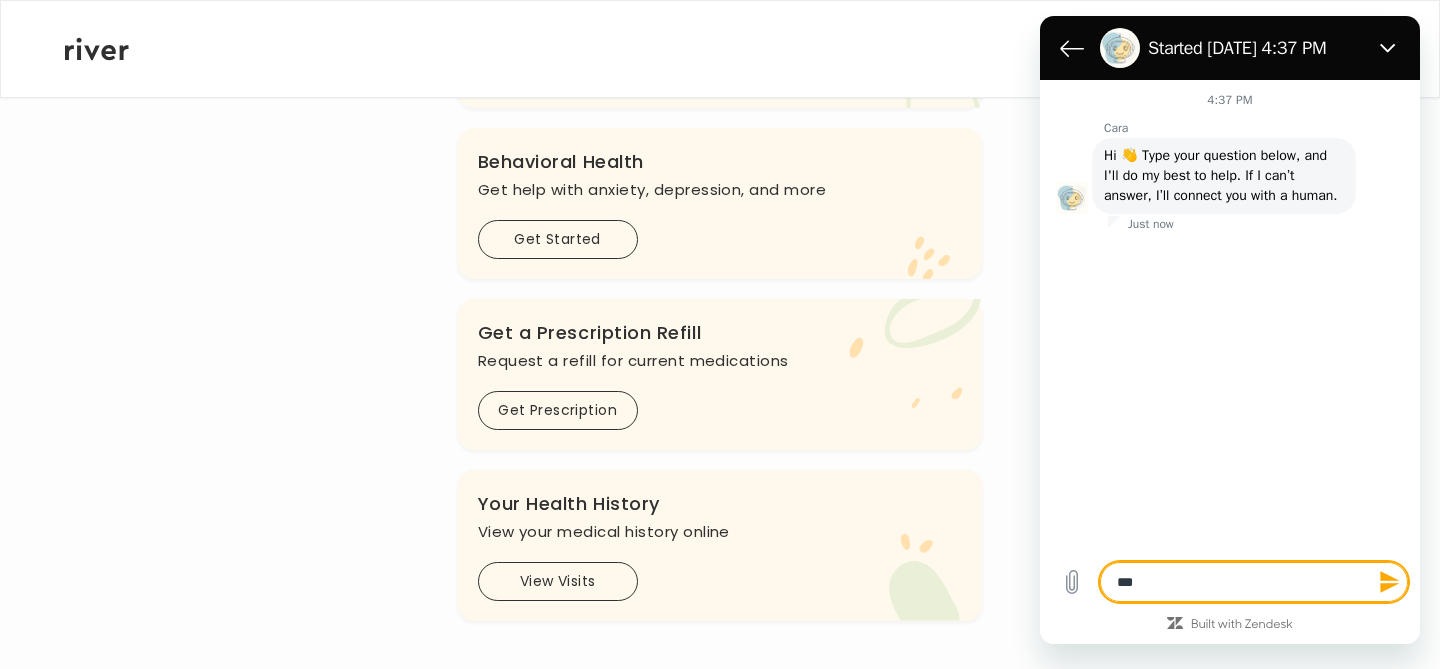 scroll, scrollTop: 573, scrollLeft: 0, axis: vertical 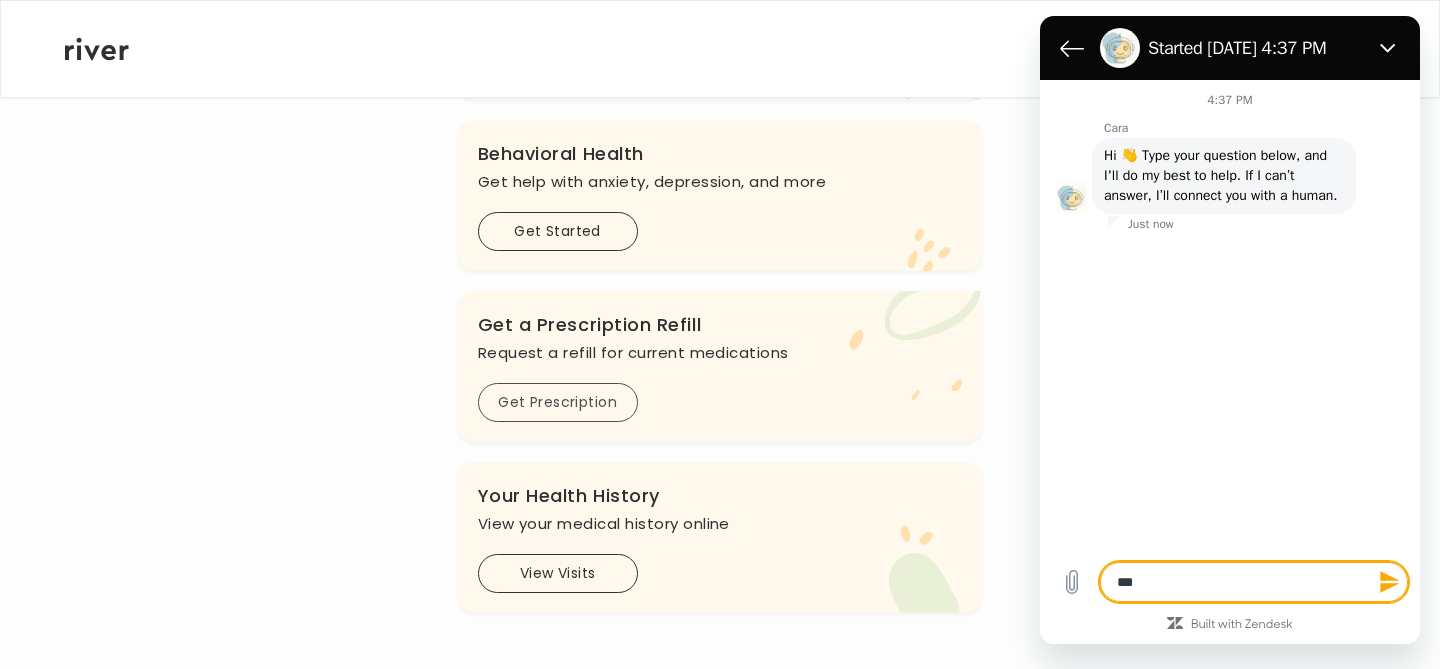 type on "***" 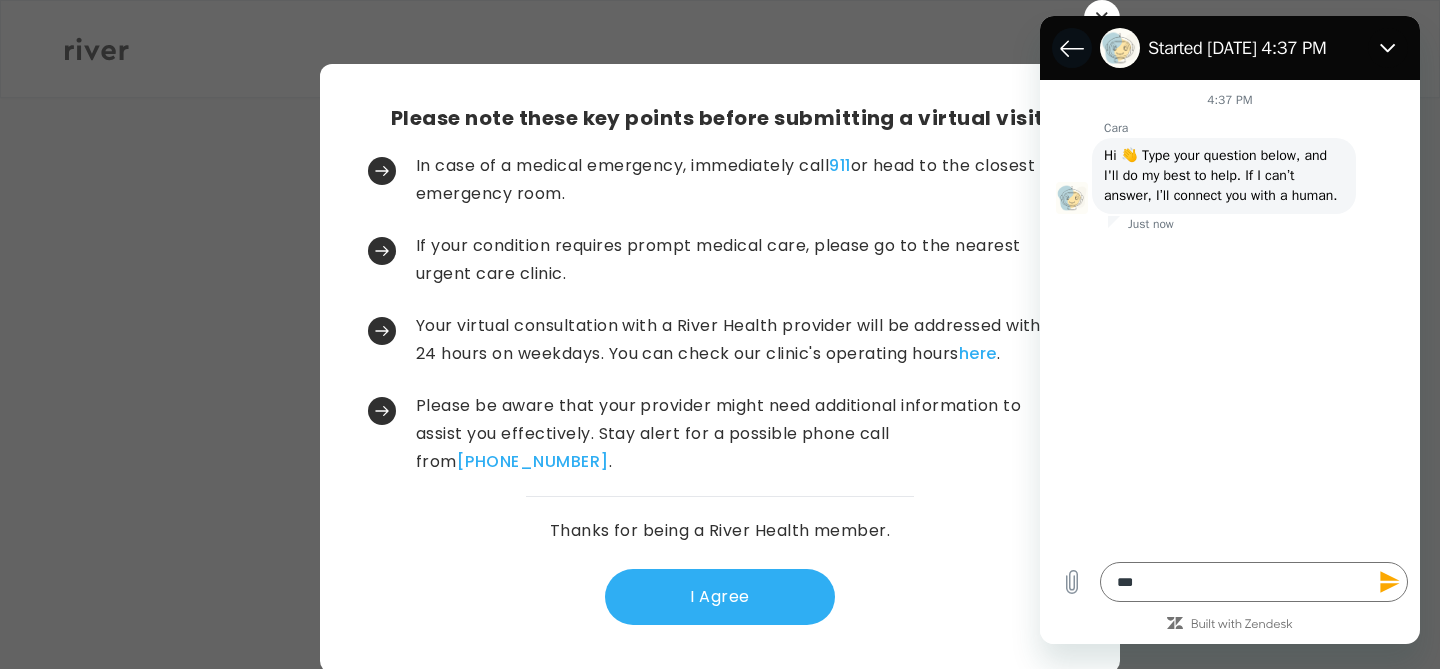 click 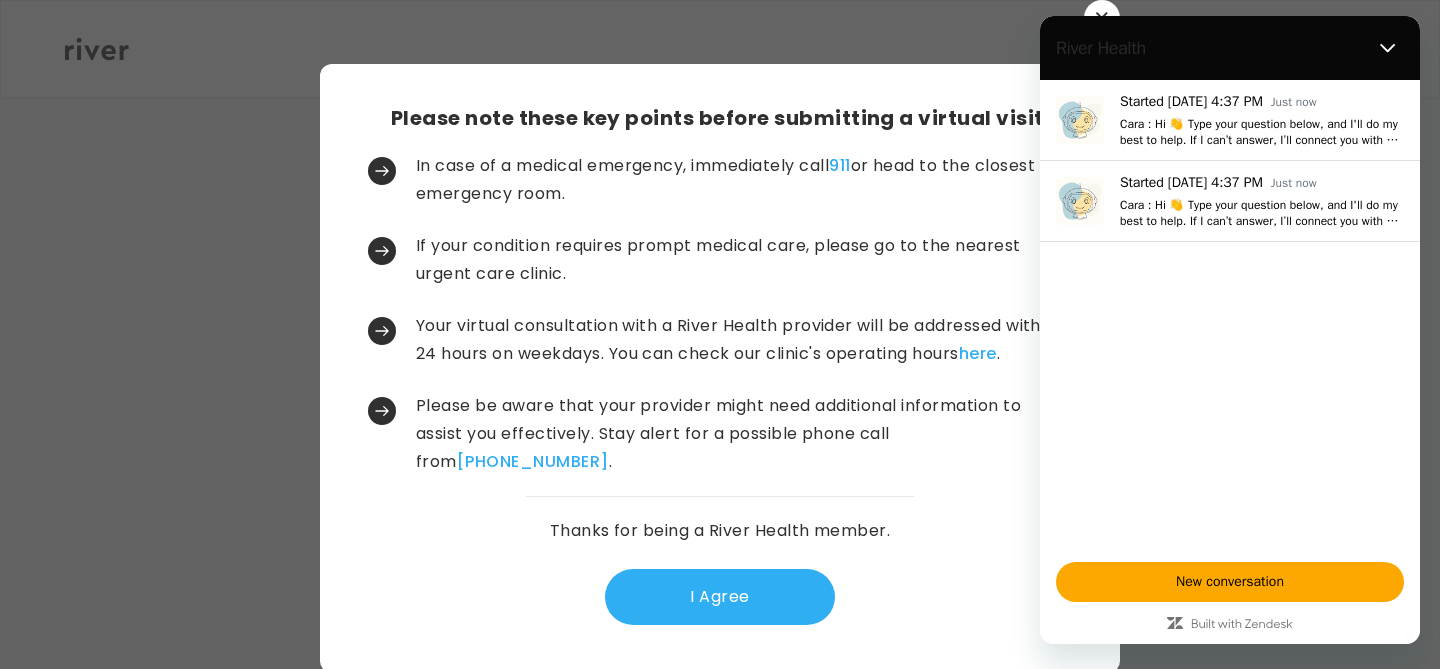 scroll, scrollTop: 4, scrollLeft: 0, axis: vertical 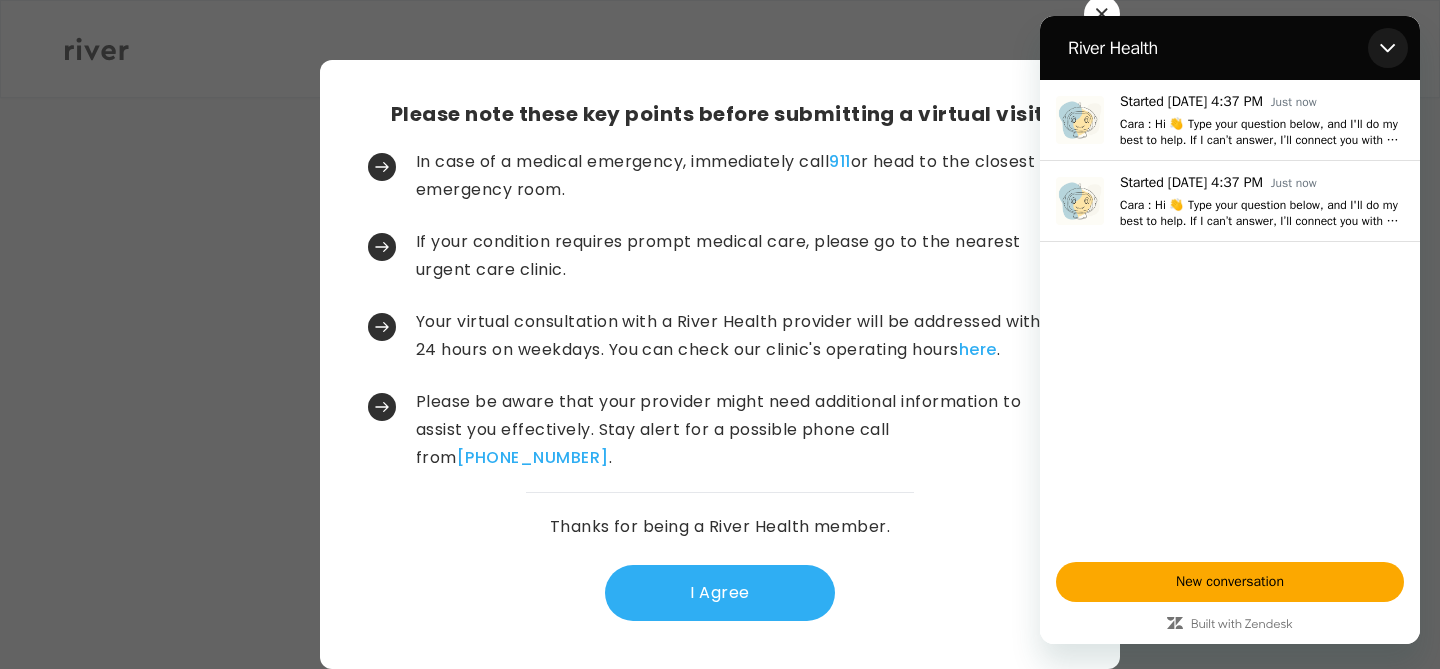 click at bounding box center (1388, 48) 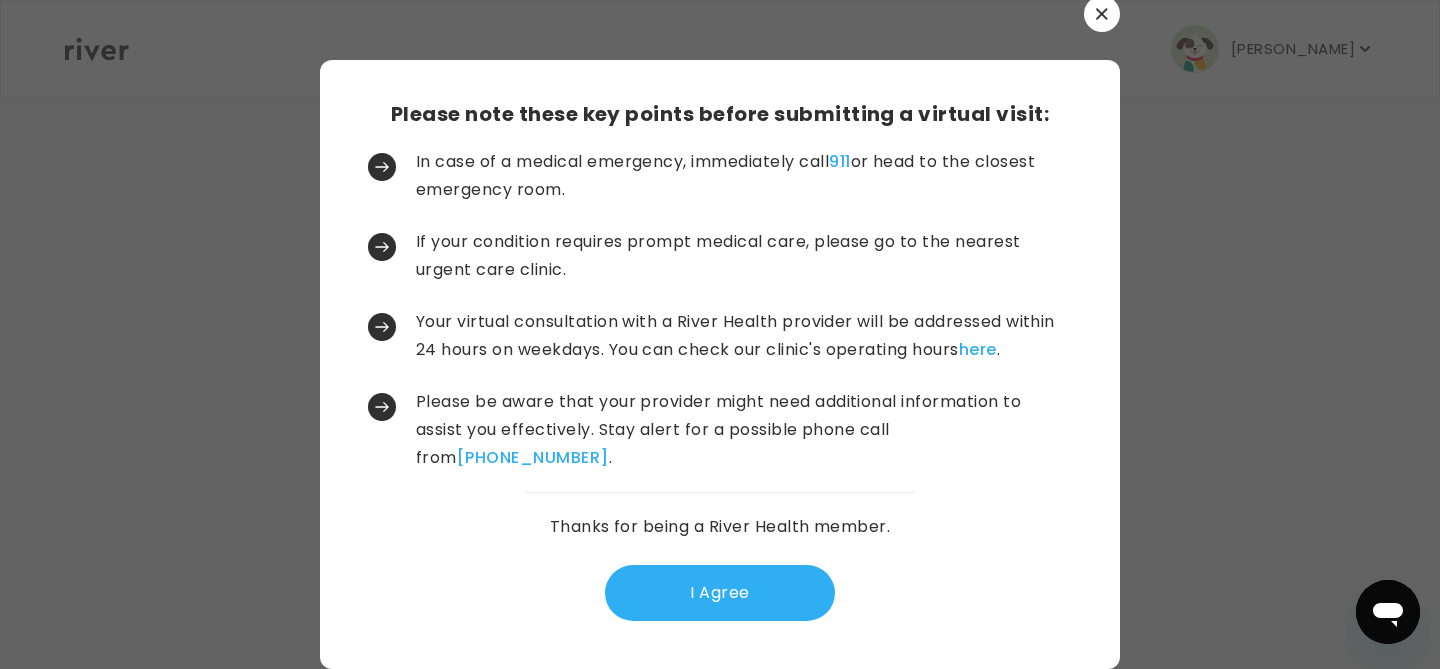 click on "Please note these key points before submitting a virtual visit: In case of a medical emergency, immediately call  911  or head to the closest emergency room.
If your condition requires prompt medical care, please go to the nearest urgent care clinic.
Your virtual consultation with a River Health provider will be addressed within 24 hours on weekdays. You can check our clinic's operating hours  here .
Please be aware that your provider might need additional information to assist you effectively. Stay alert for a possible phone call from  [PHONE_NUMBER] .
Thanks for being a River Health member. I Agree" at bounding box center (720, 364) 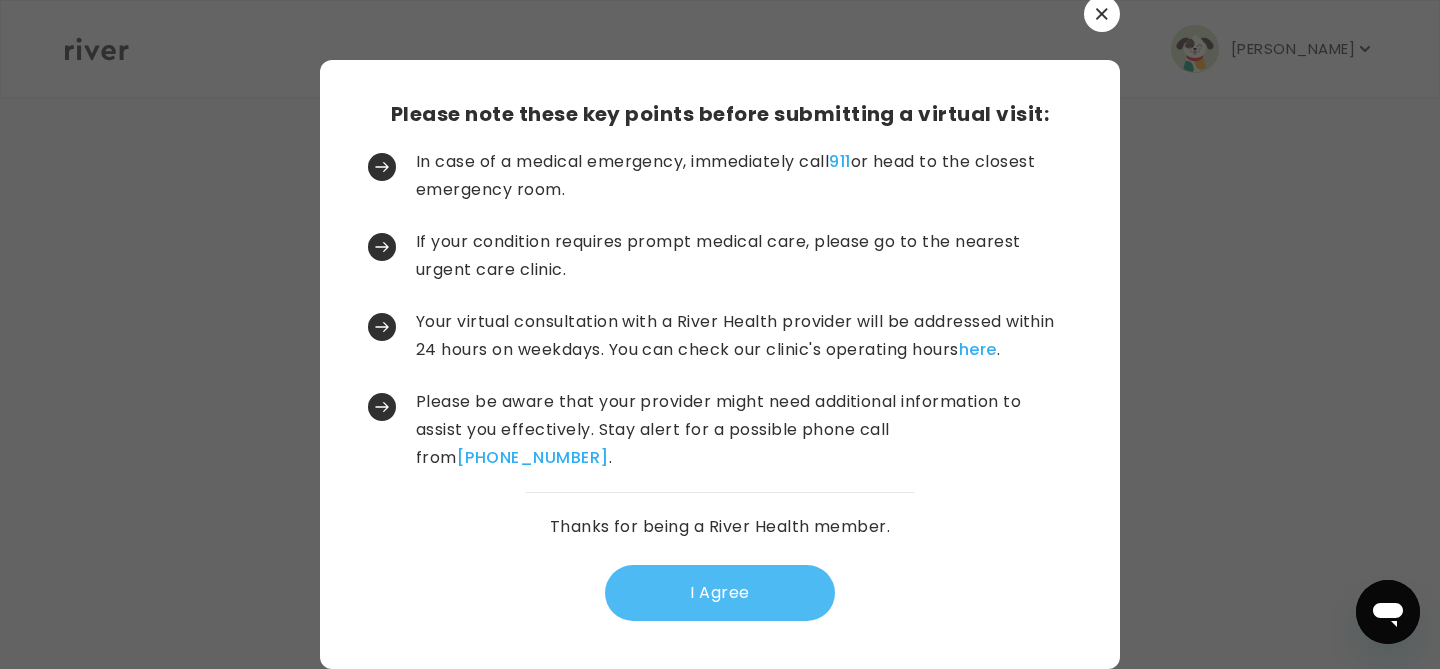 click on "I Agree" at bounding box center (720, 593) 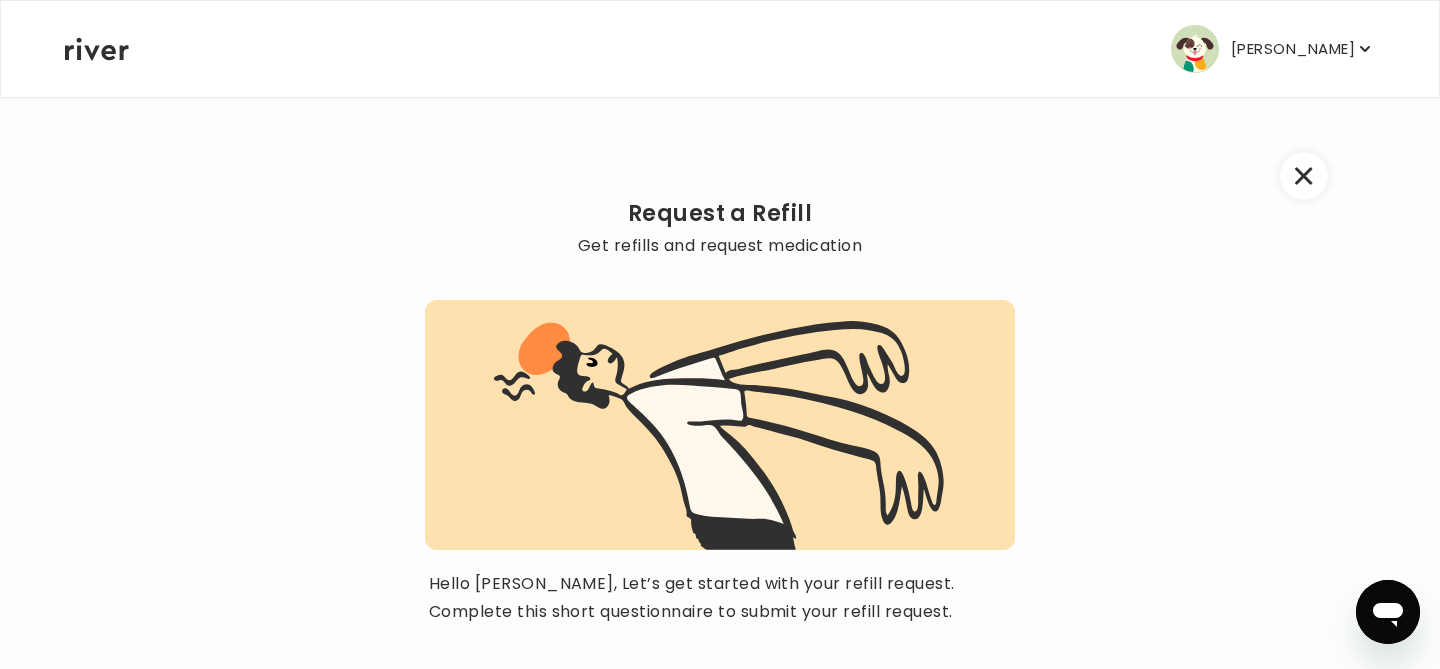 scroll, scrollTop: 177, scrollLeft: 0, axis: vertical 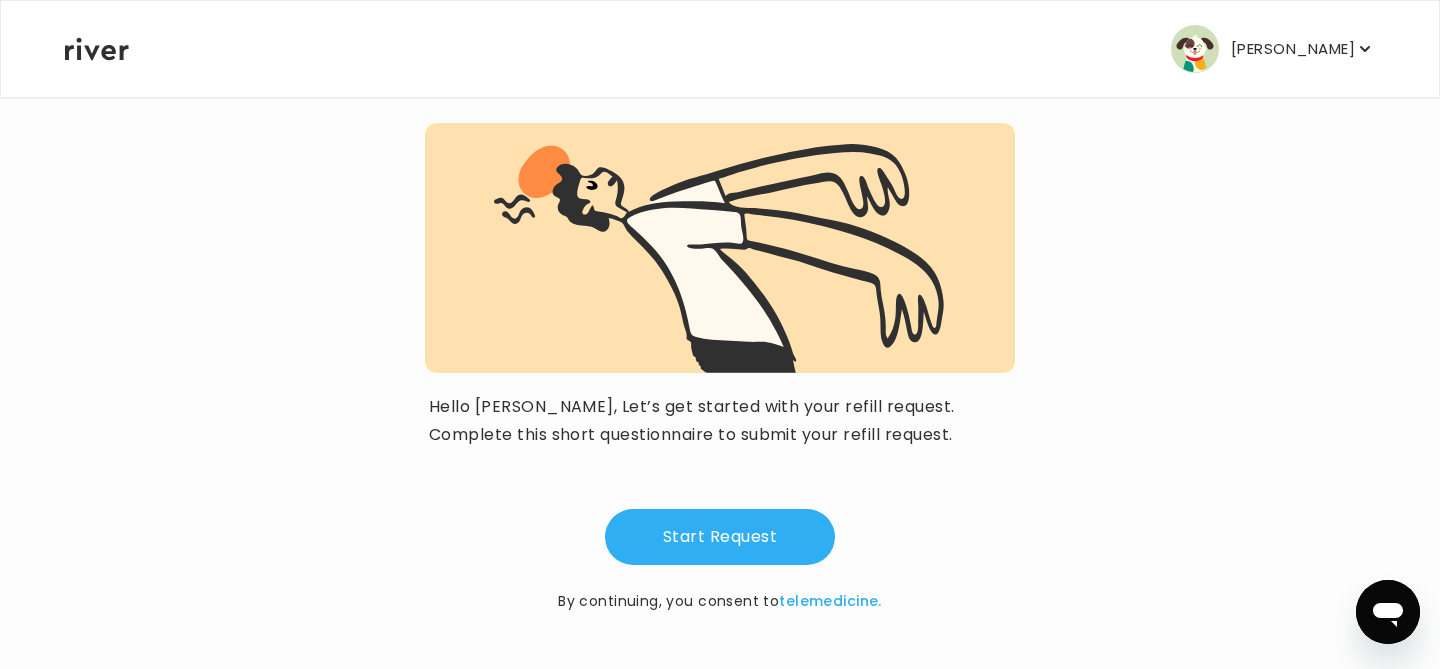 click on "[PERSON_NAME]" at bounding box center [1293, 49] 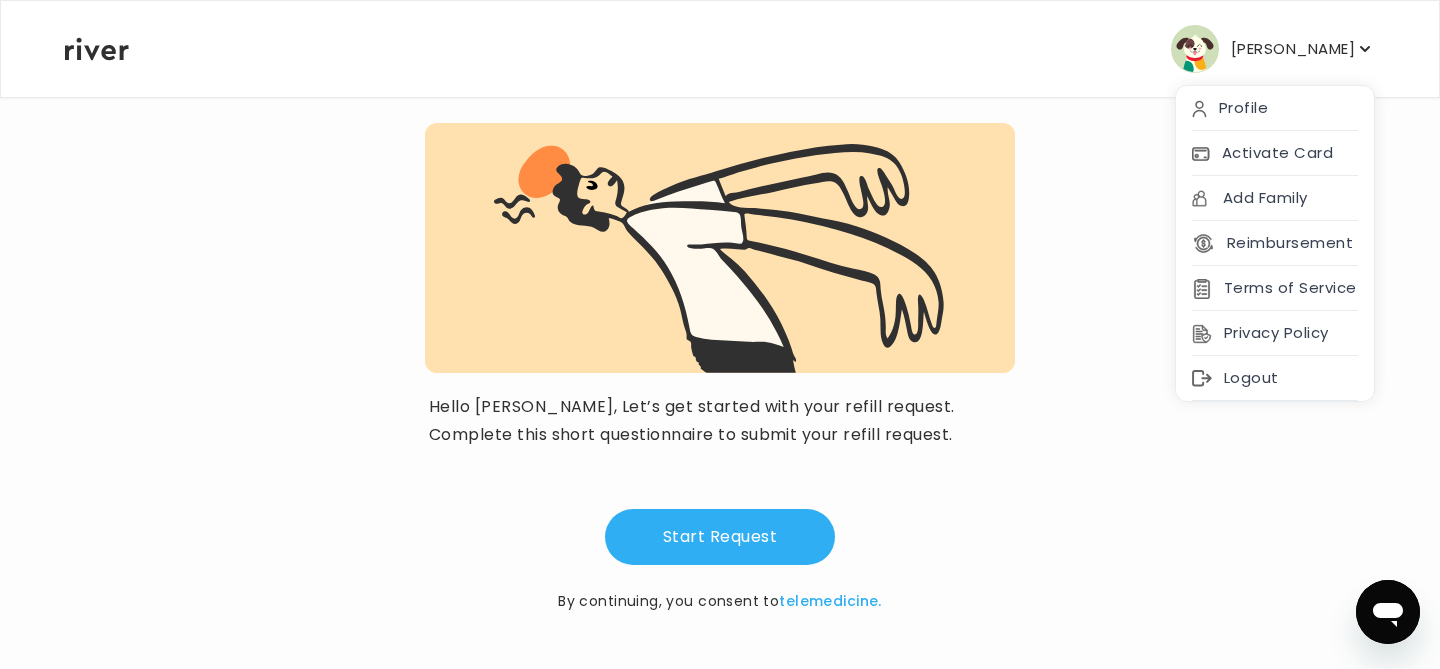 click 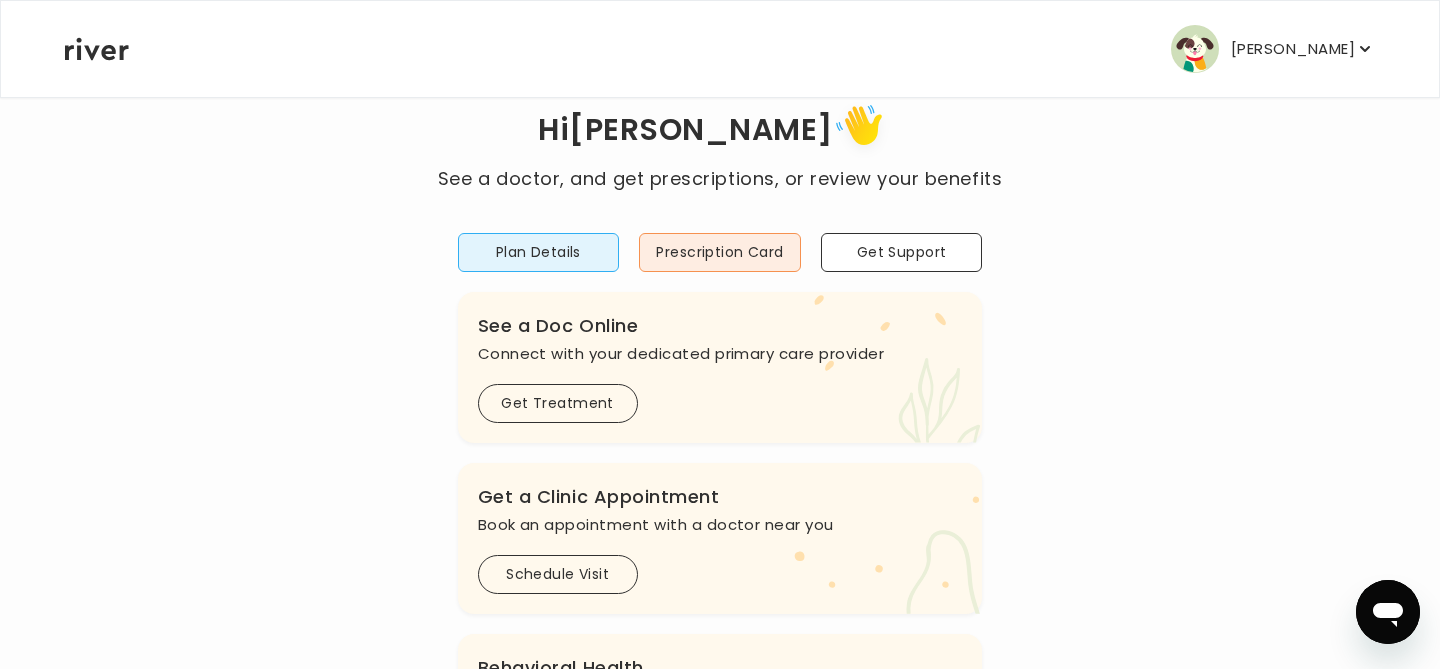 scroll, scrollTop: 20, scrollLeft: 0, axis: vertical 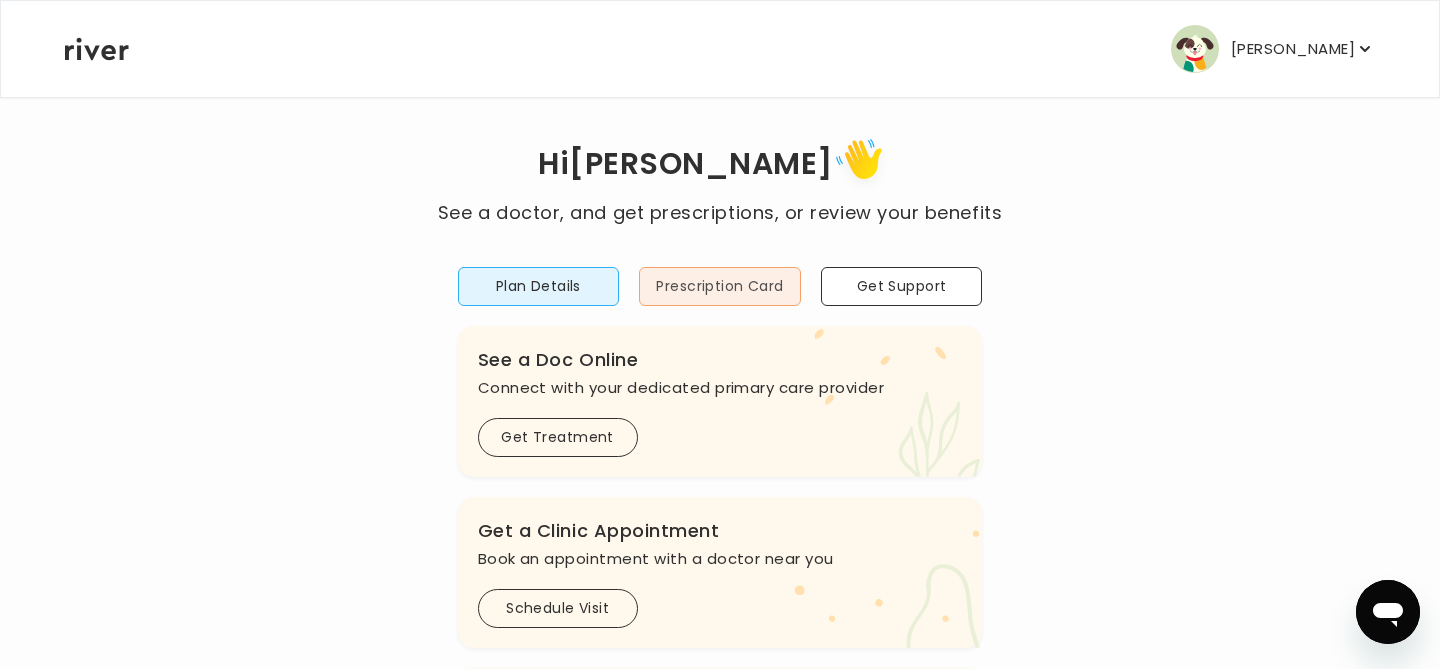 click on "Prescription Card" at bounding box center (720, 286) 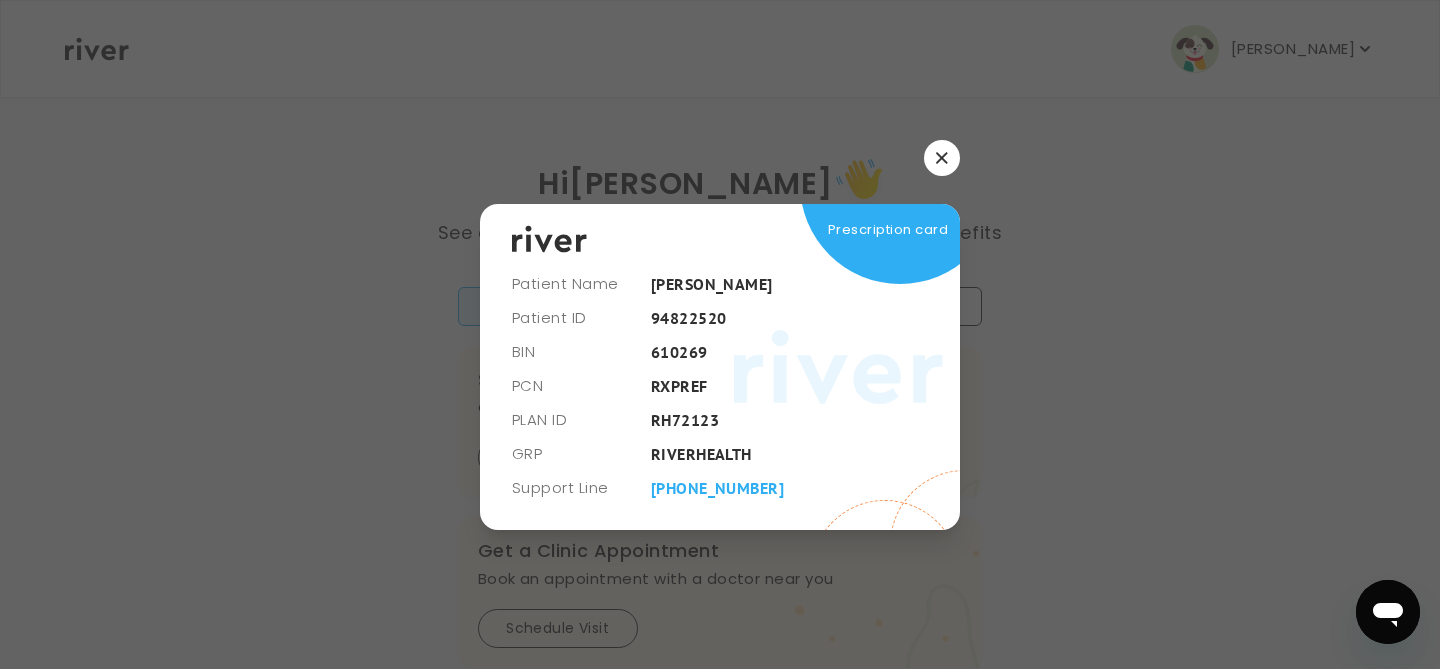 scroll, scrollTop: 0, scrollLeft: 0, axis: both 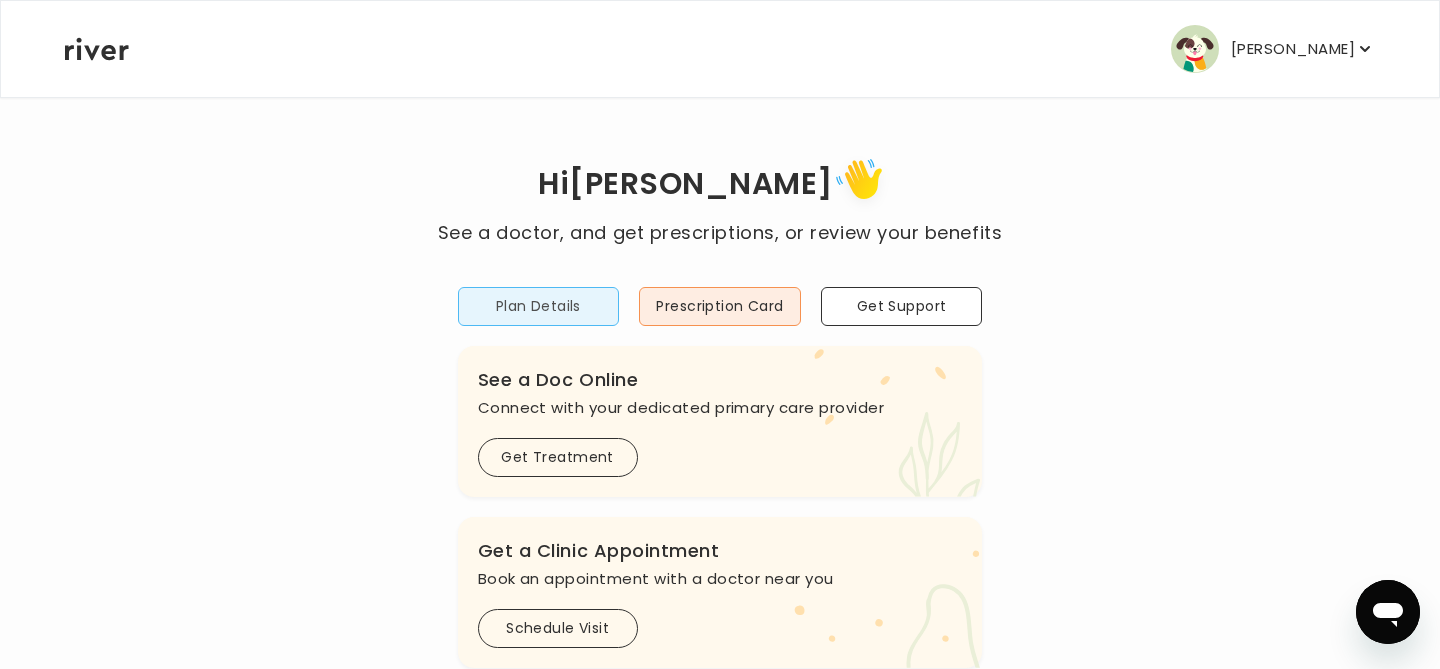 click on "Plan Details" at bounding box center [539, 306] 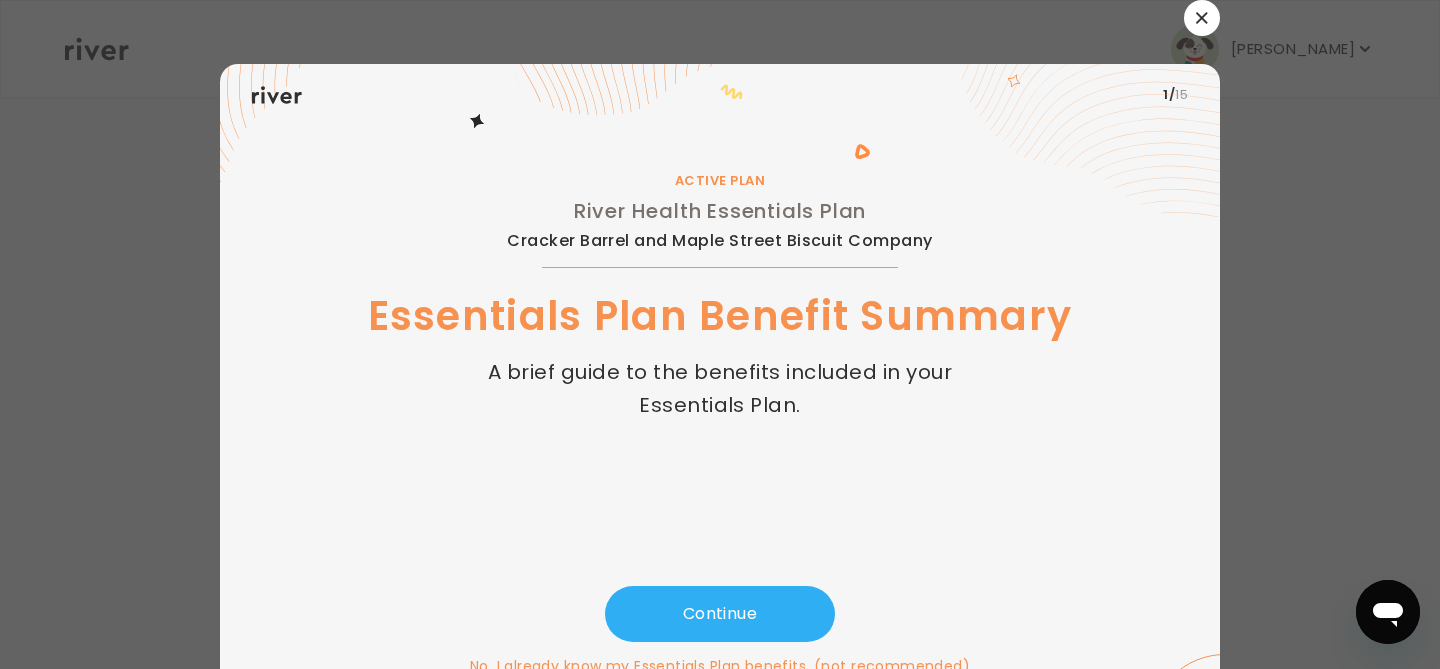 scroll, scrollTop: 45, scrollLeft: 0, axis: vertical 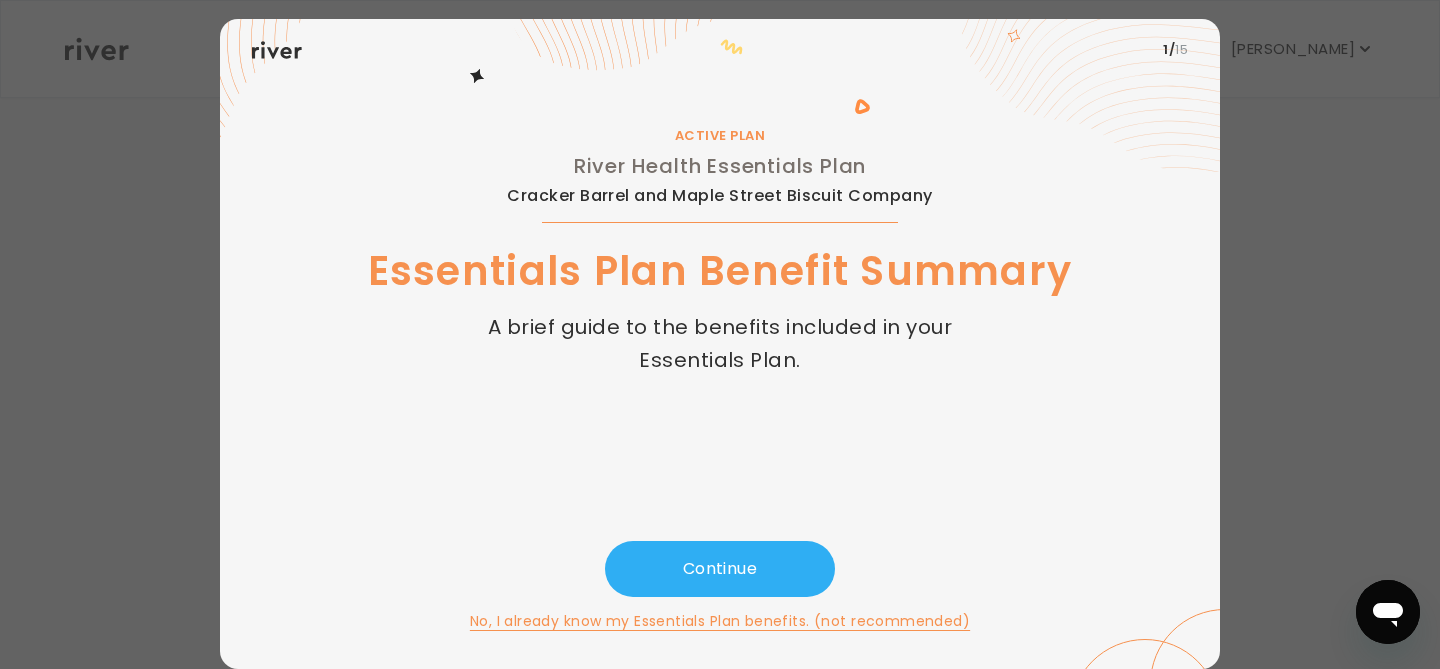 click on "No, I already know my Essentials Plan benefits. (not recommended)" at bounding box center [720, 621] 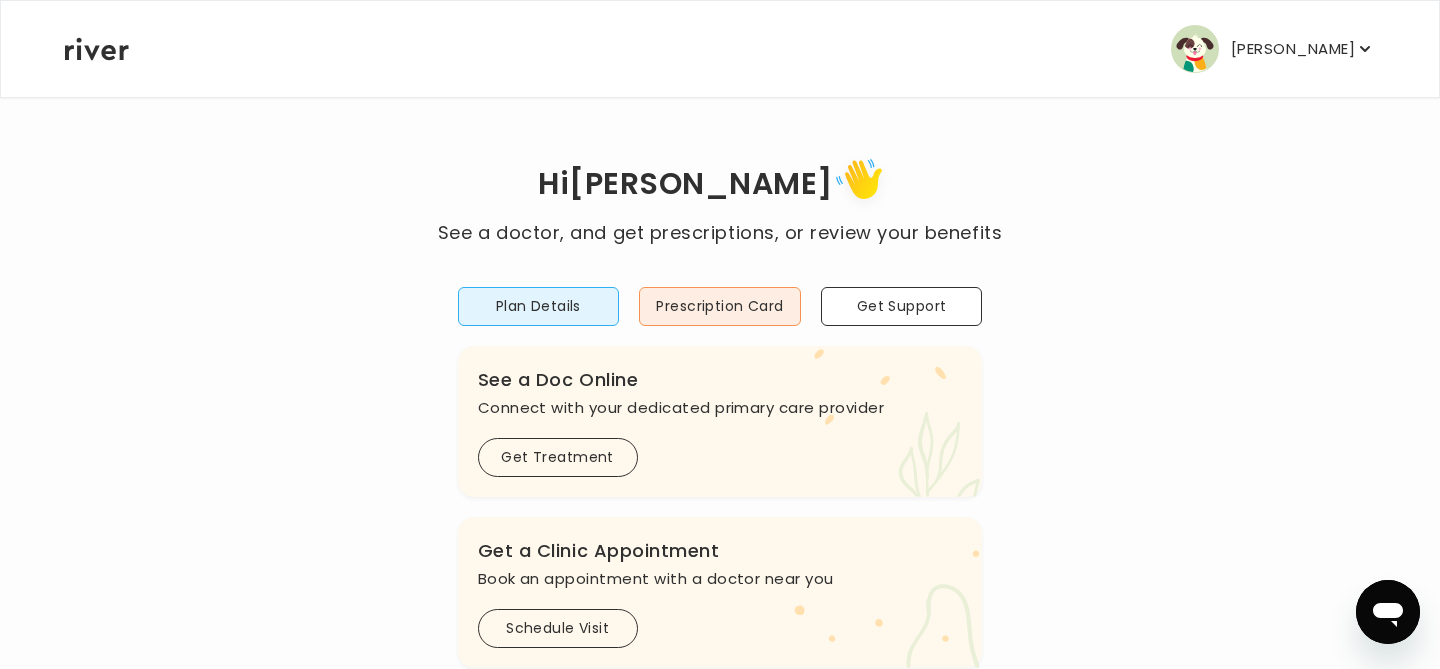 click at bounding box center (1388, 612) 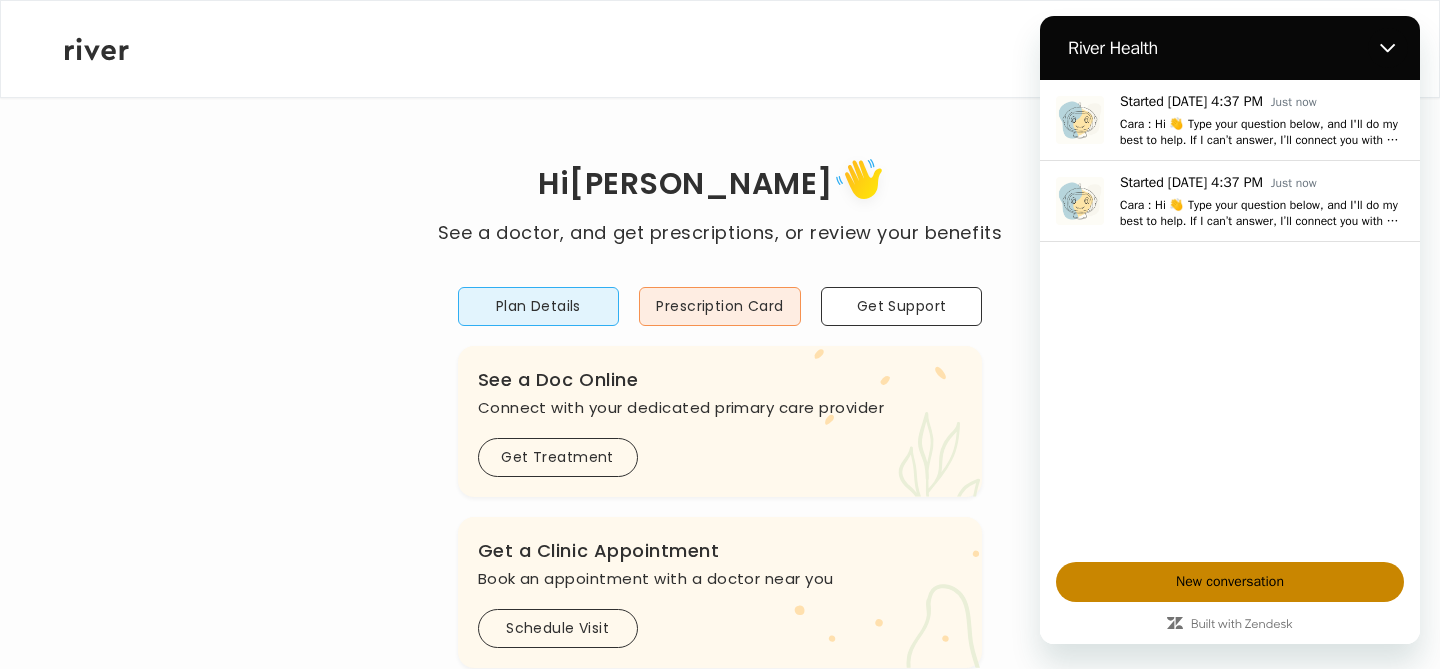 click on "New conversation" at bounding box center [1230, 582] 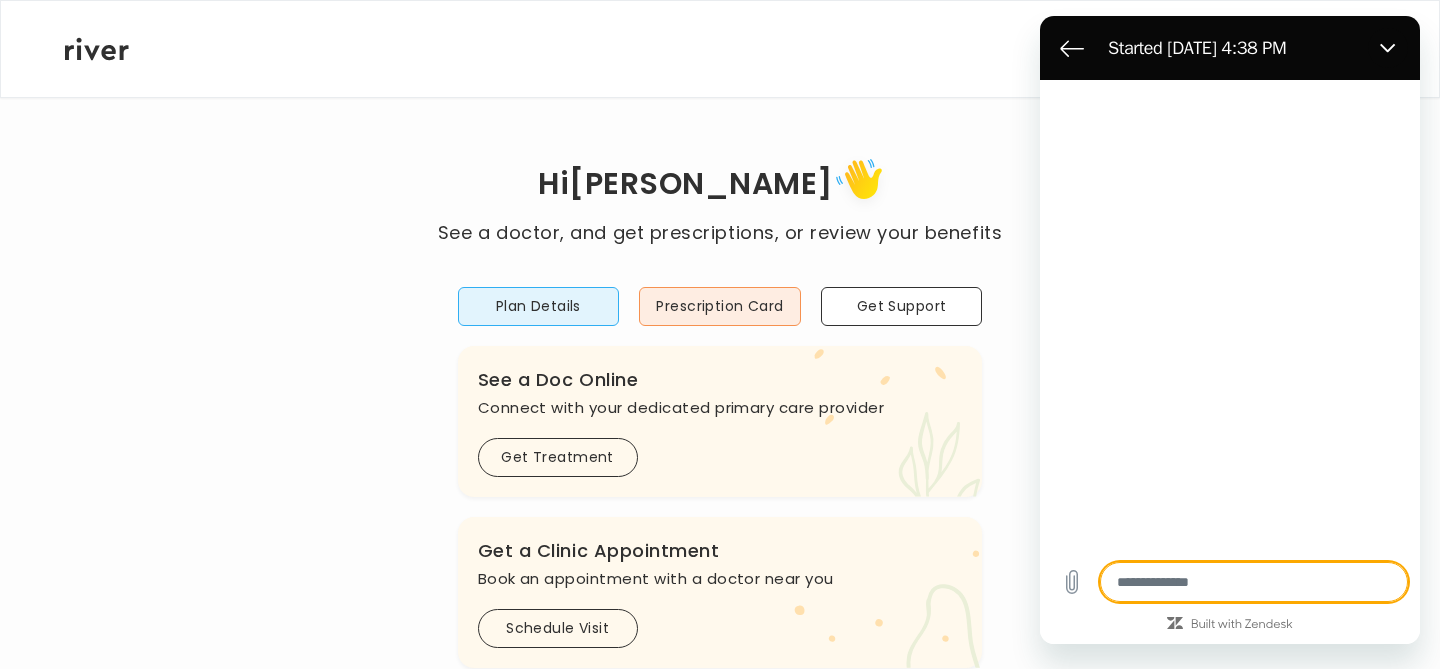 type on "*" 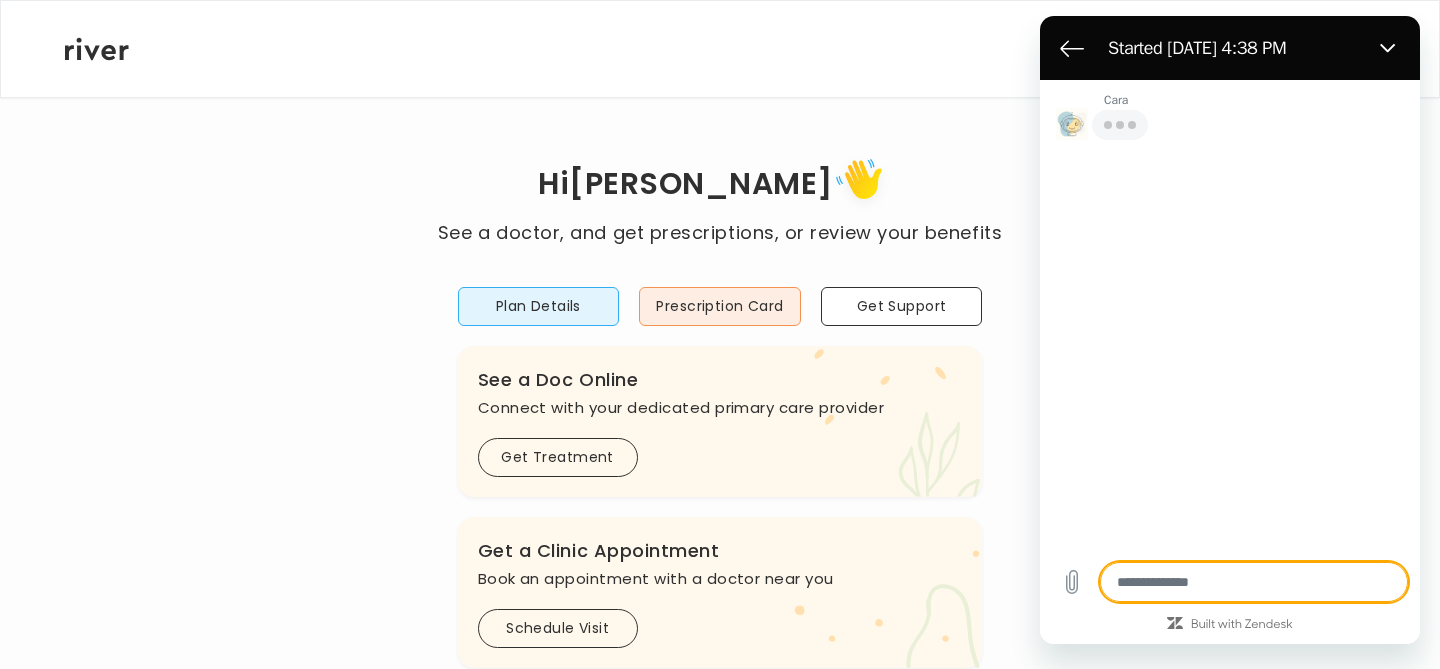 type on "*" 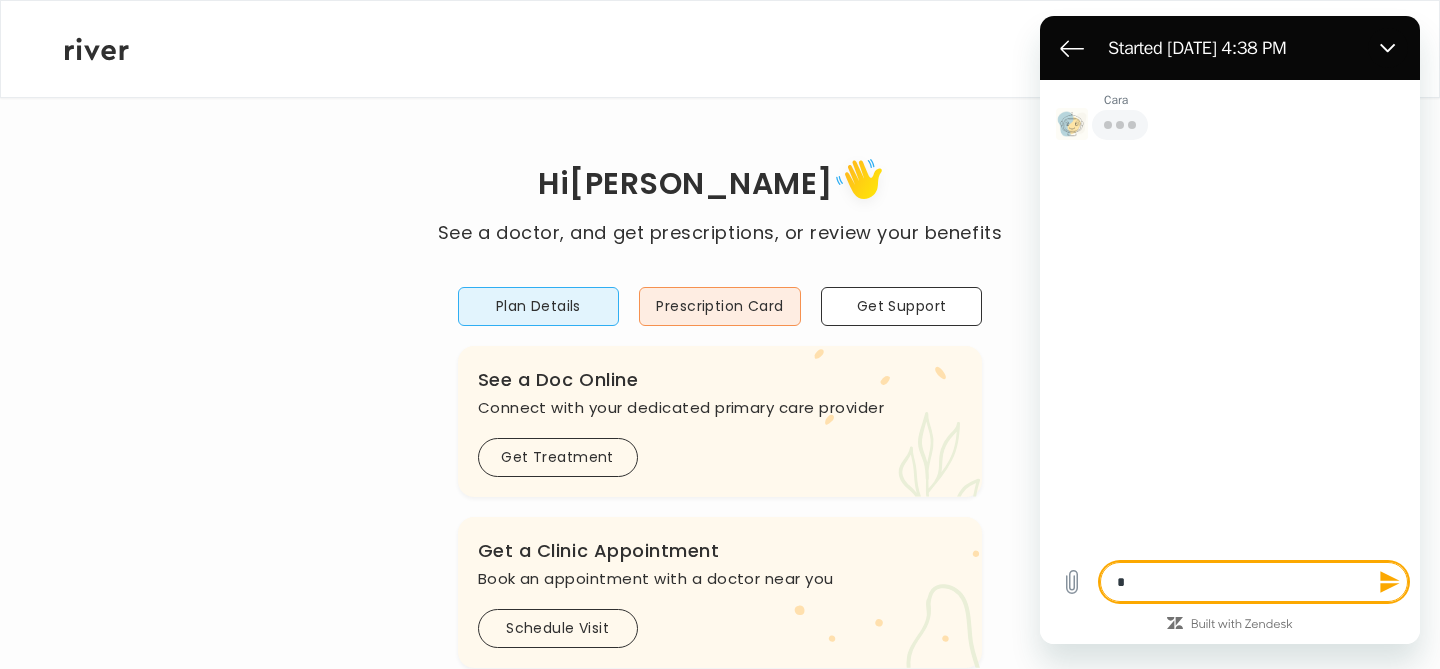 type on "*" 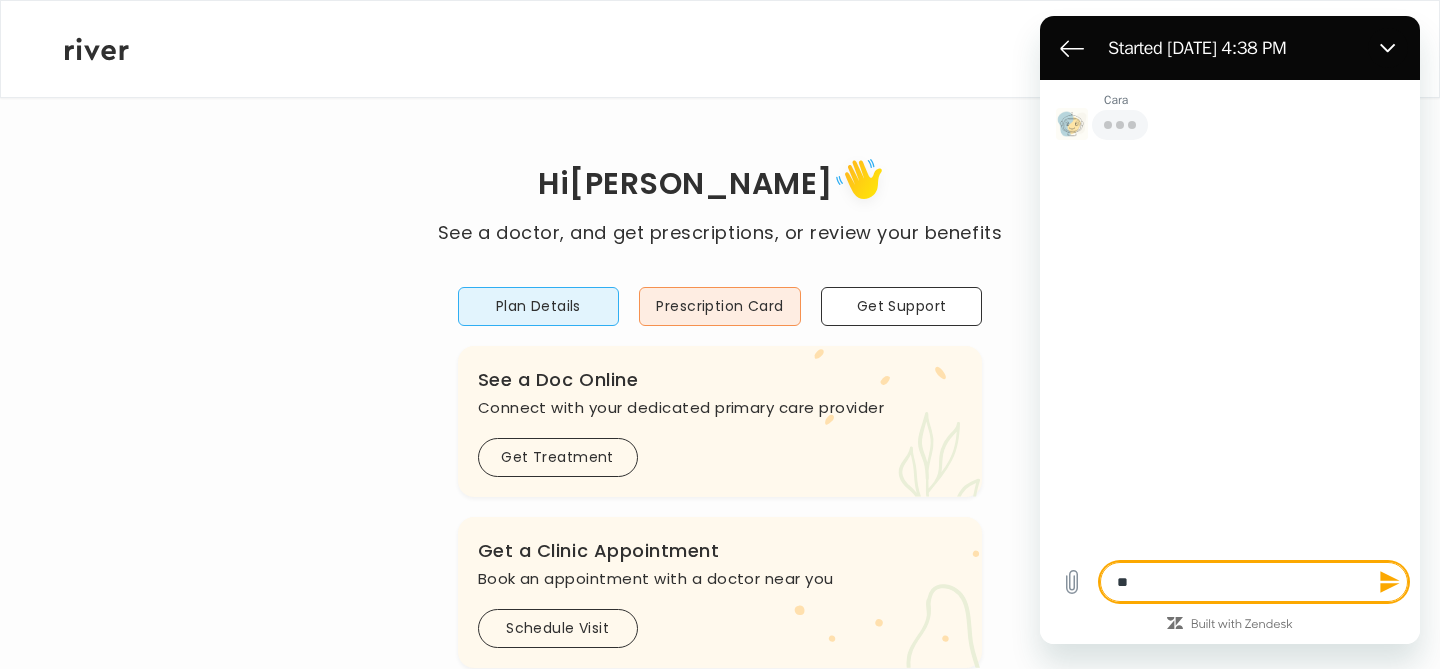 type on "***" 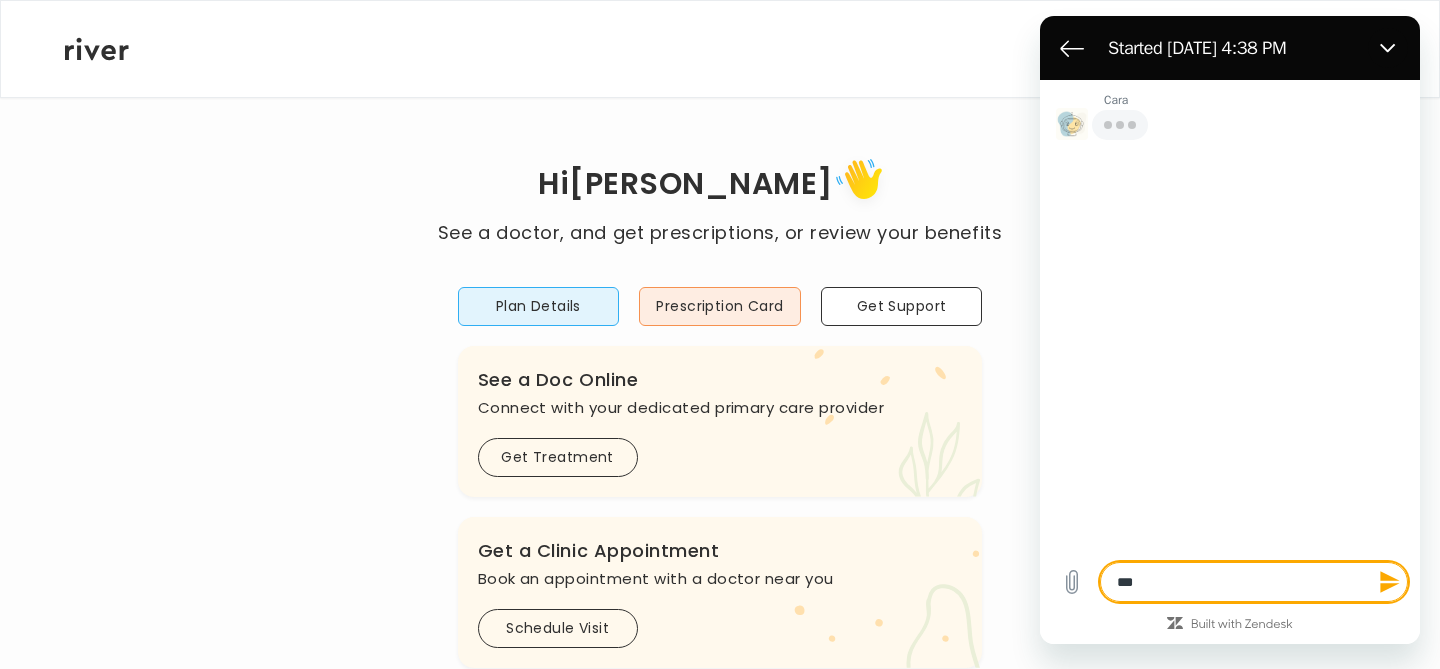 type on "****" 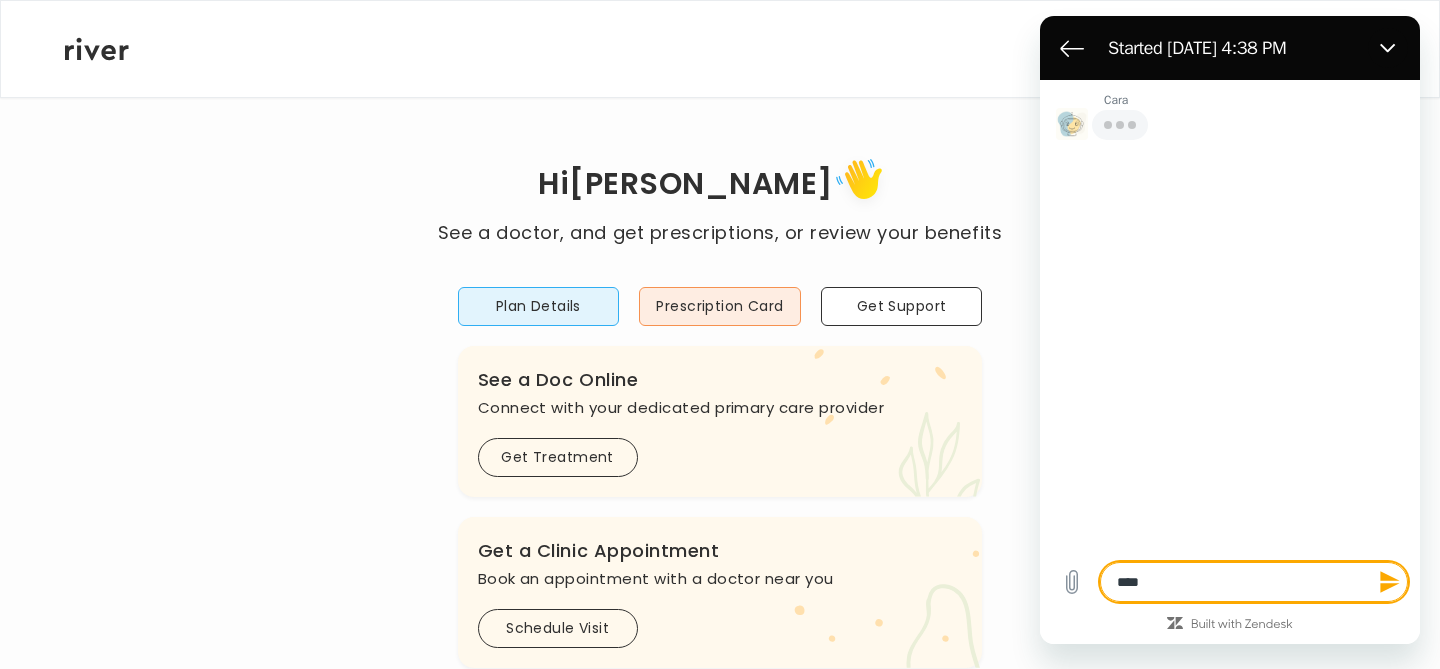 type on "*****" 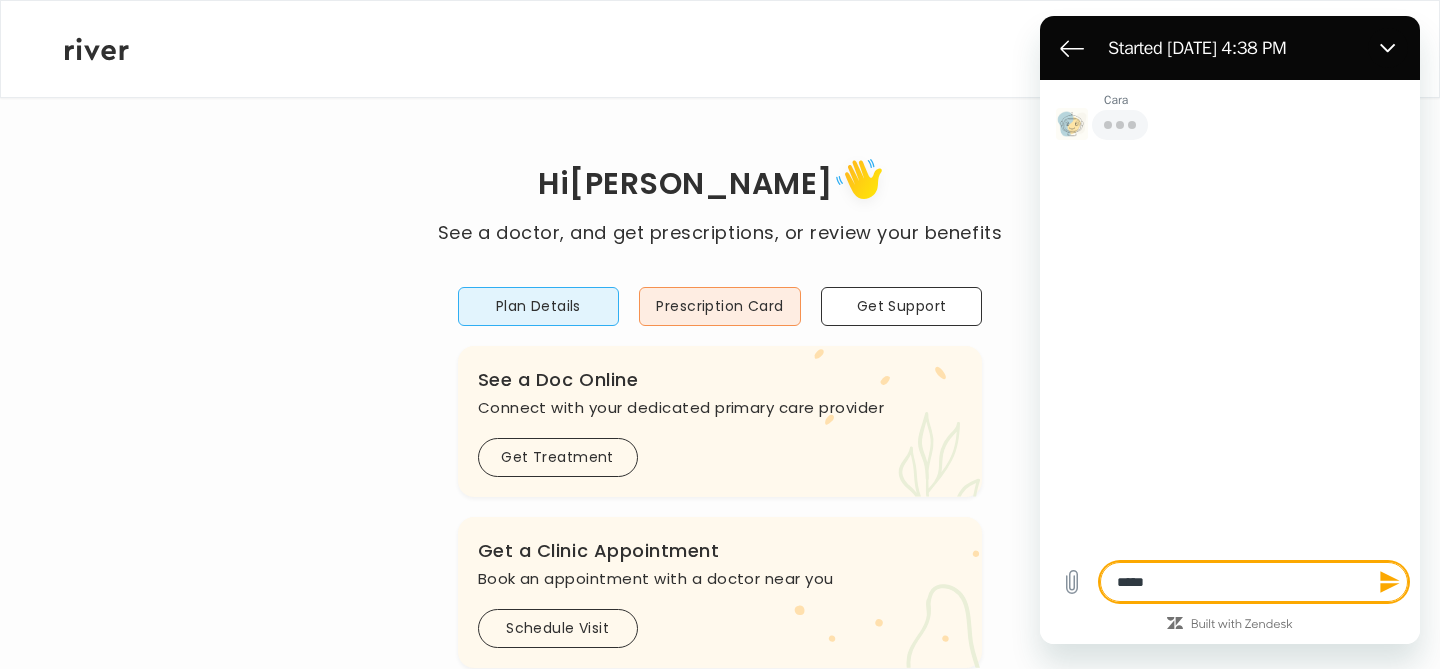 type on "******" 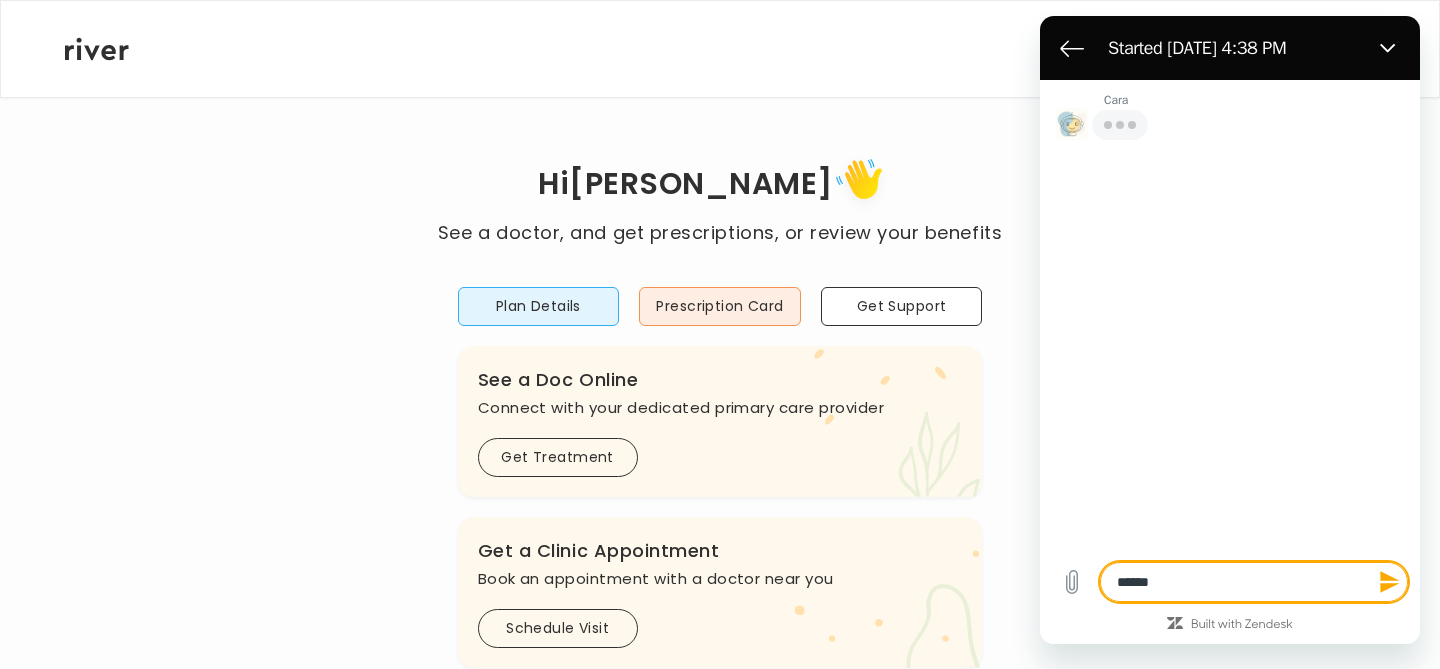 type on "*" 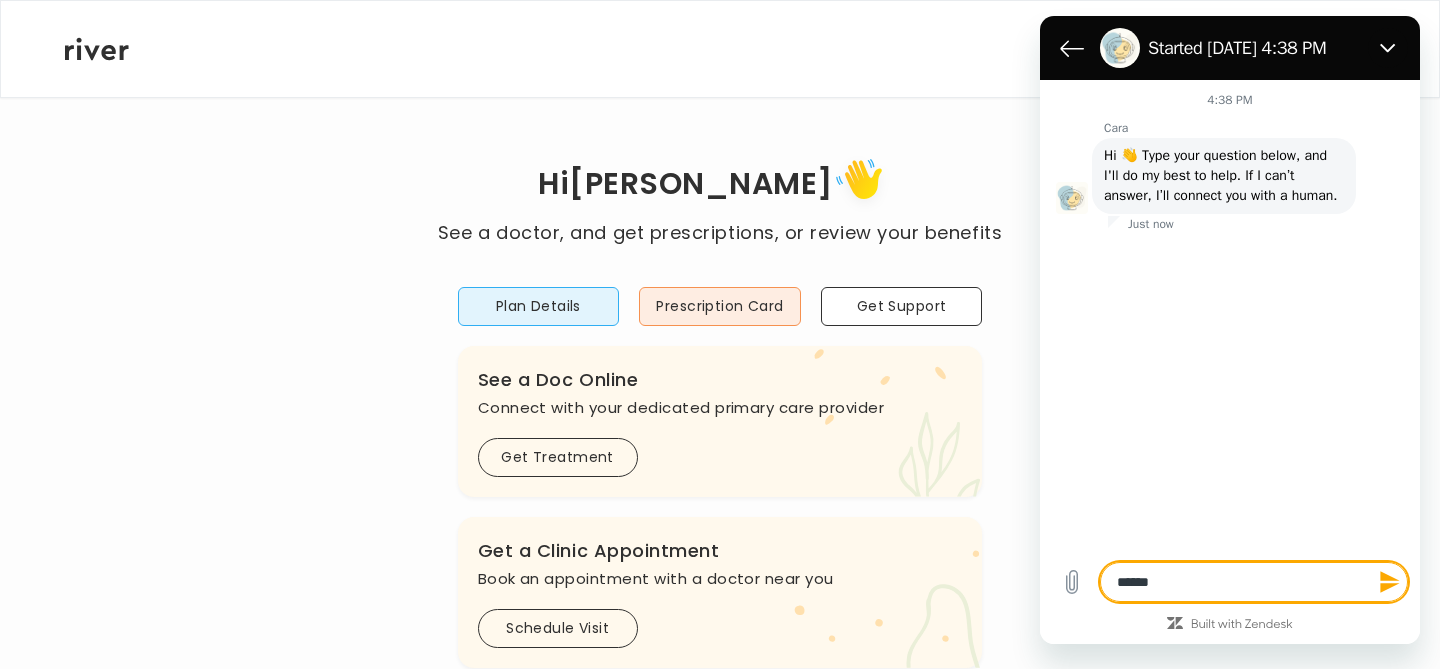 type on "******" 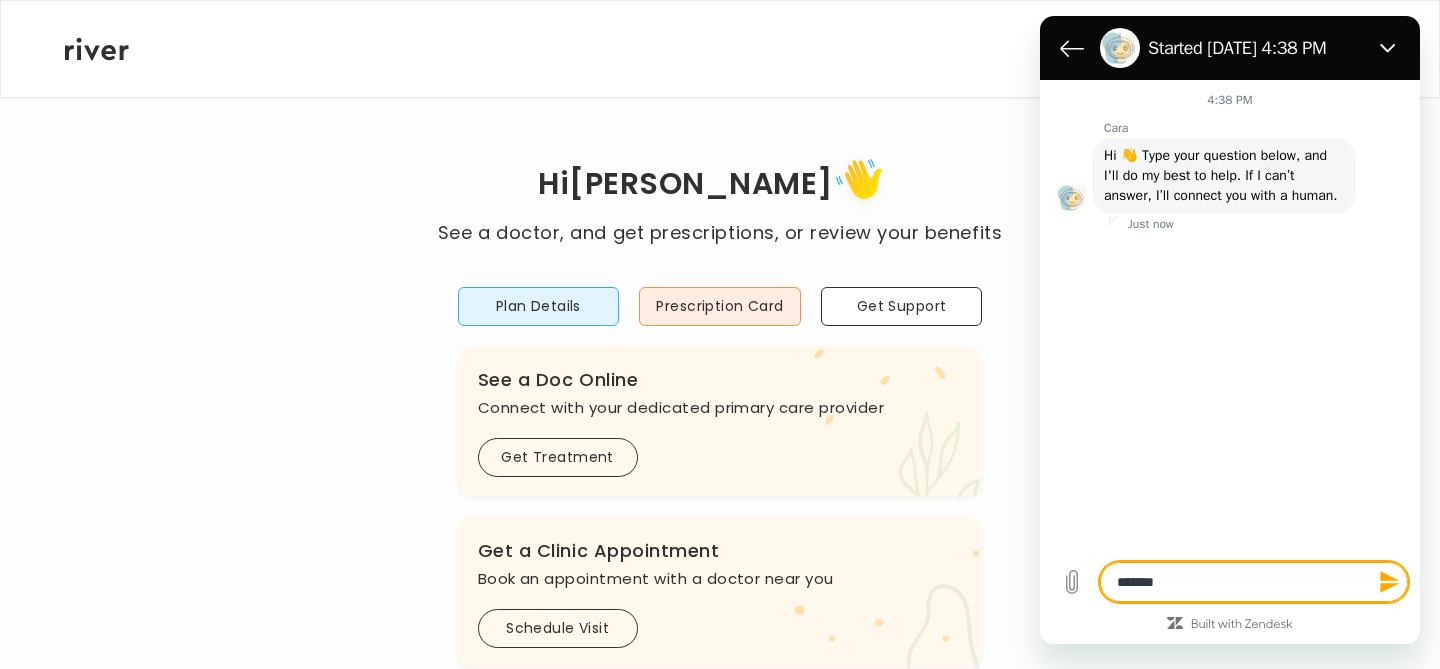type on "*" 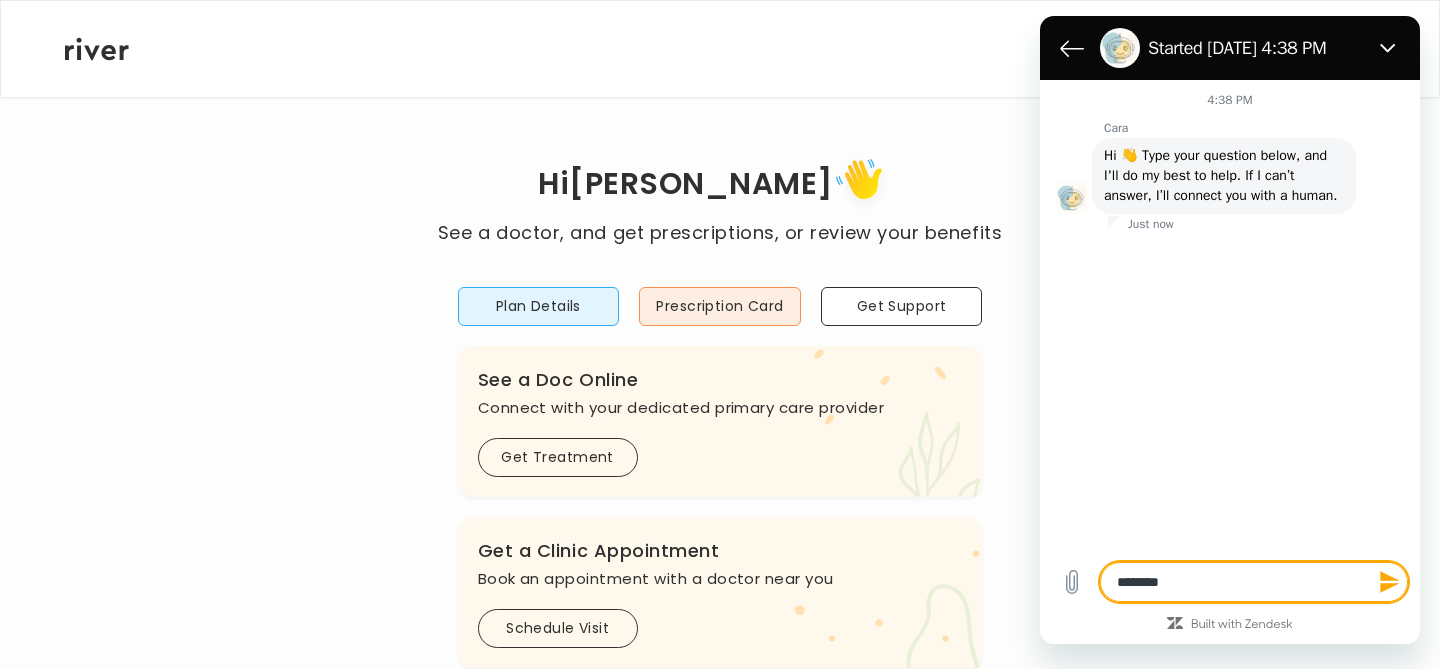 type on "*********" 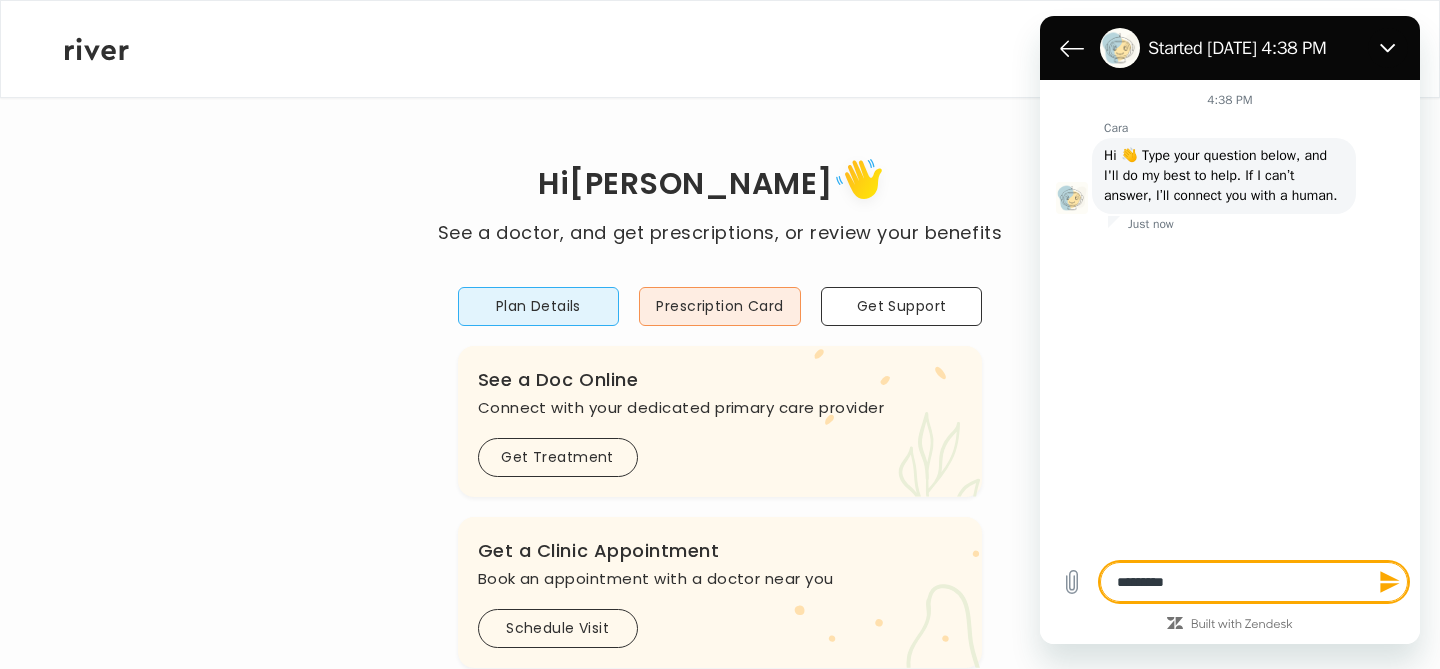type on "**********" 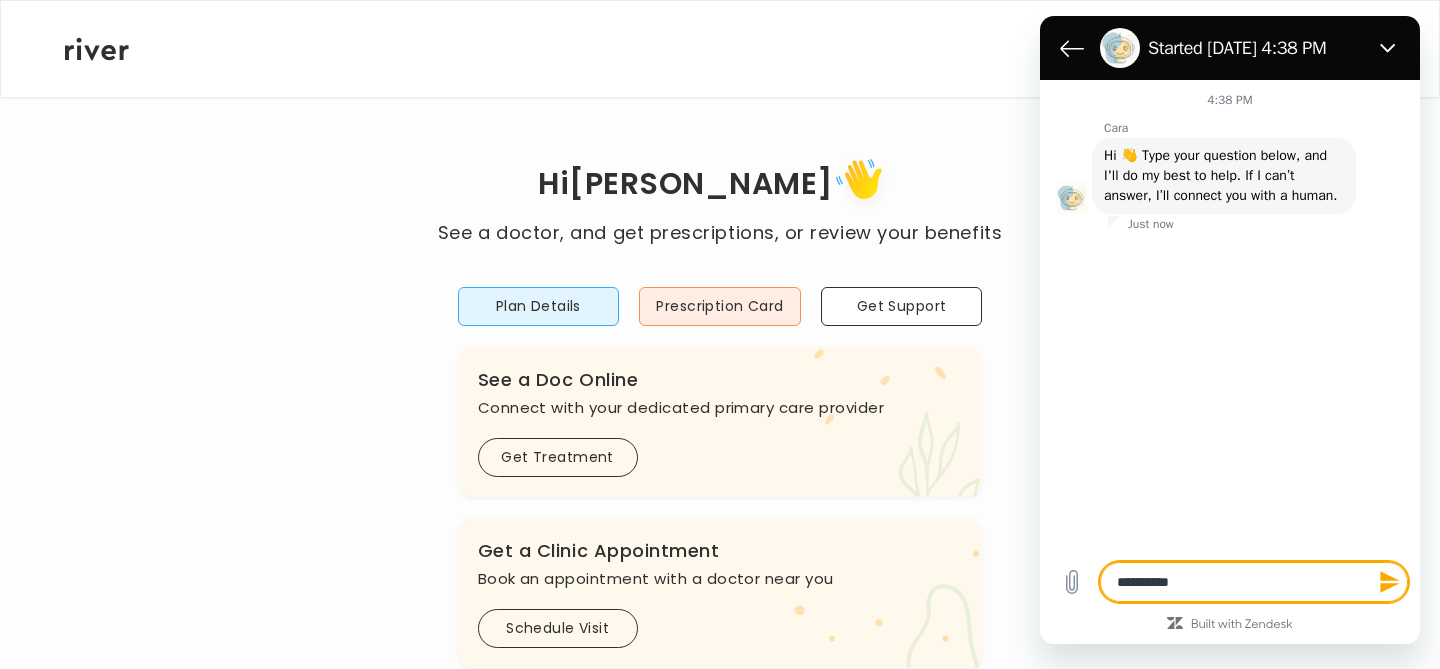 type on "**********" 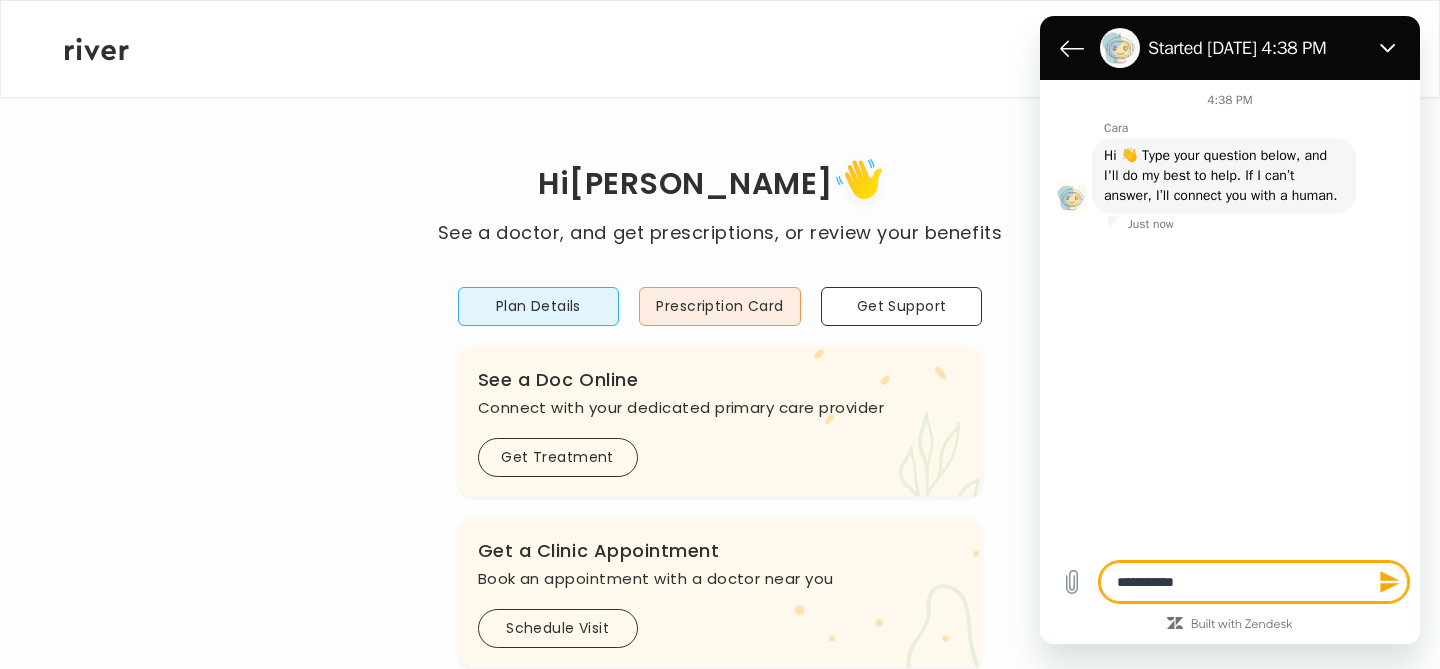 type on "**********" 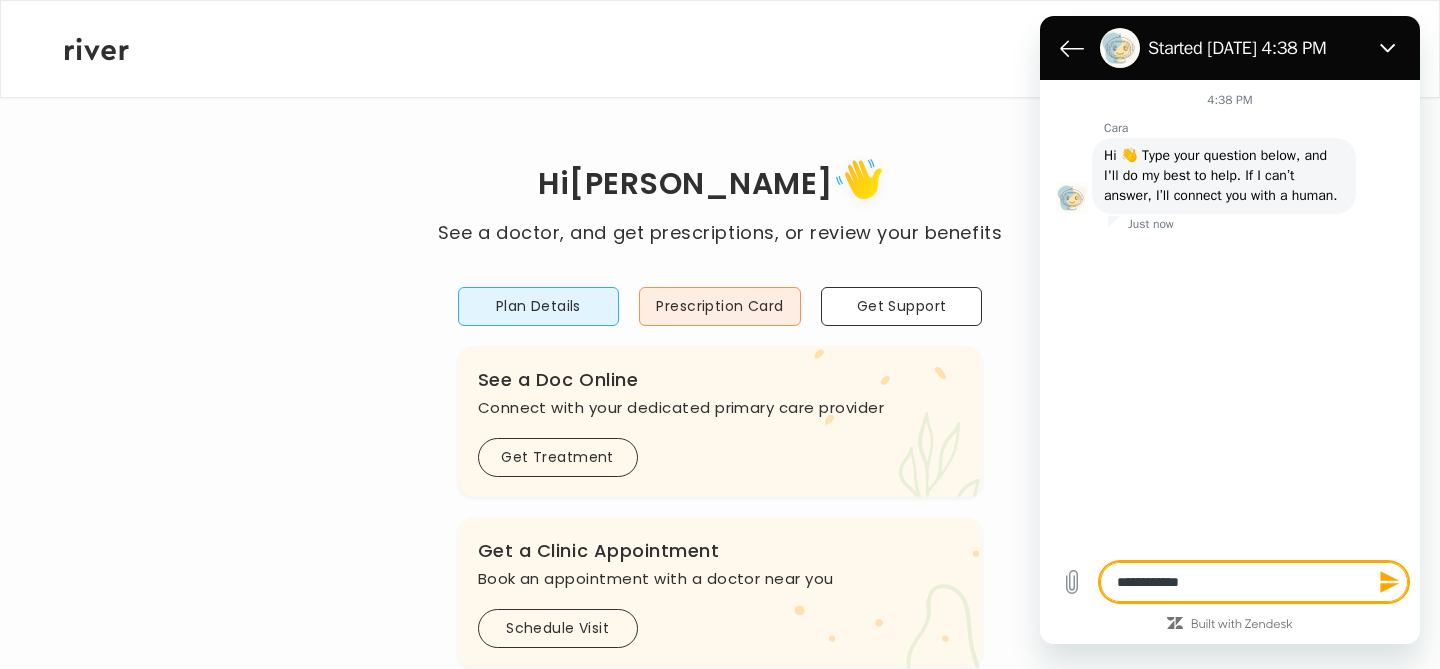 type on "**********" 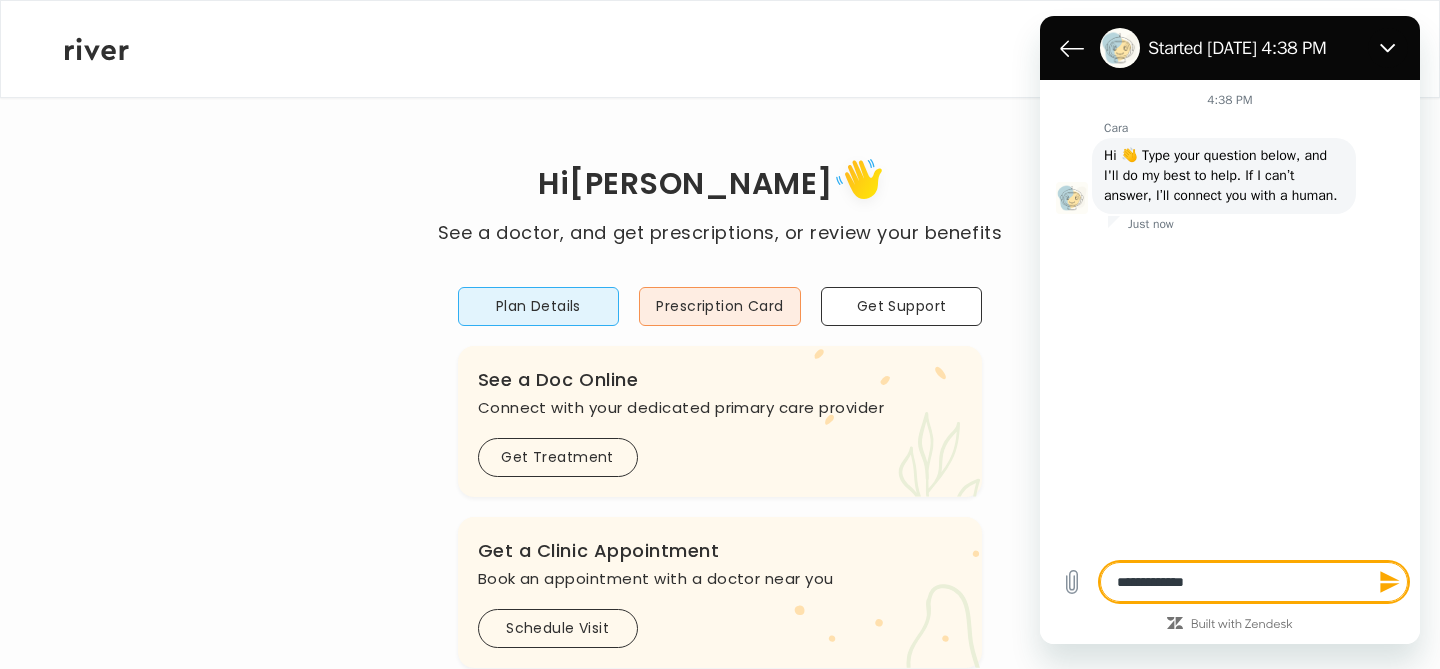 type on "*" 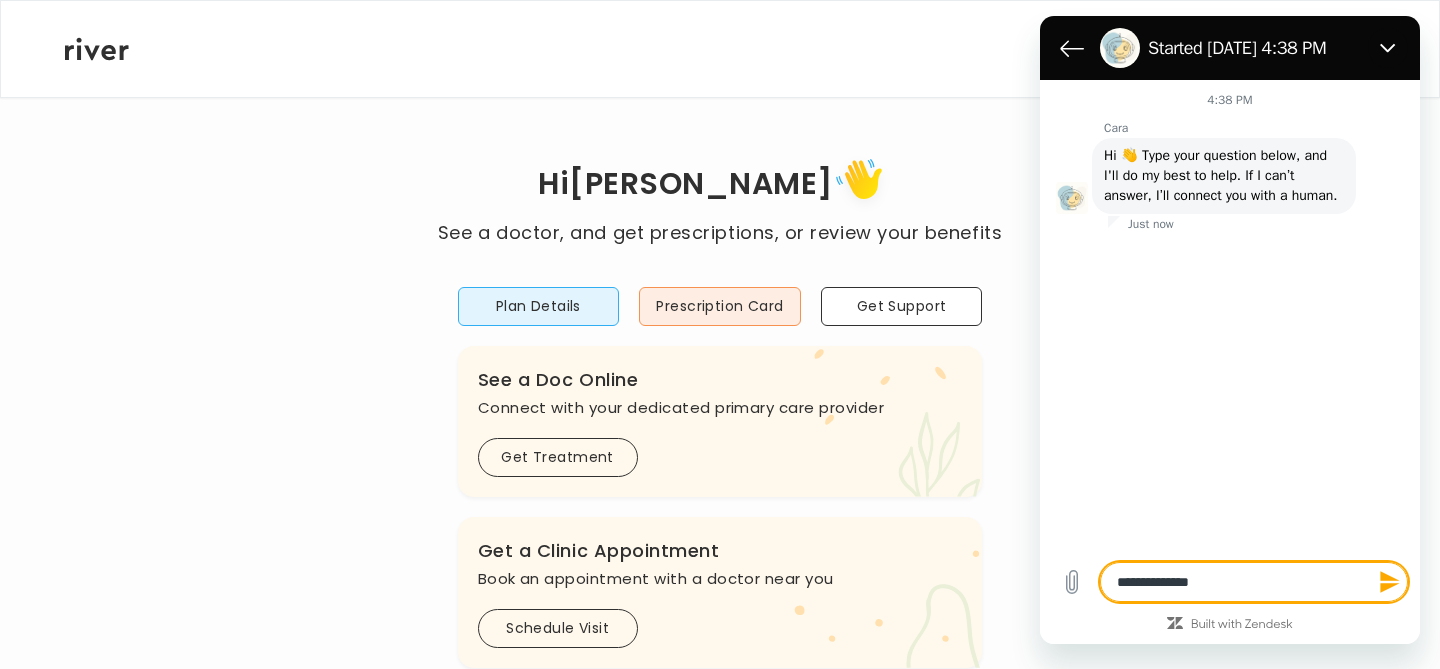 type on "**********" 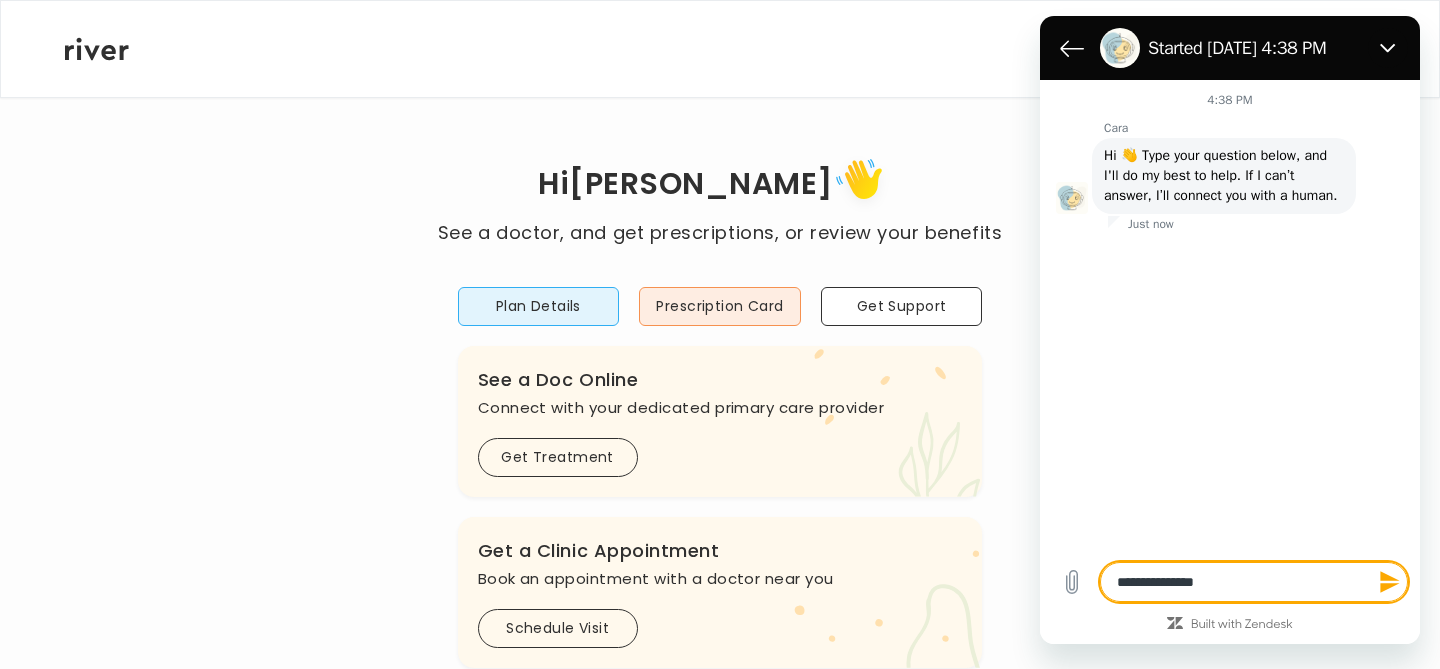 type on "**********" 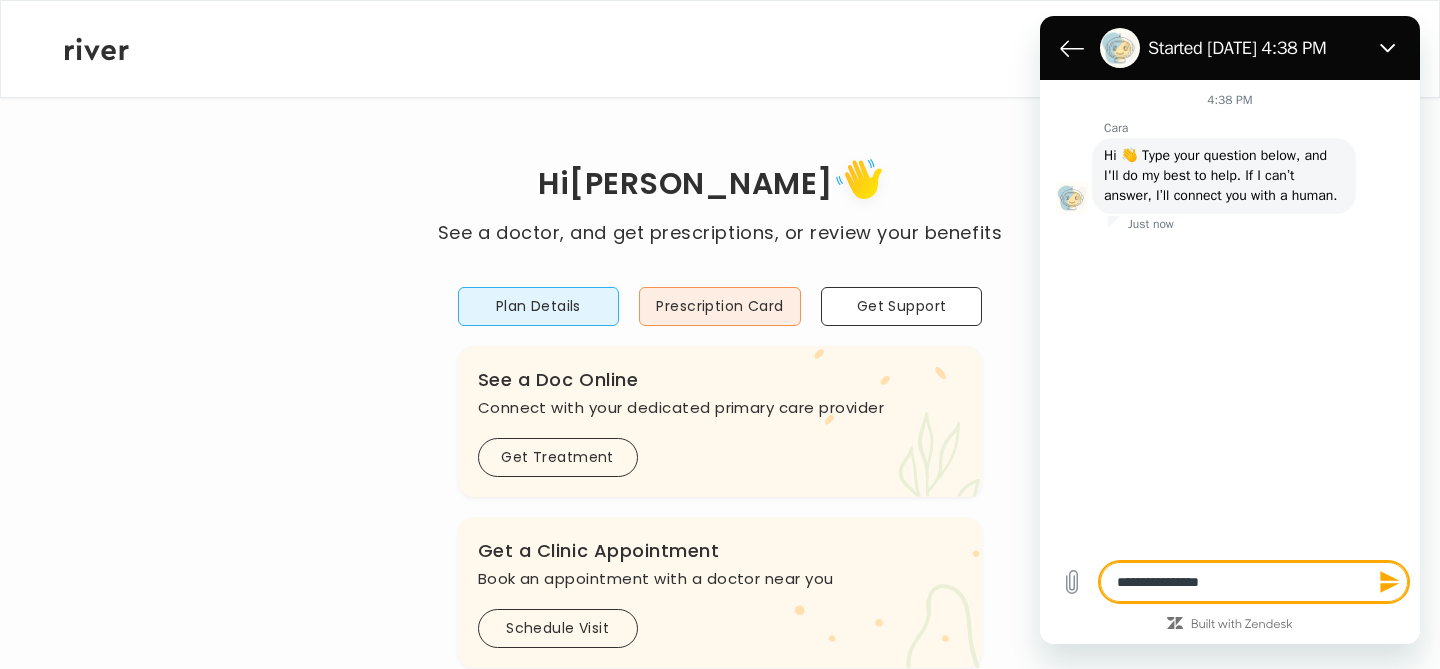 type on "**********" 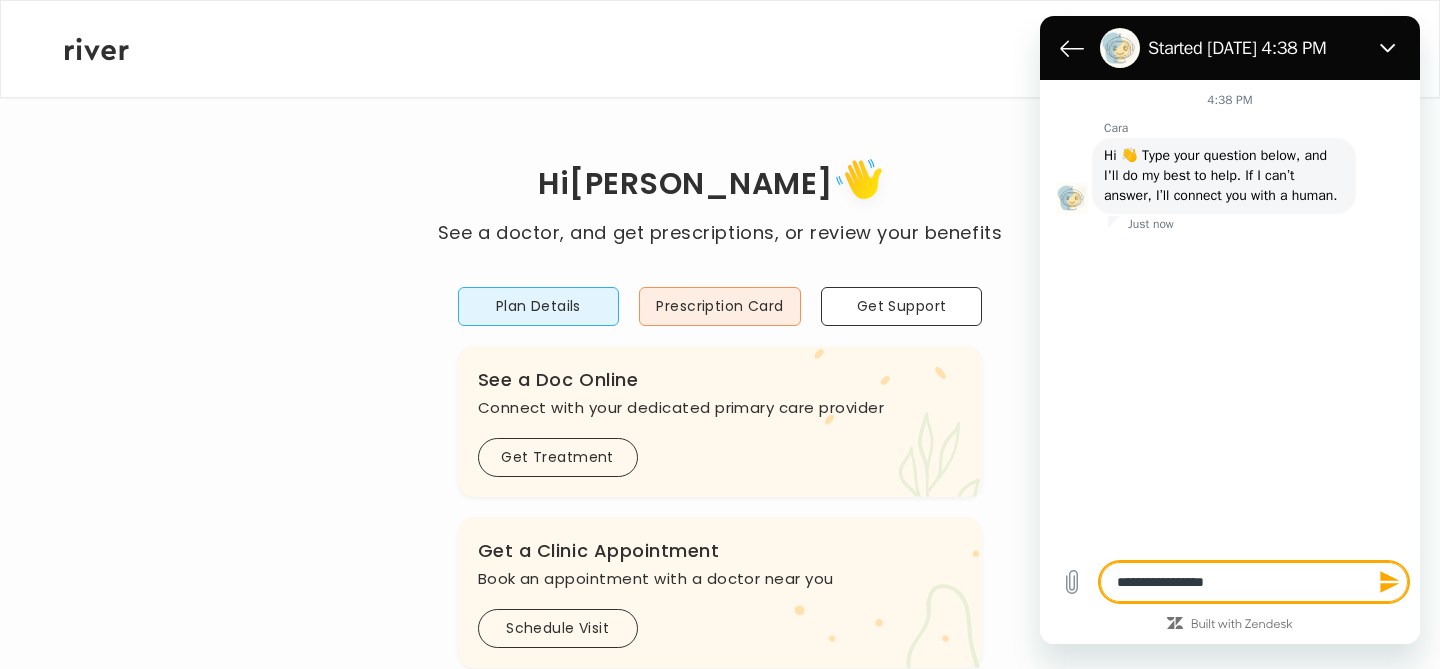 type on "**********" 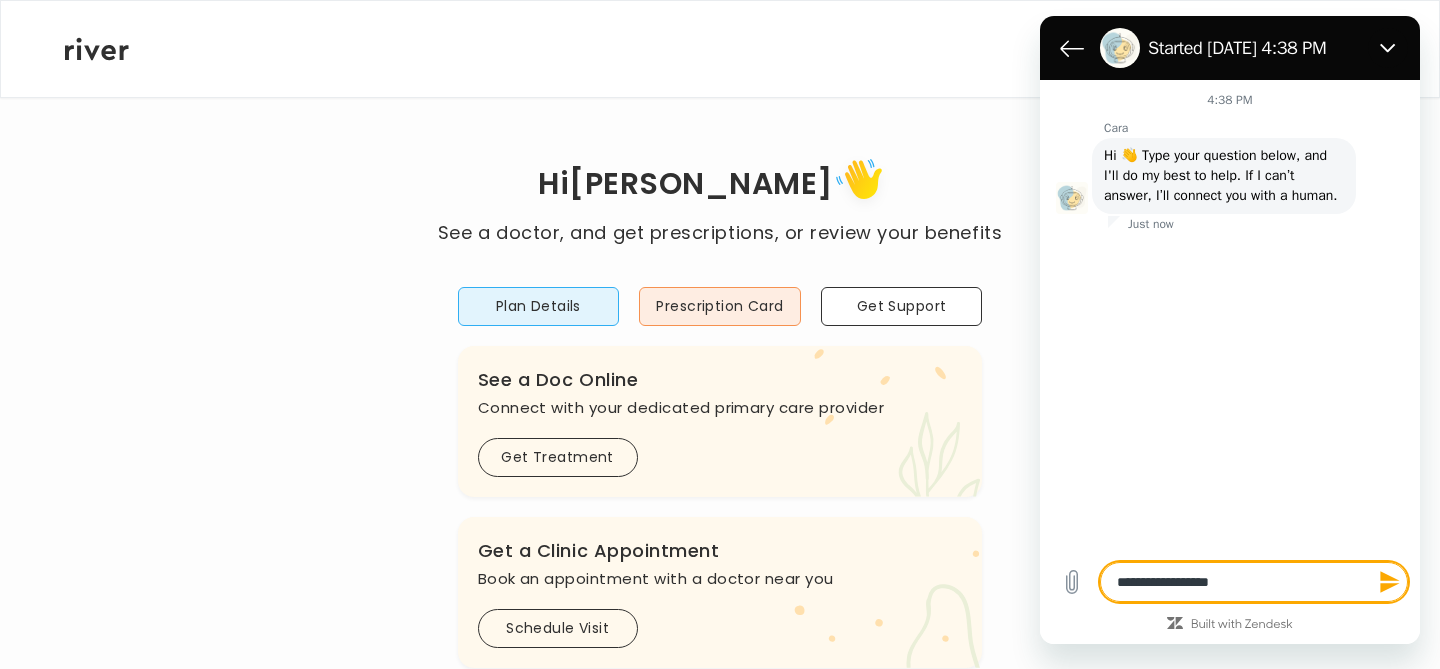 type on "**********" 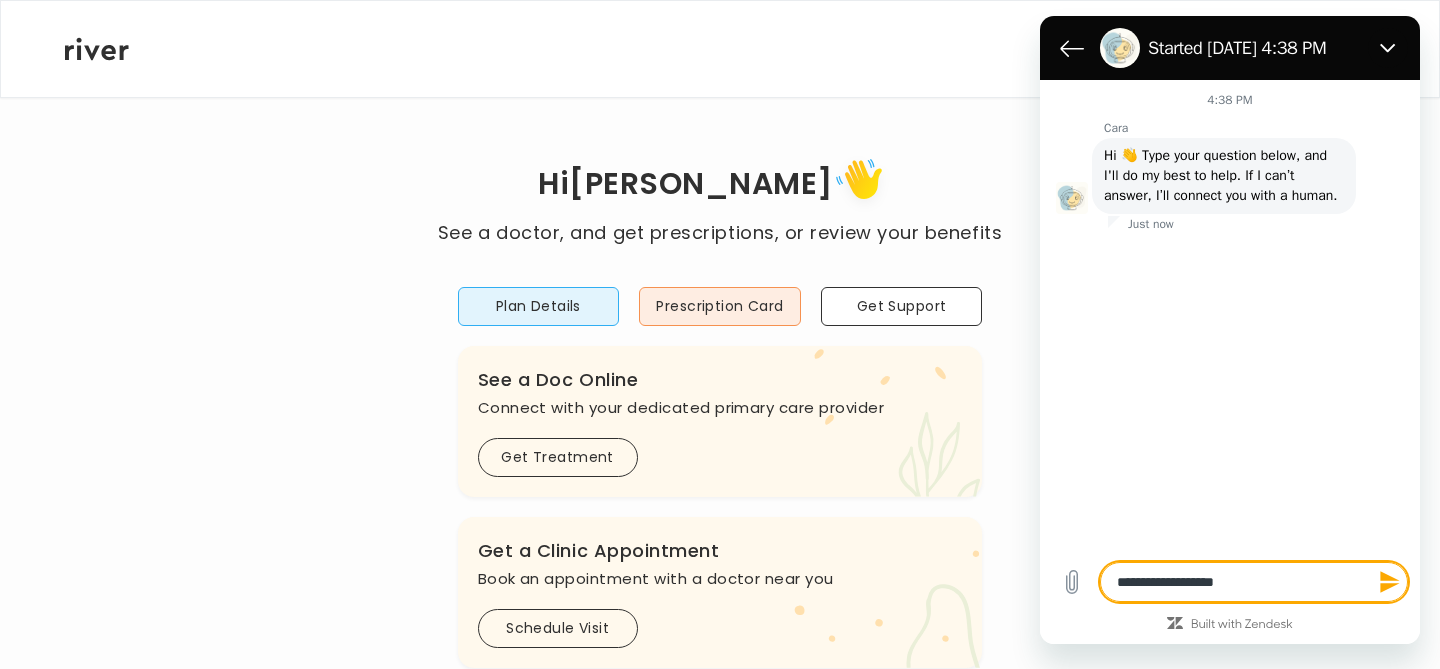 type on "**********" 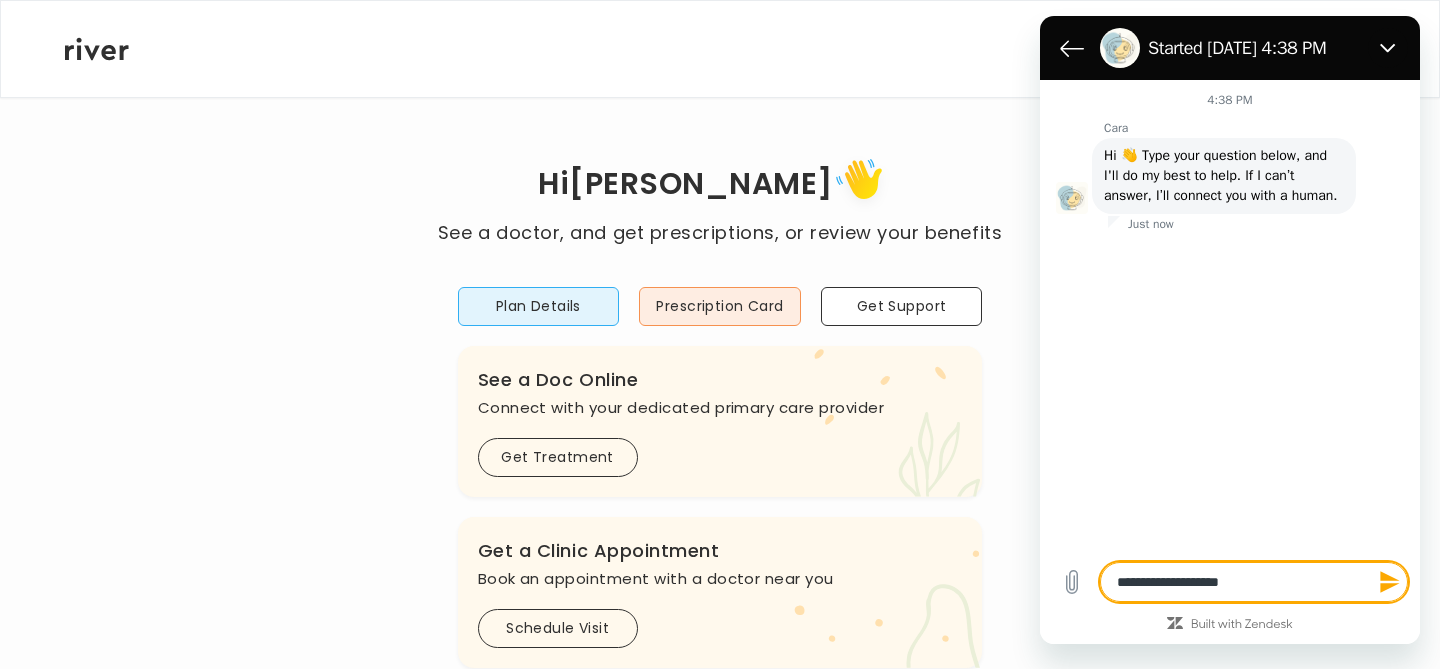 type on "**********" 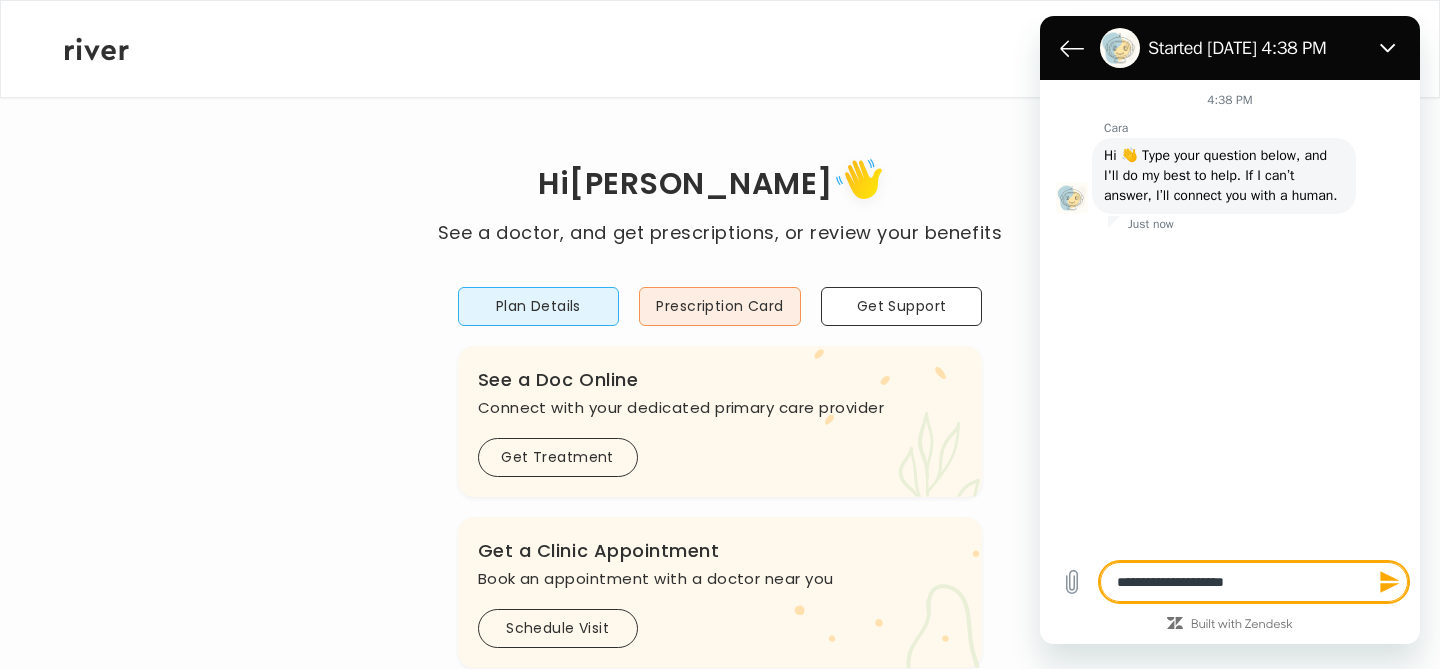 type on "**********" 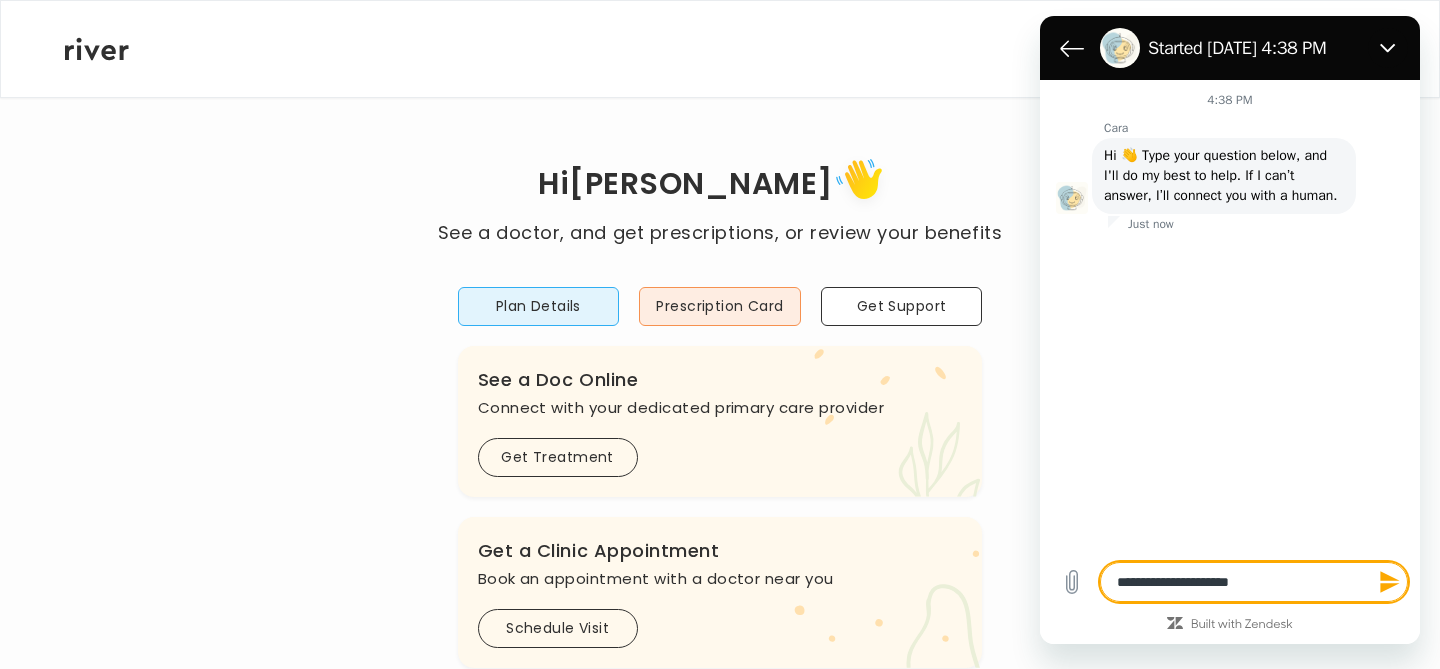 type on "**********" 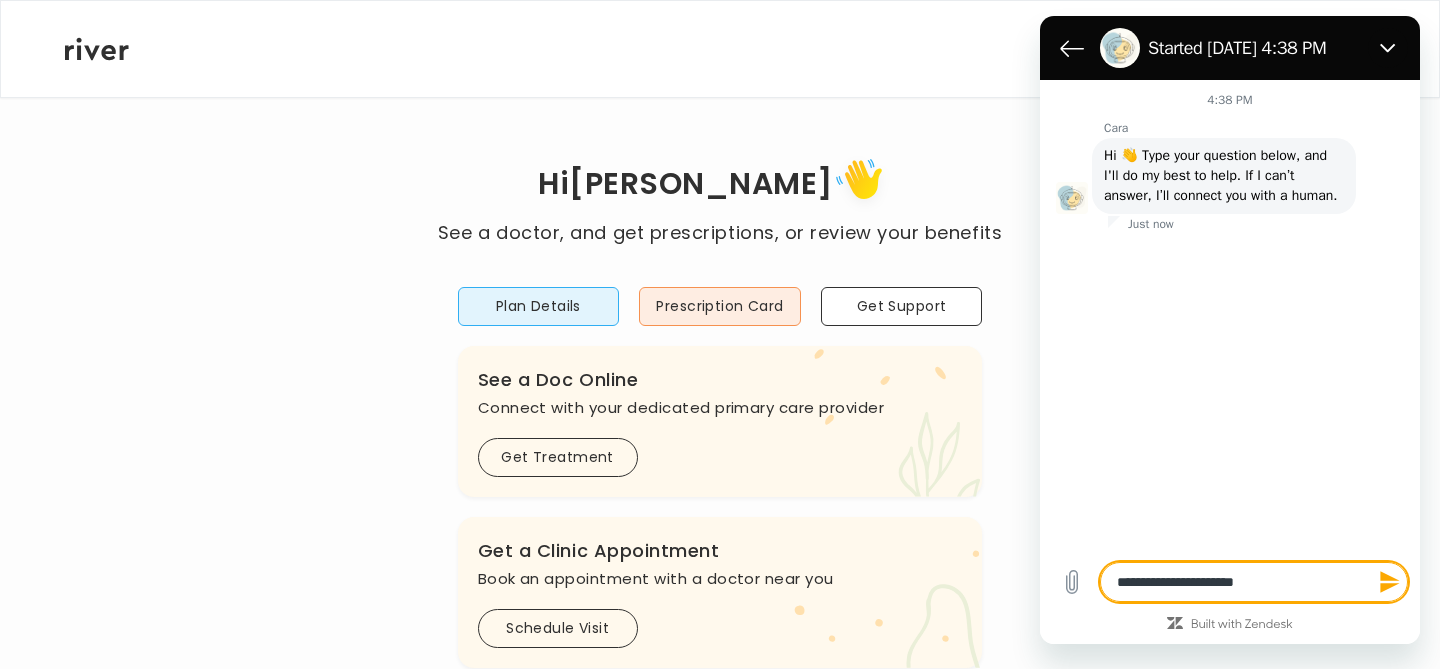 type on "**********" 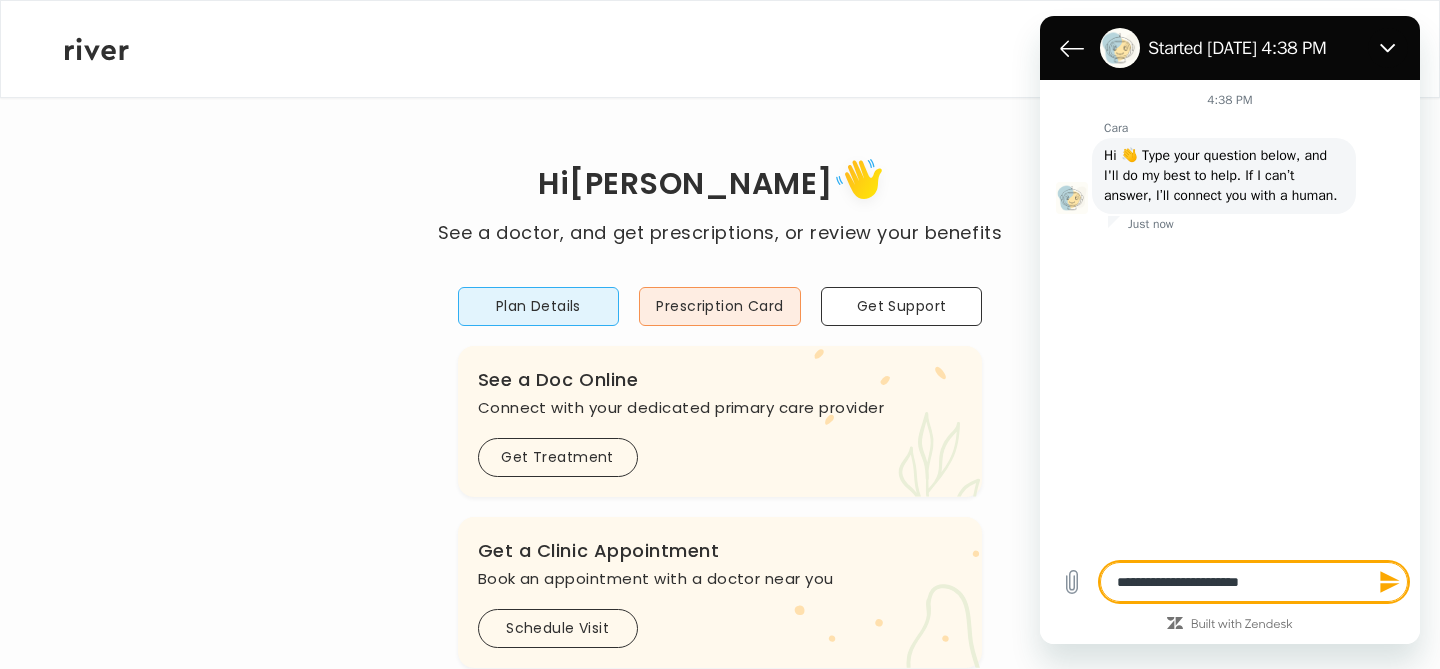 type on "**********" 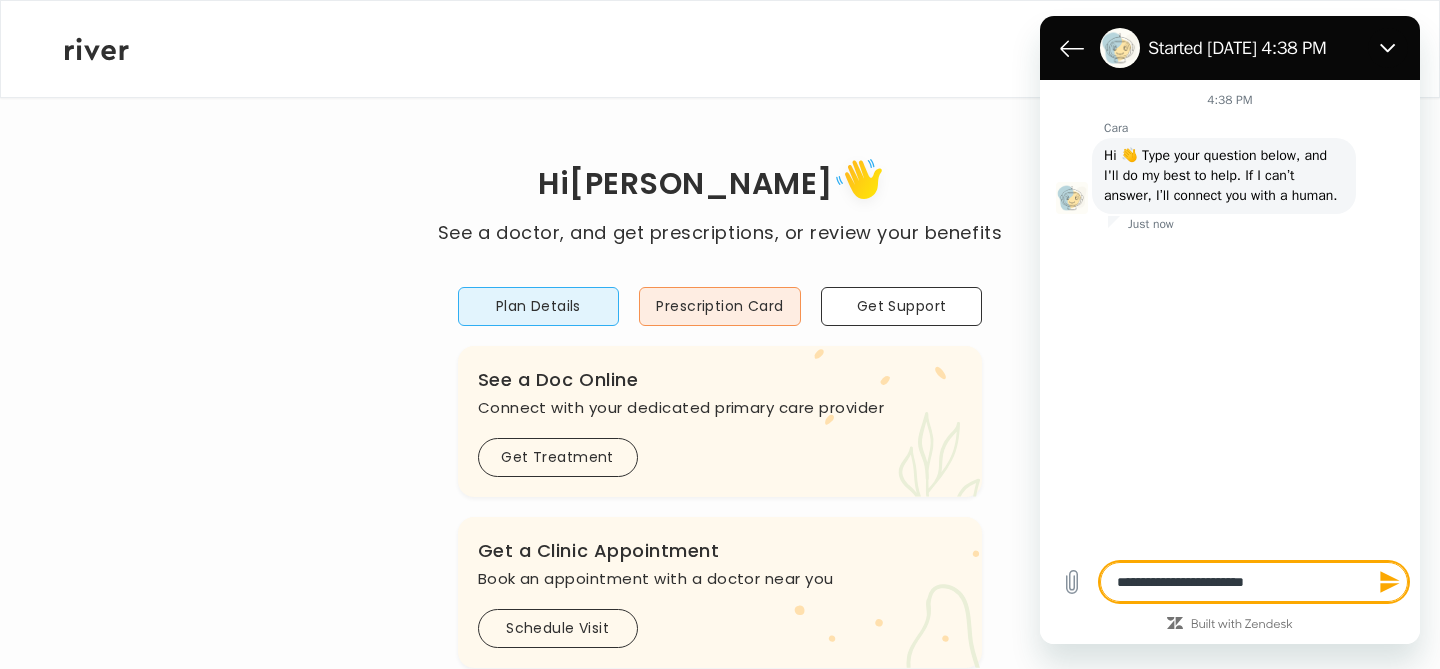 type on "**********" 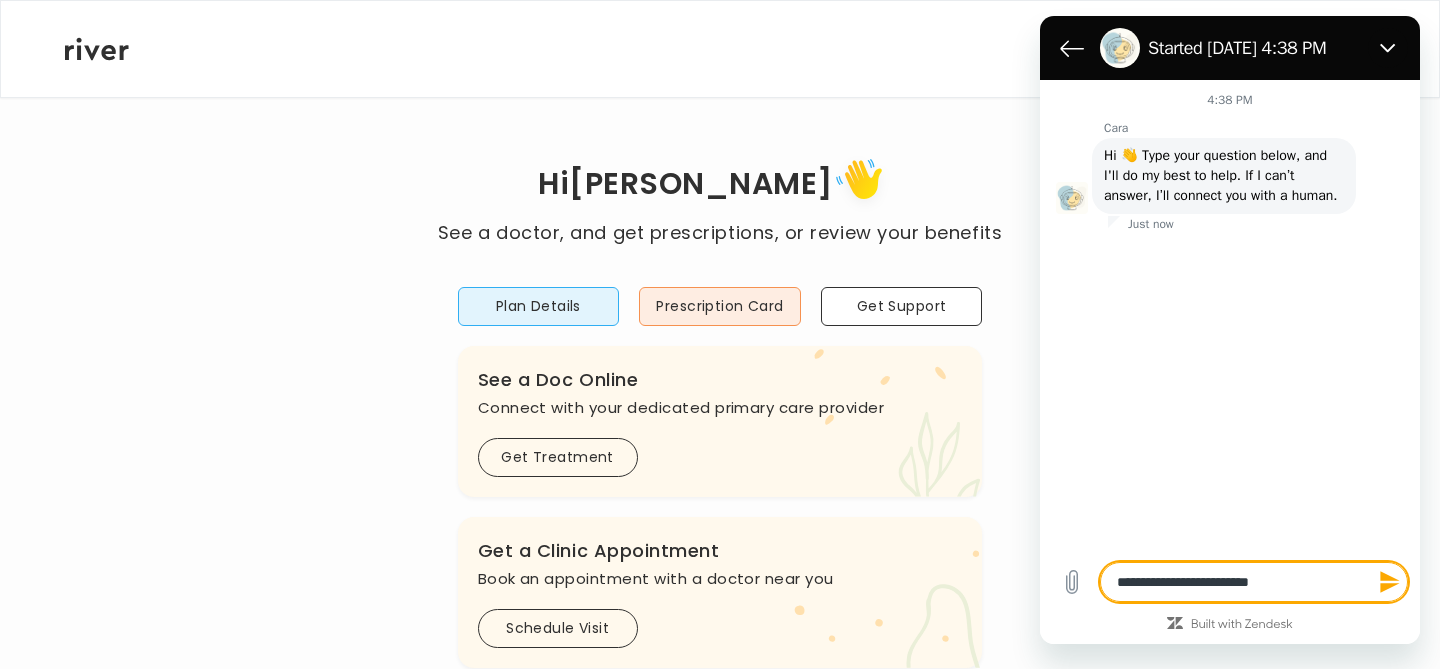 type on "**********" 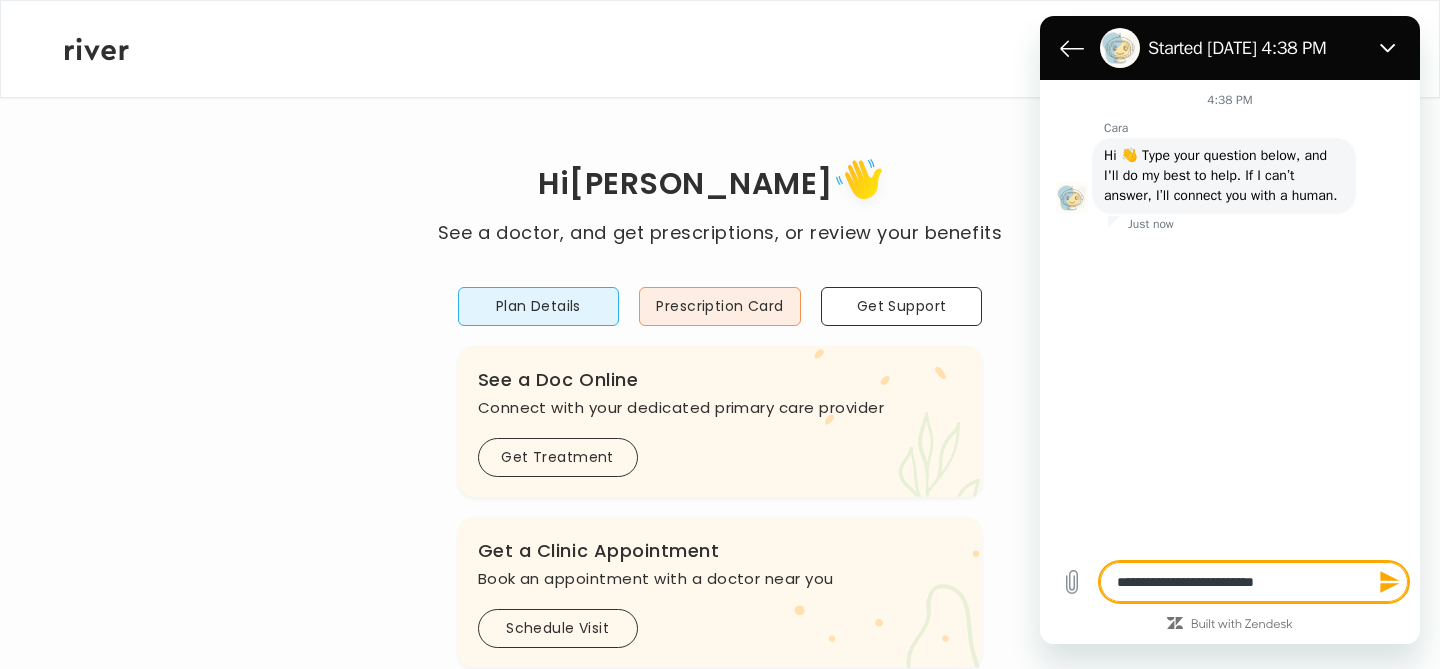 type on "*" 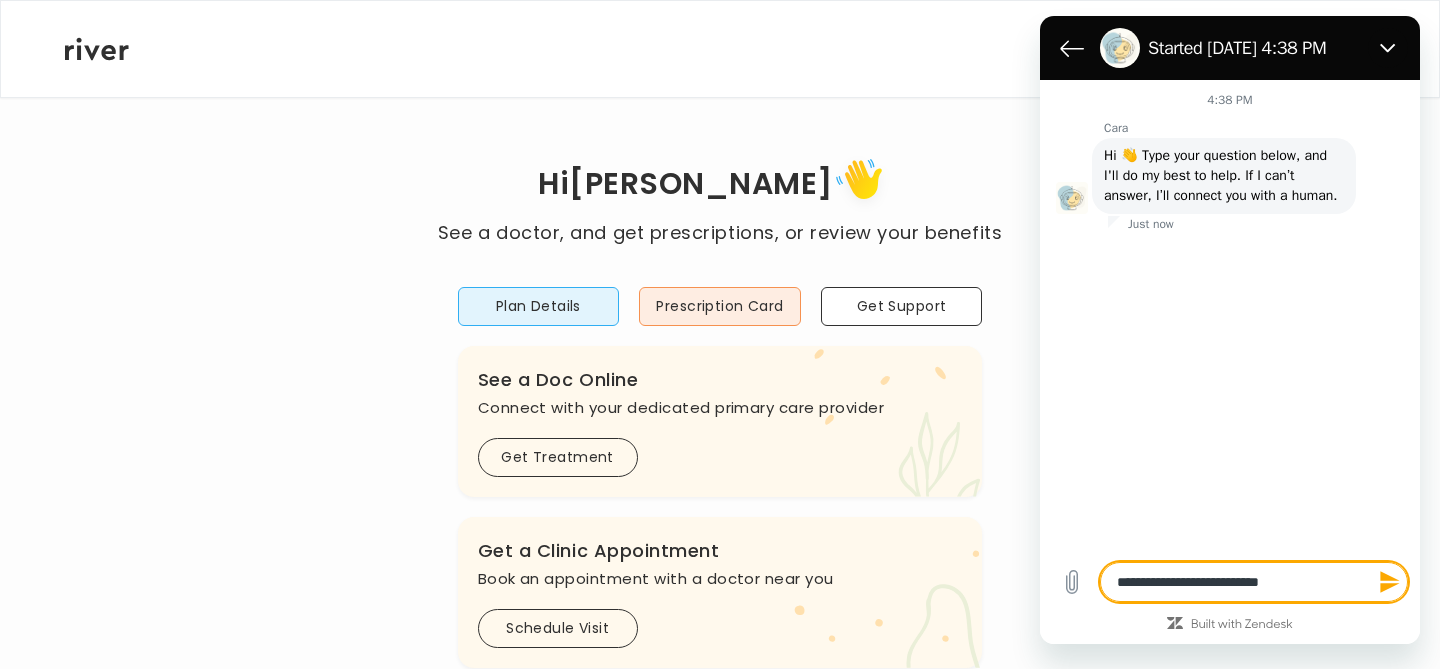 type on "**********" 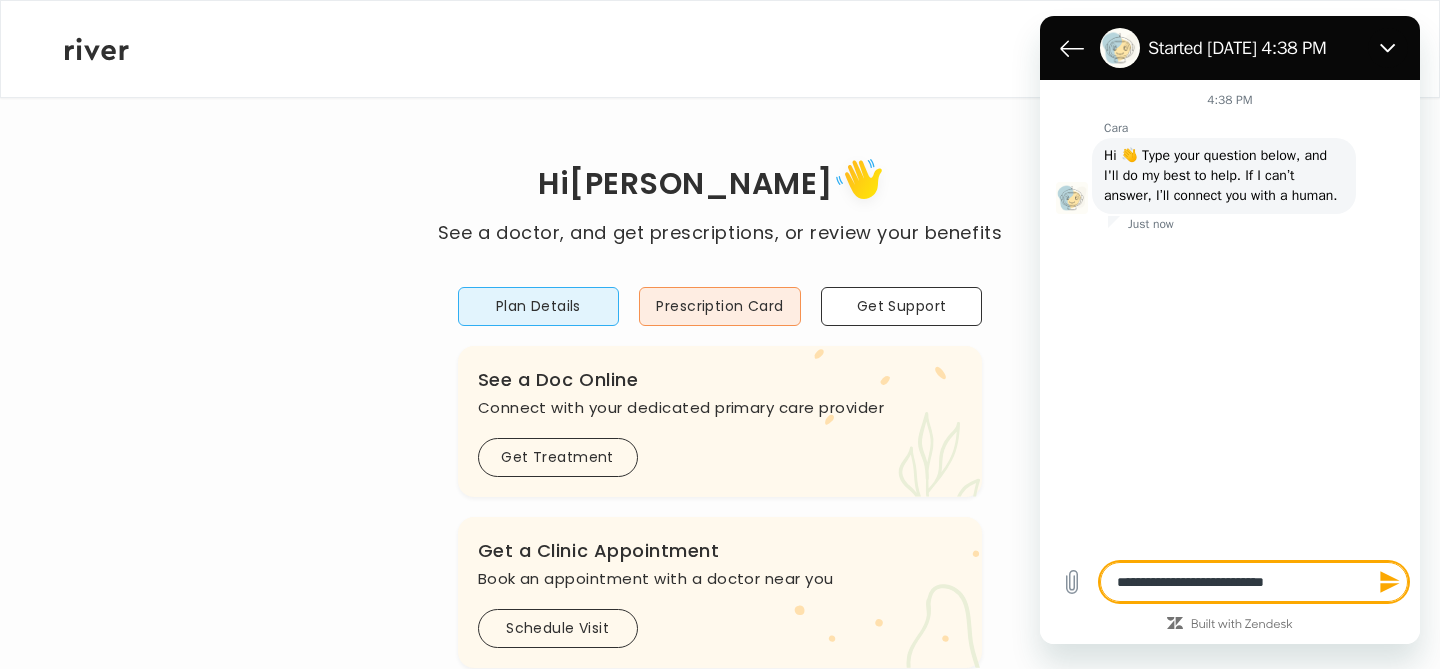 type on "**********" 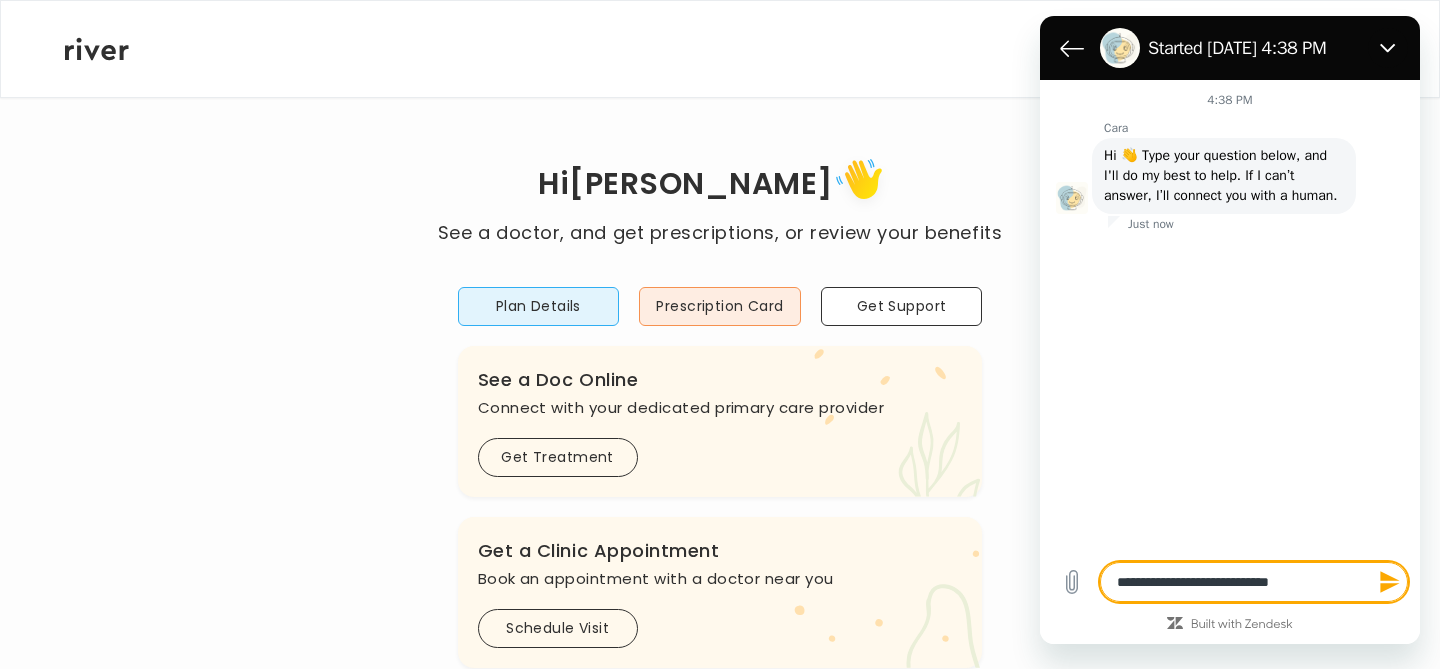 type on "**********" 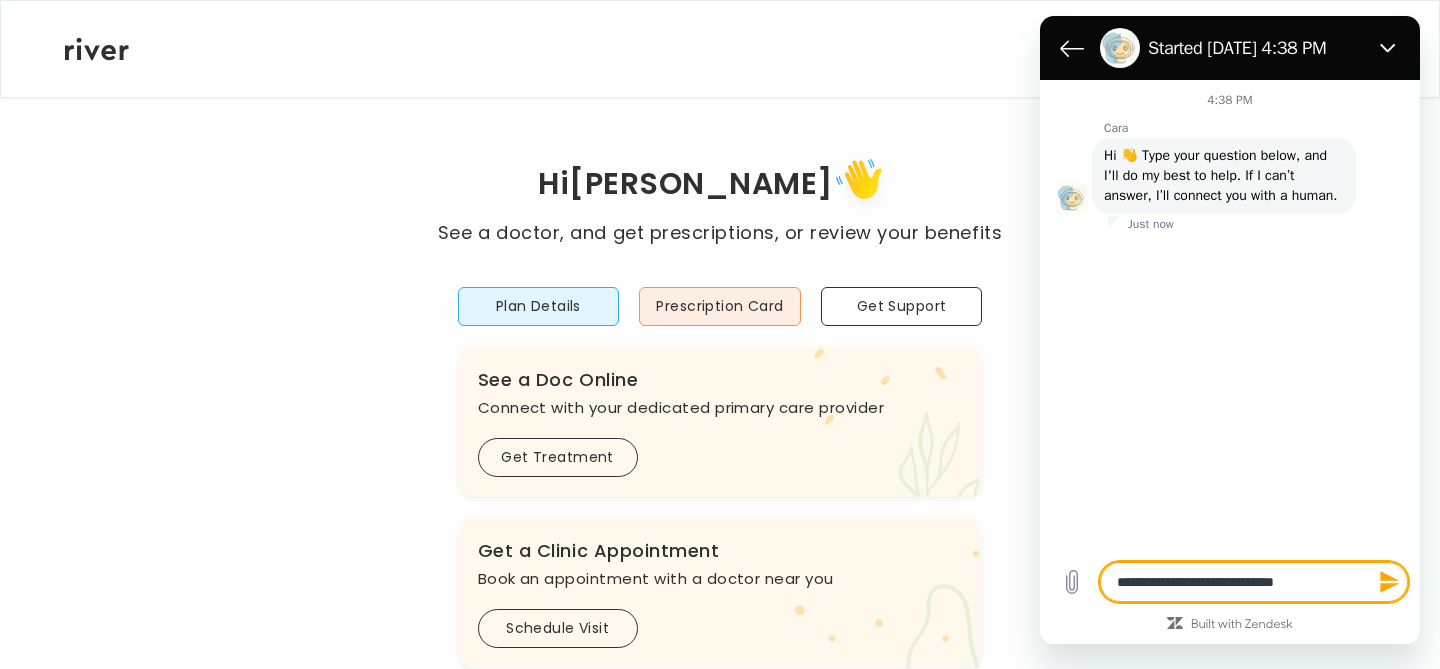 type on "*" 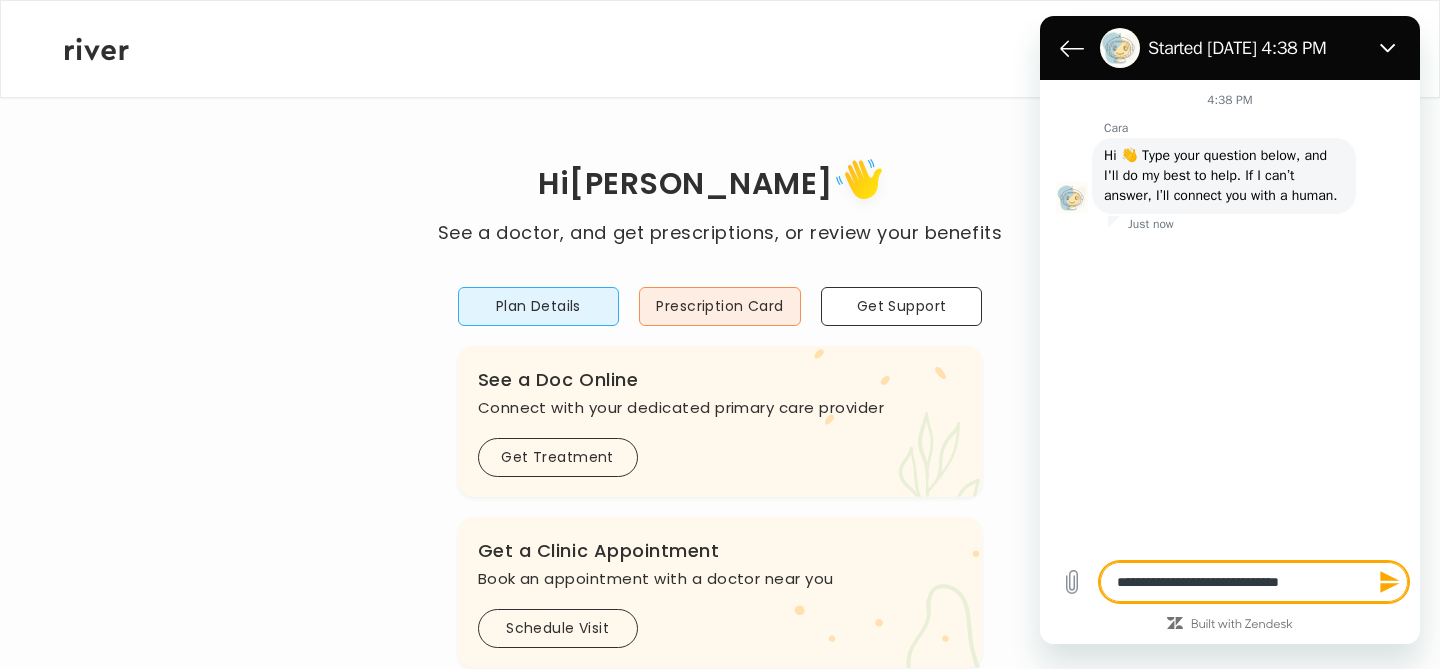 type on "**********" 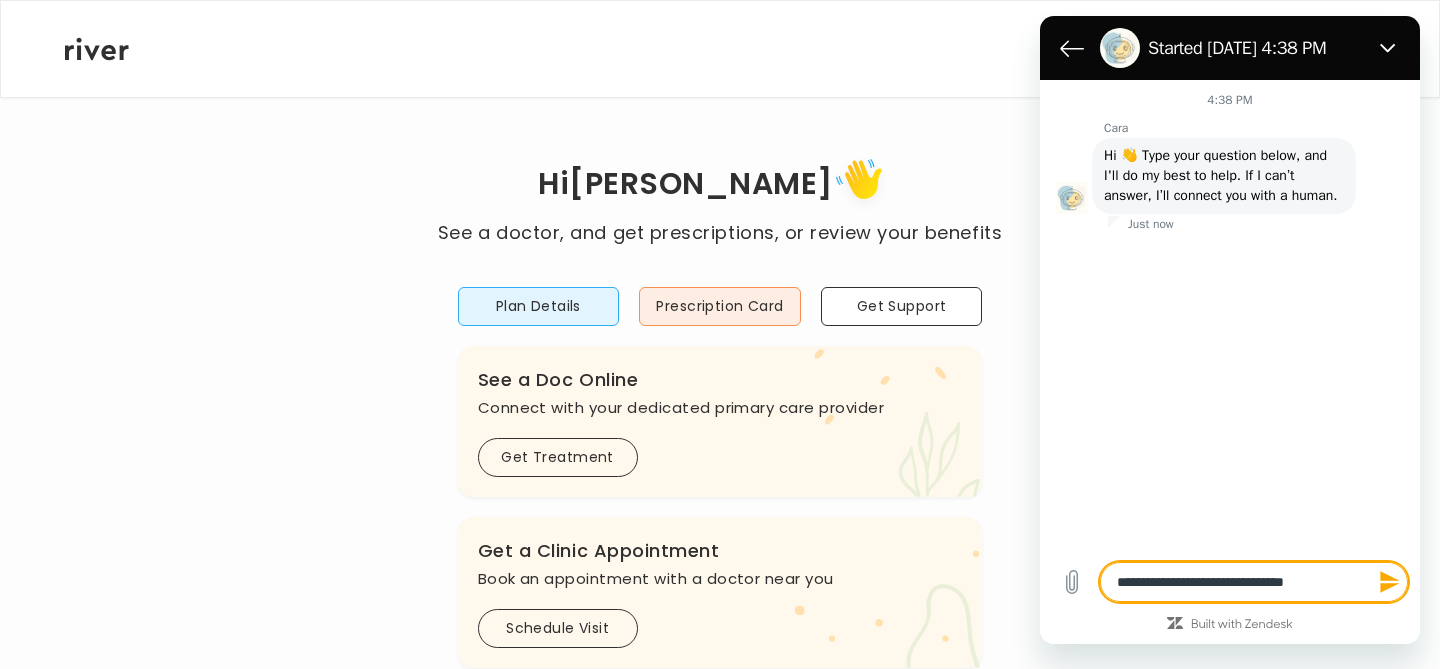 type on "**********" 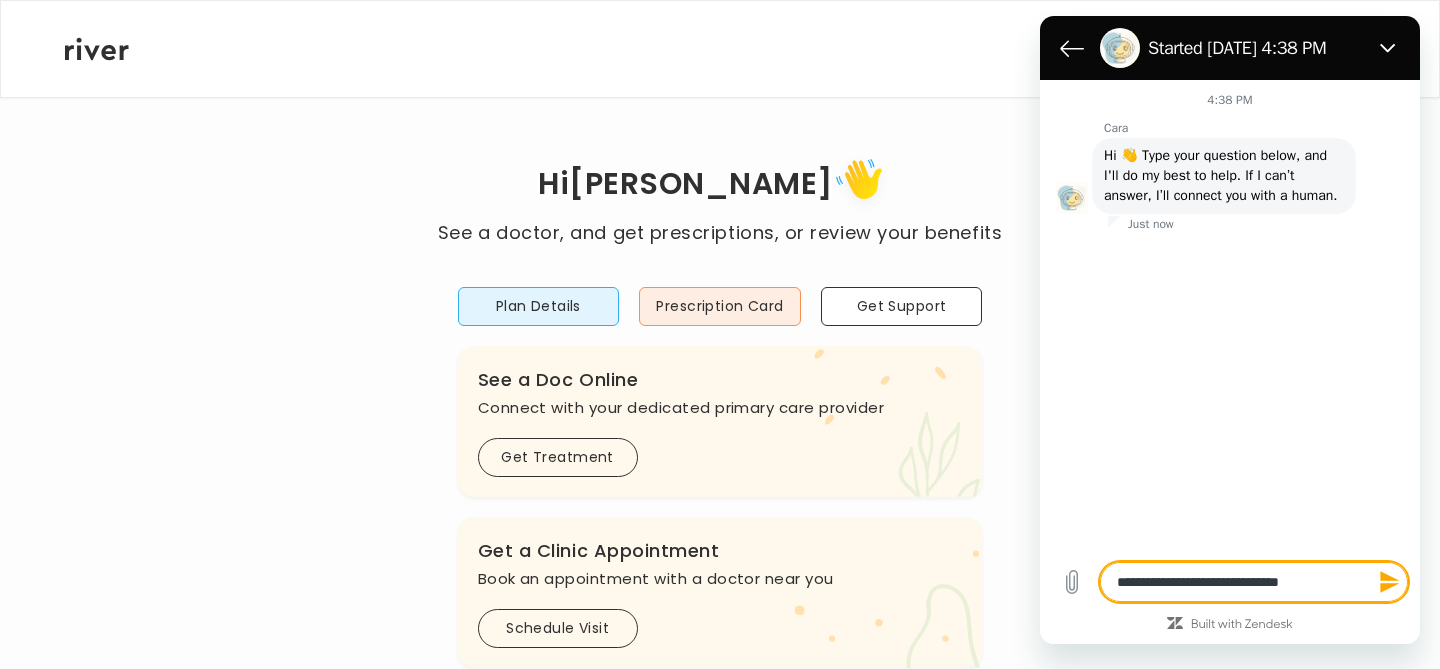 type on "**********" 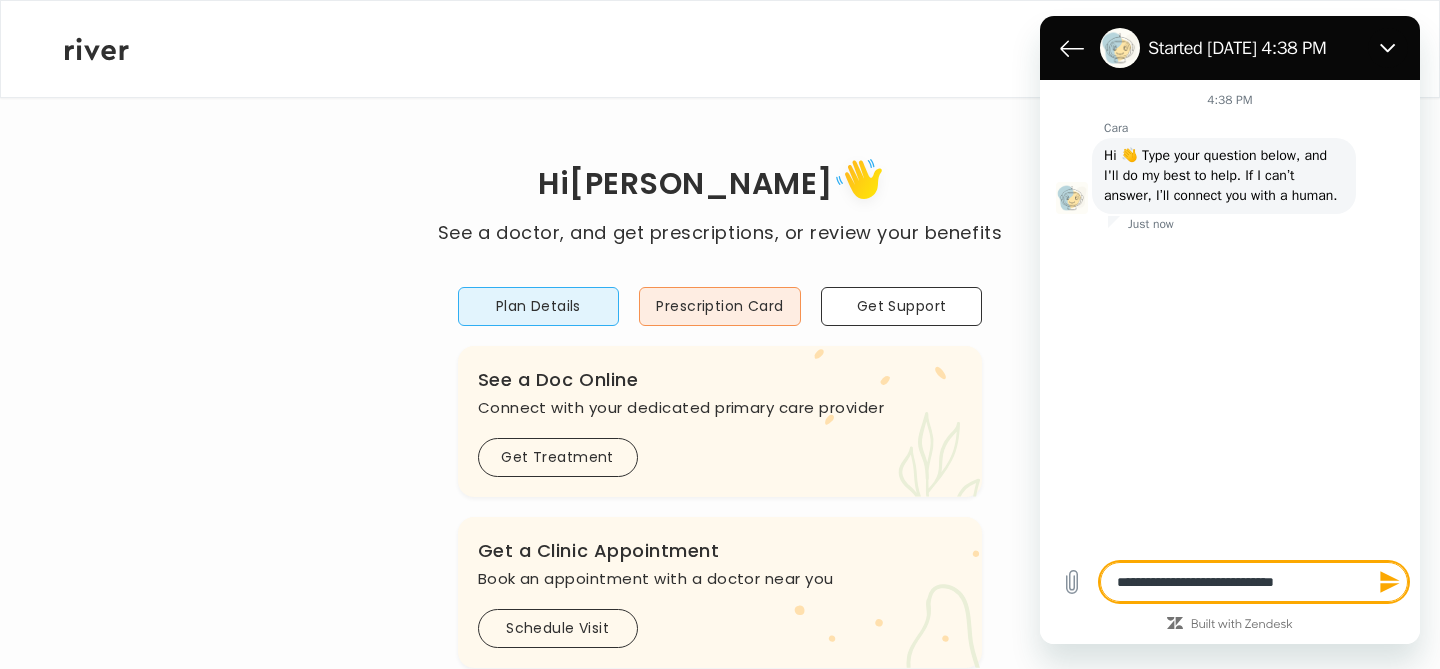 type on "**********" 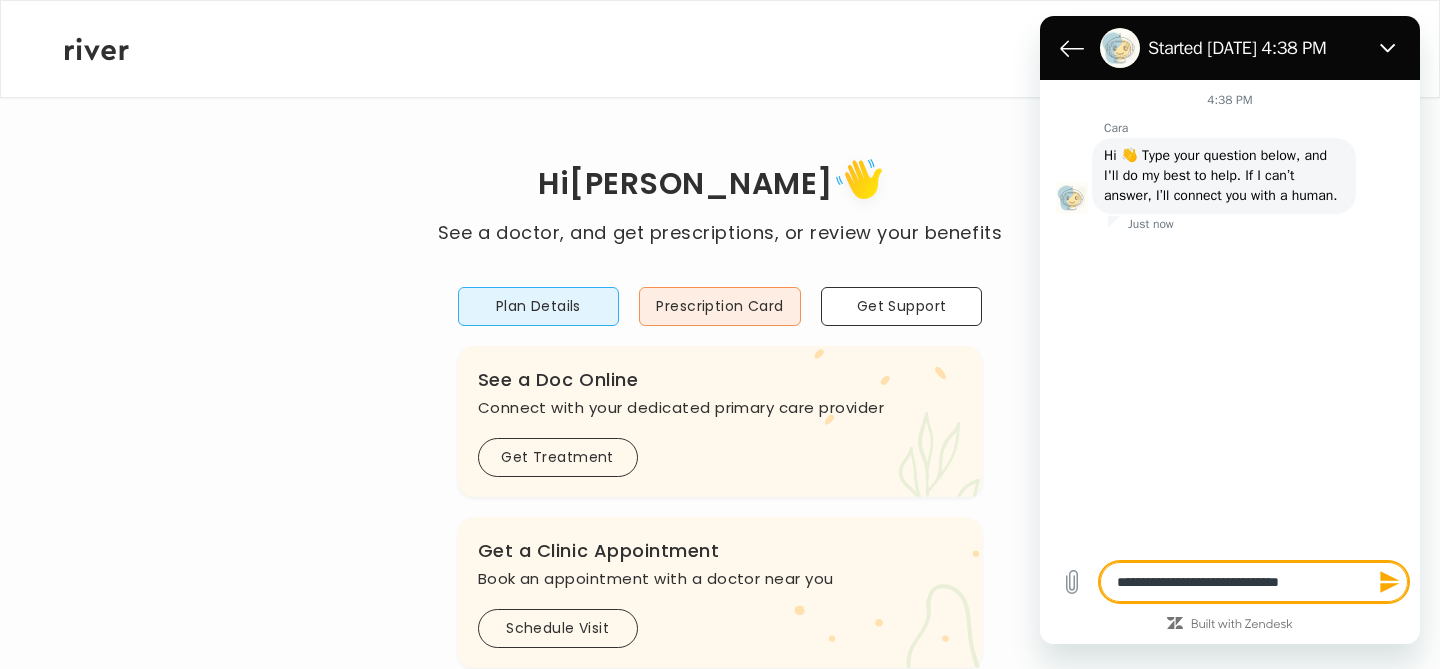 type on "**********" 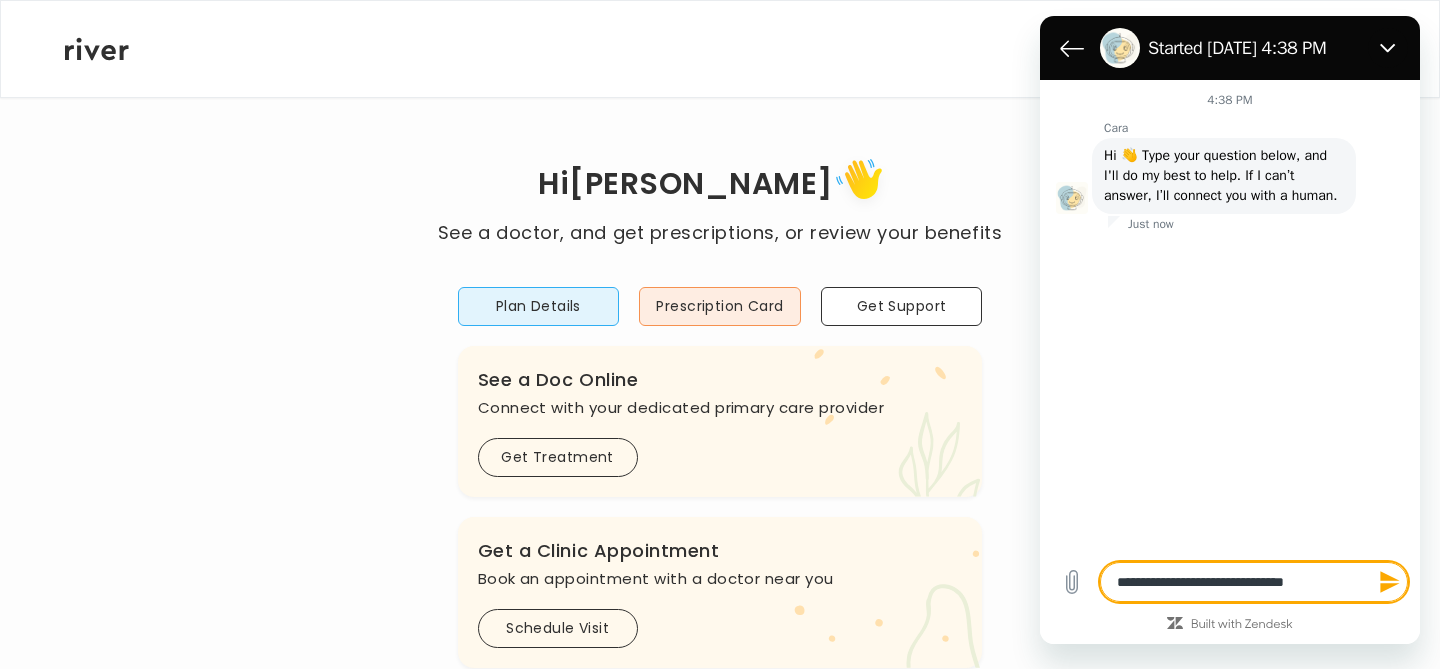 type 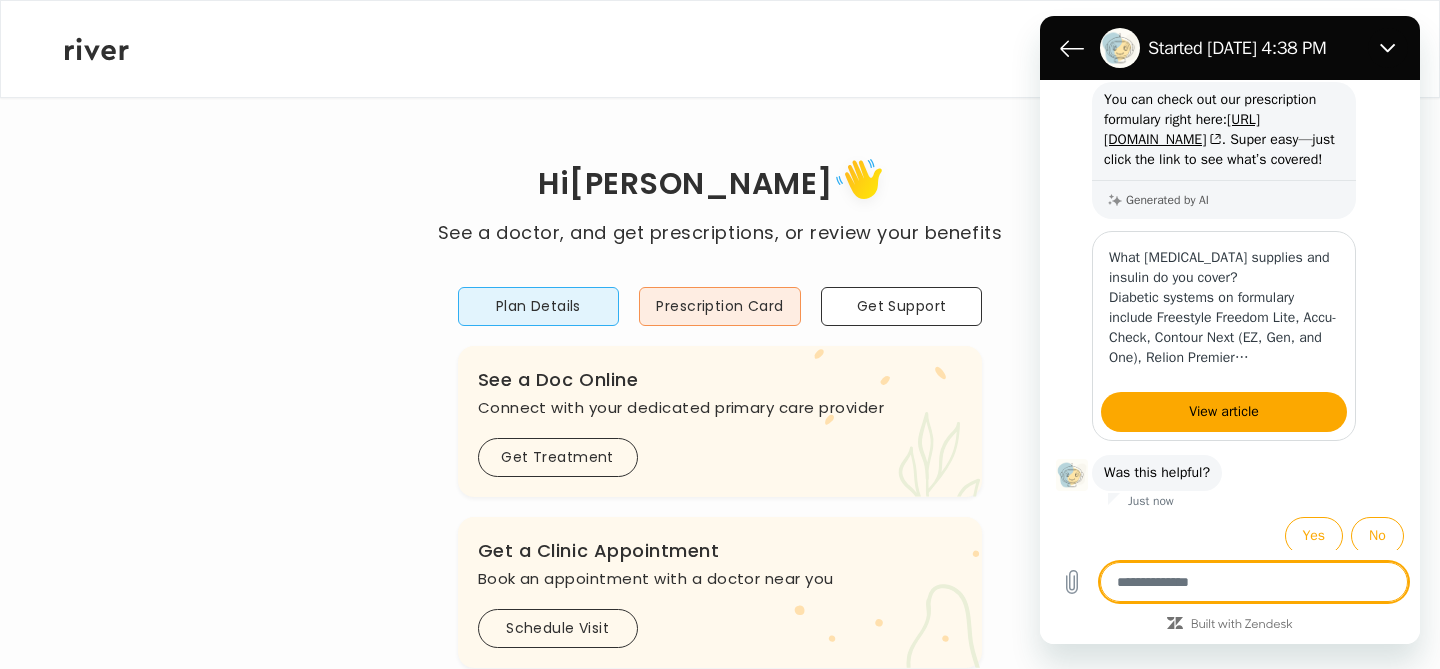 scroll, scrollTop: 260, scrollLeft: 0, axis: vertical 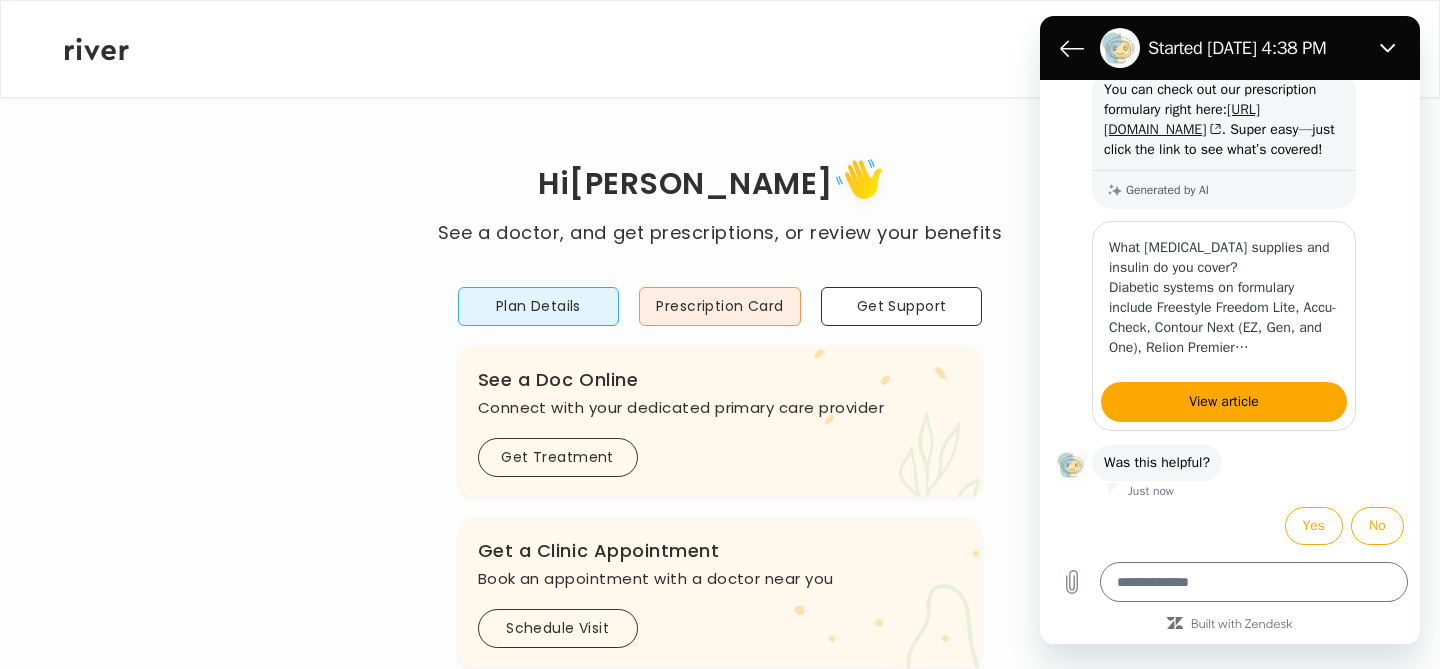click on "[URL][DOMAIN_NAME]" at bounding box center [1182, 119] 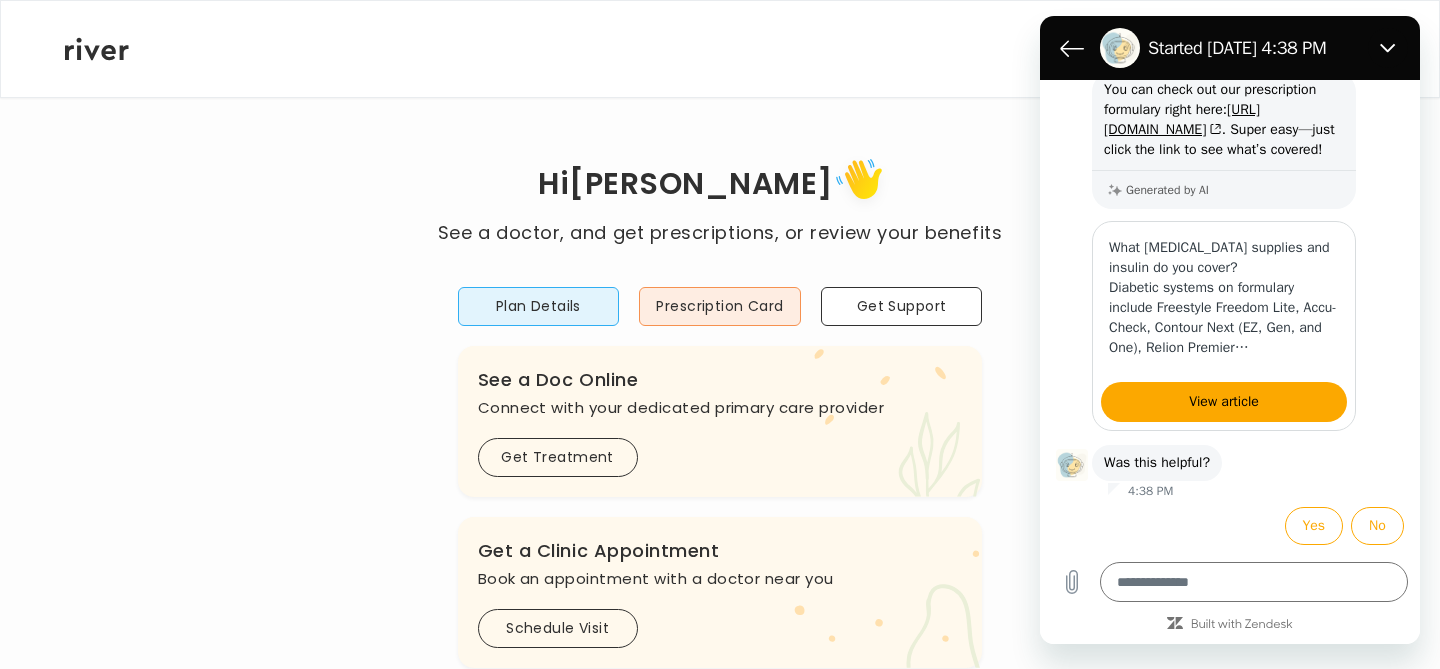 type on "*" 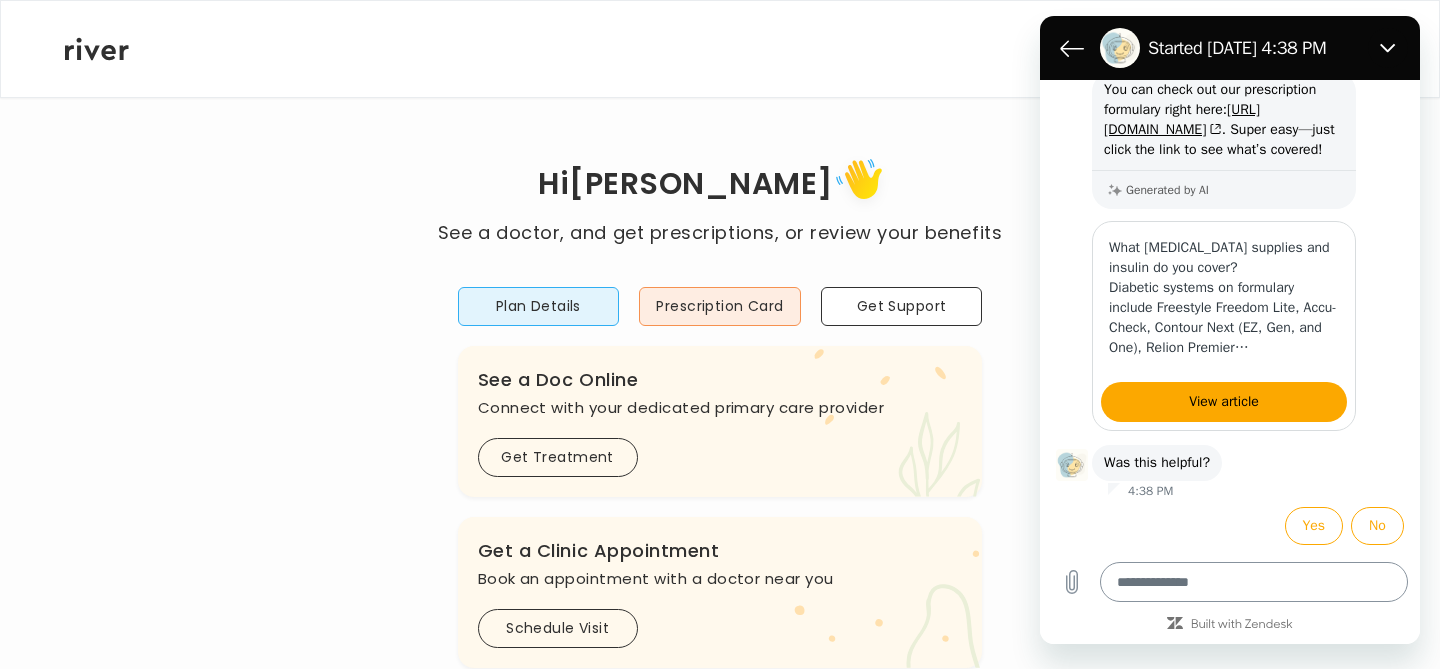 click at bounding box center (1254, 582) 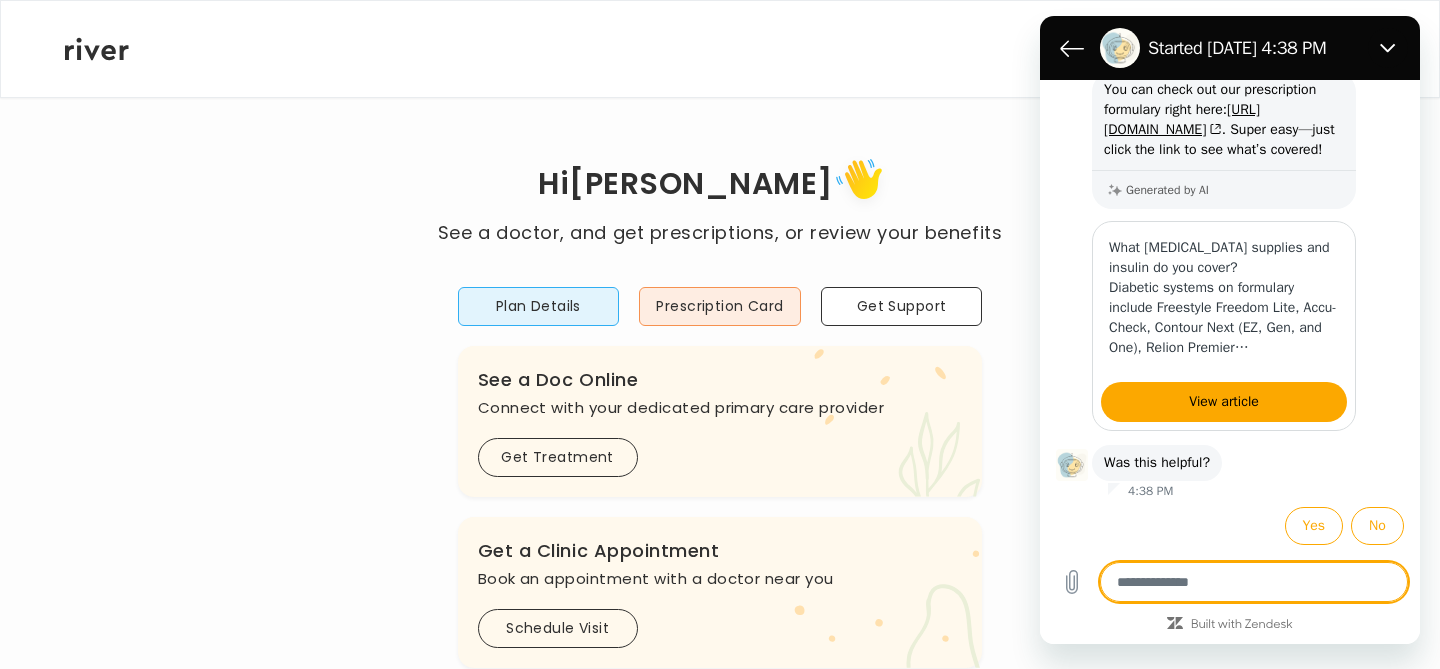 type on "*" 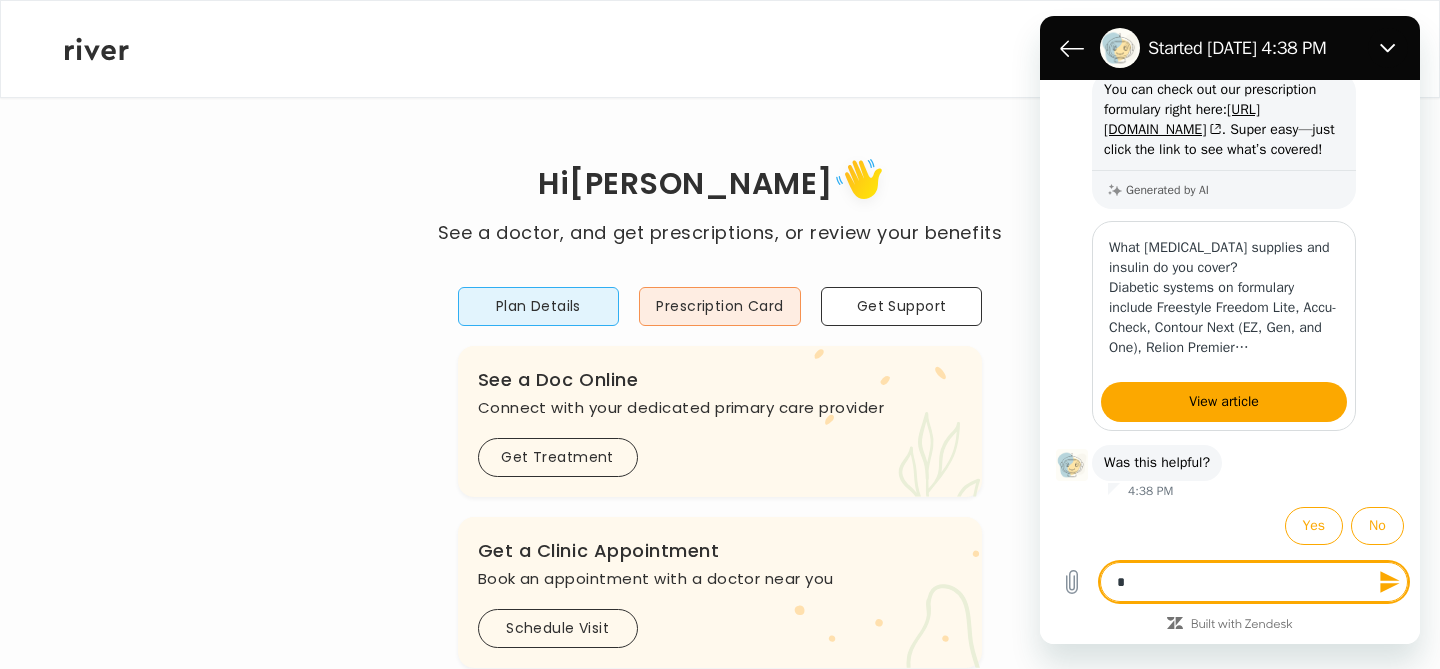 type on "**" 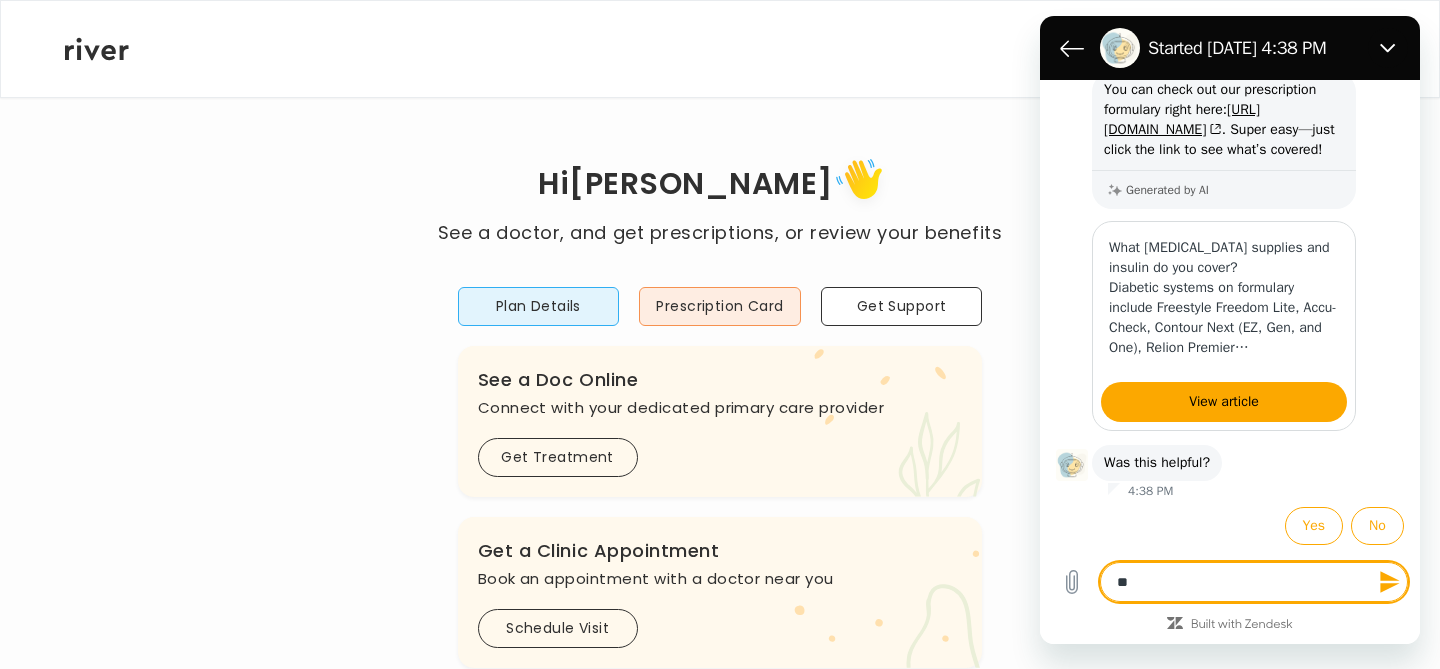 type on "***" 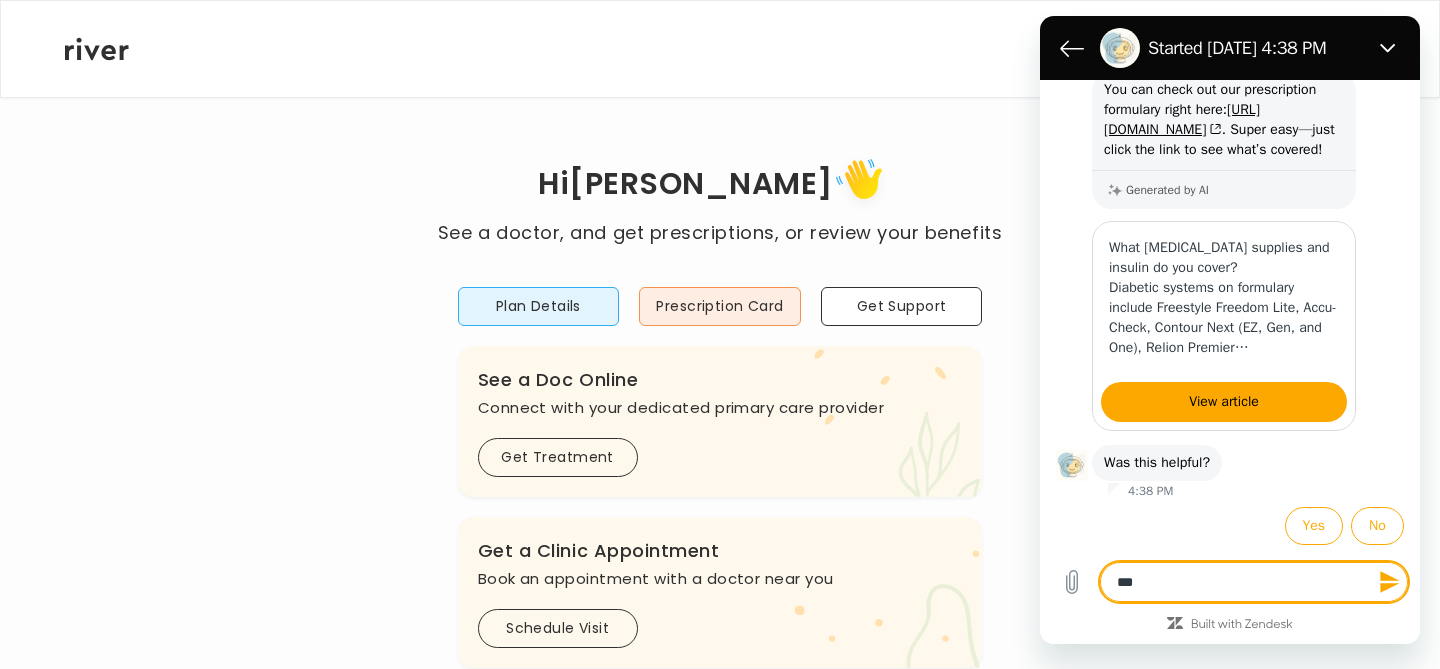 type on "****" 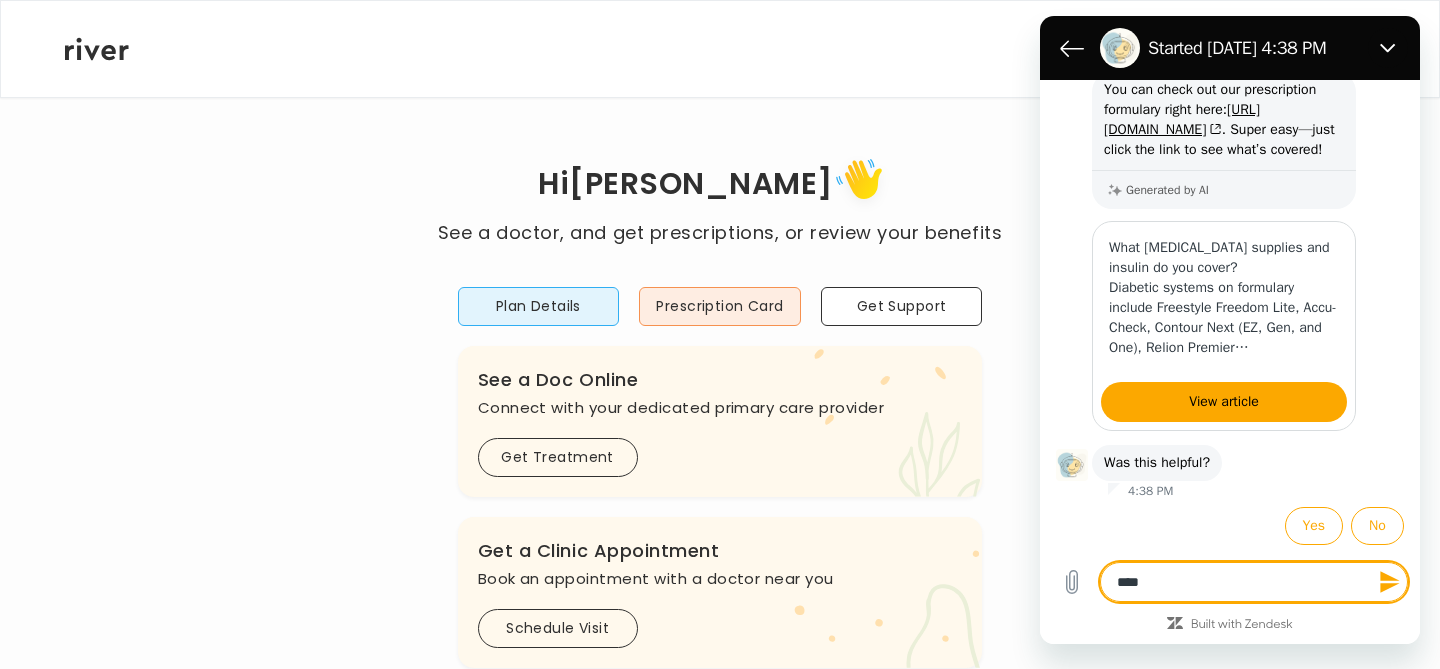 type on "****" 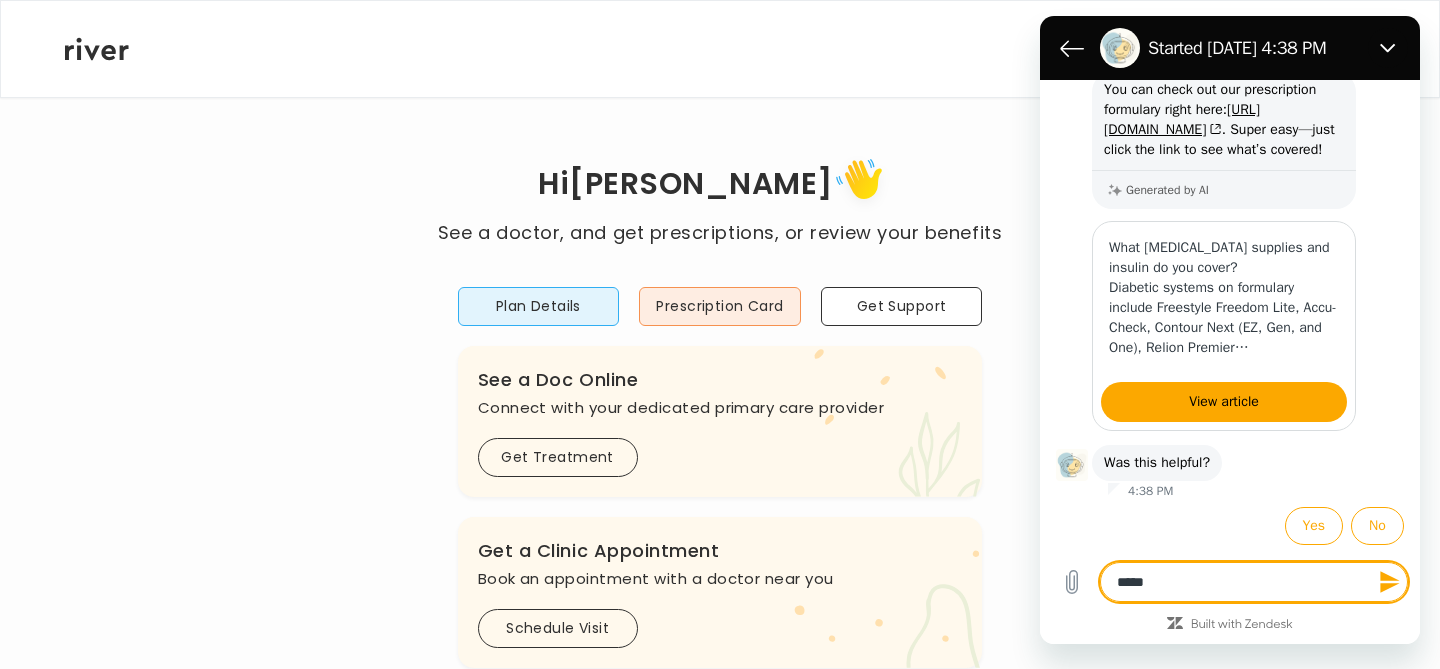 type on "******" 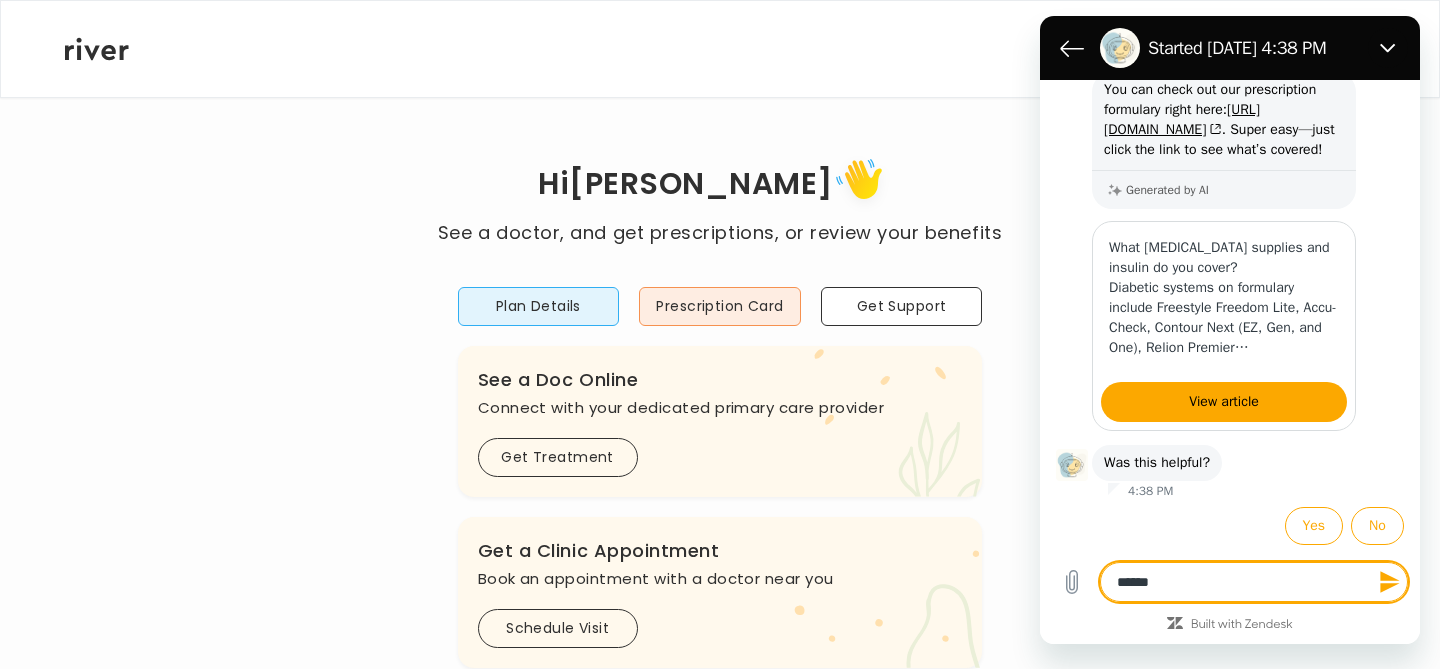 type on "*******" 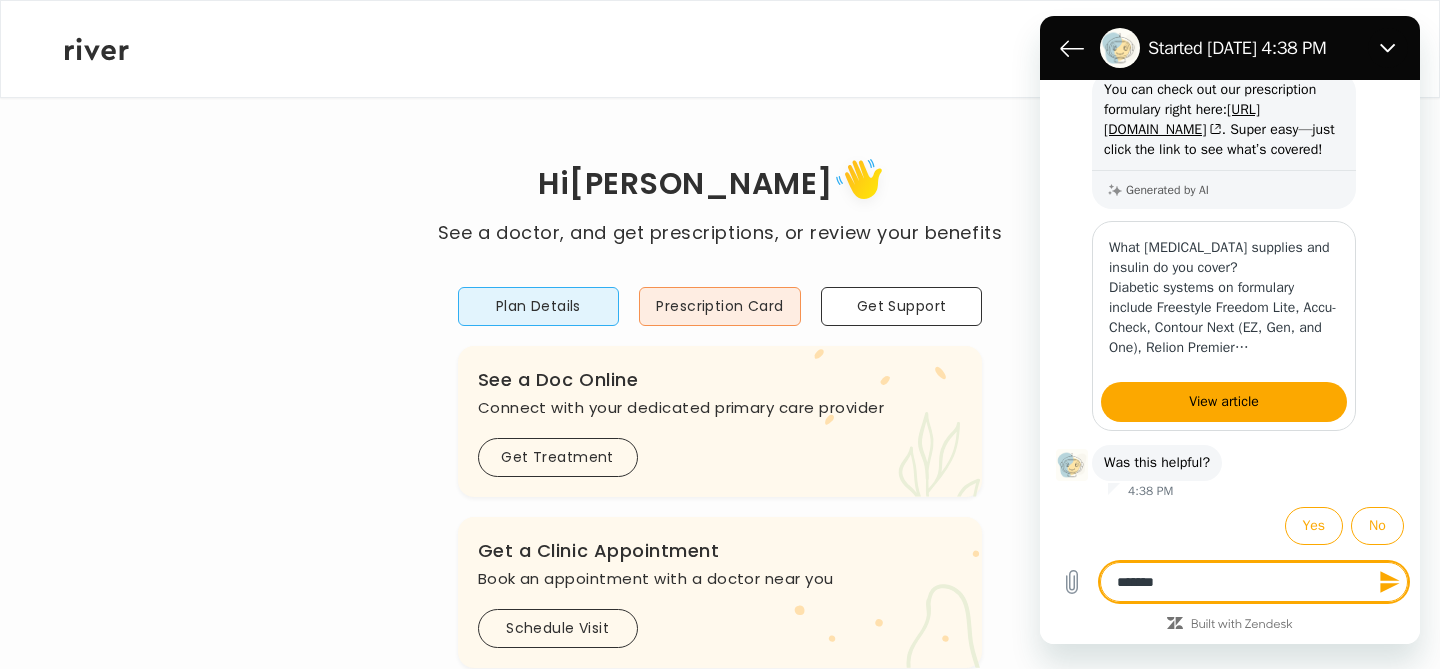 type on "*" 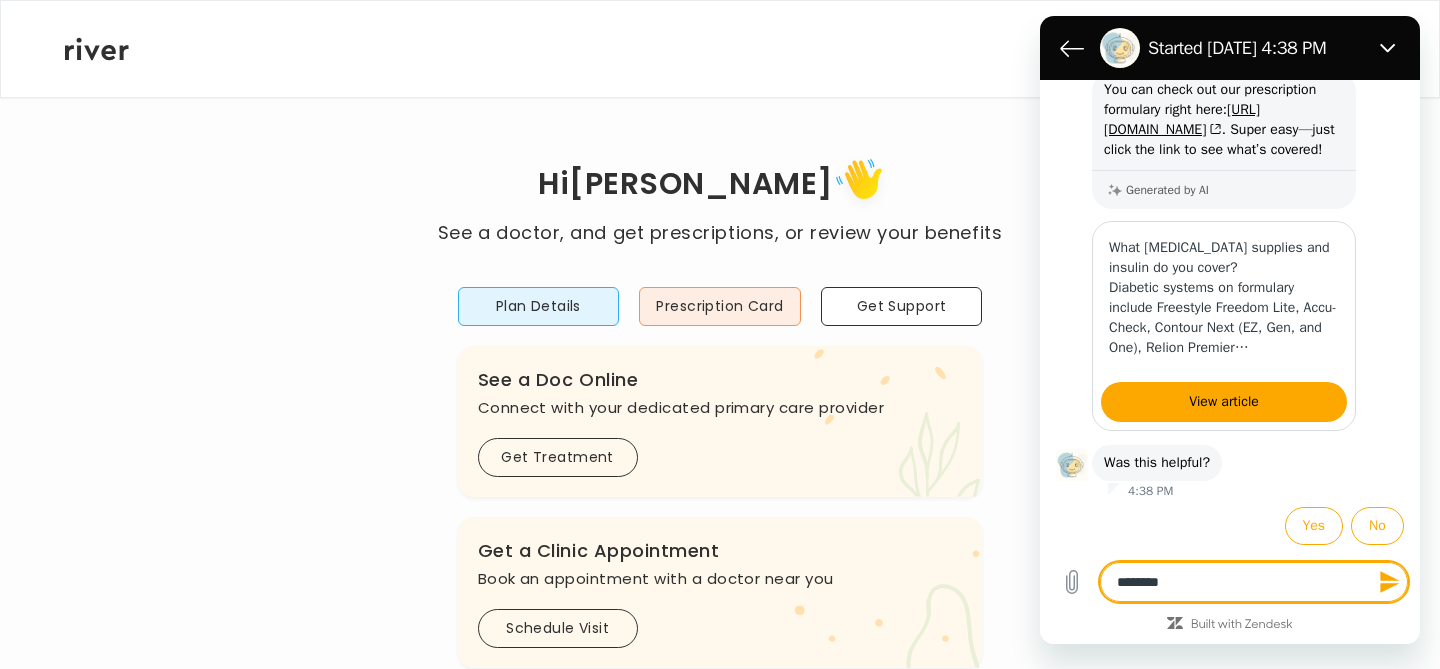 type on "*********" 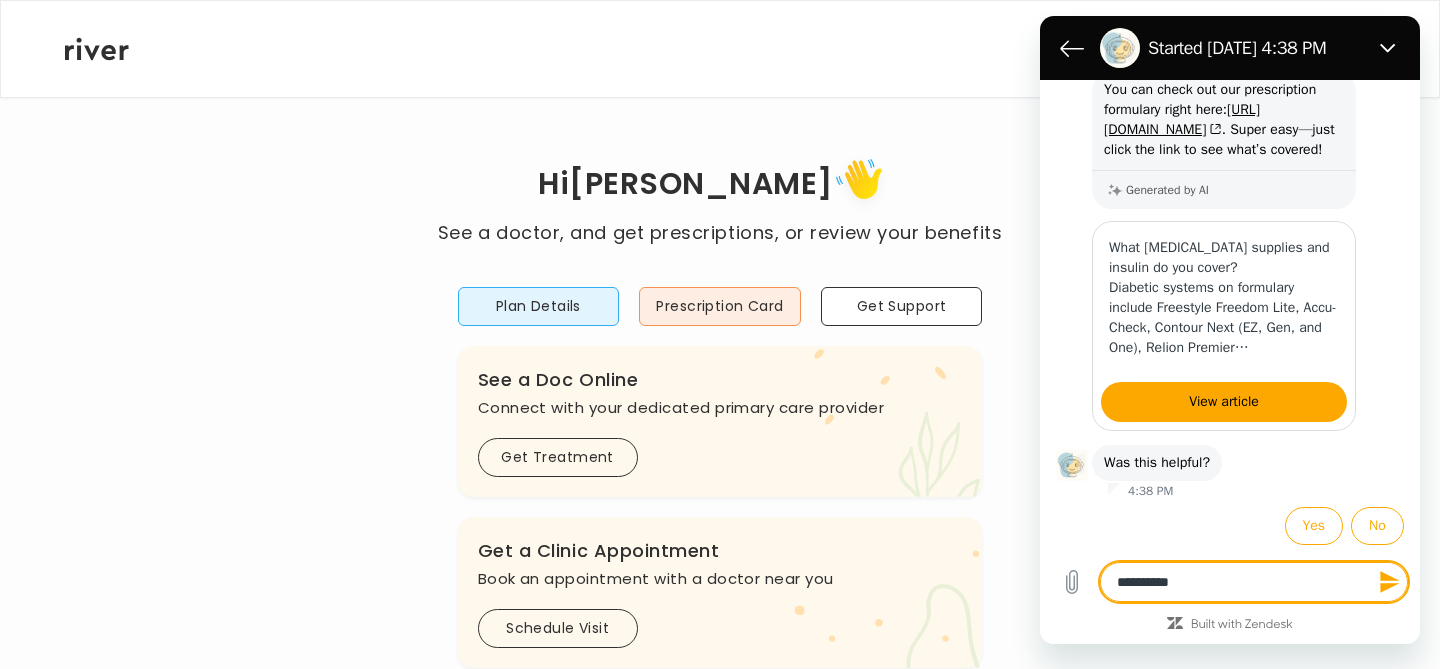 type on "*********" 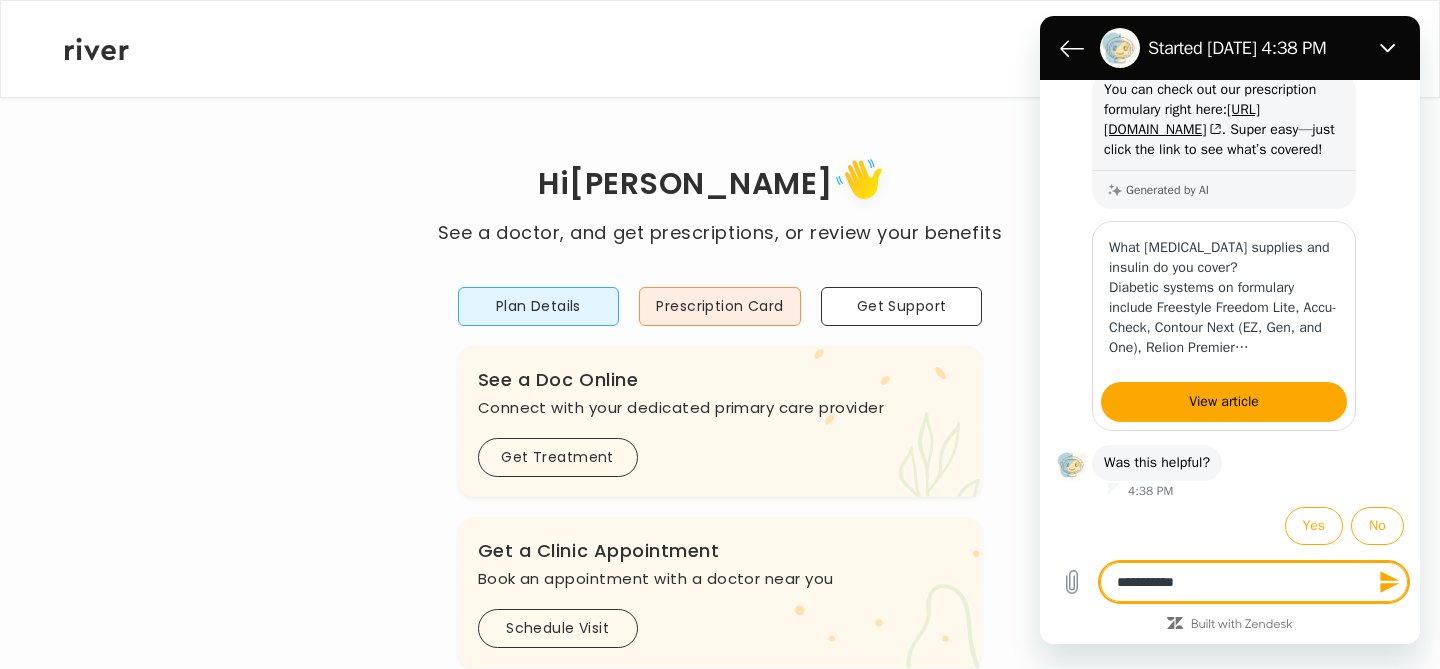 type on "**********" 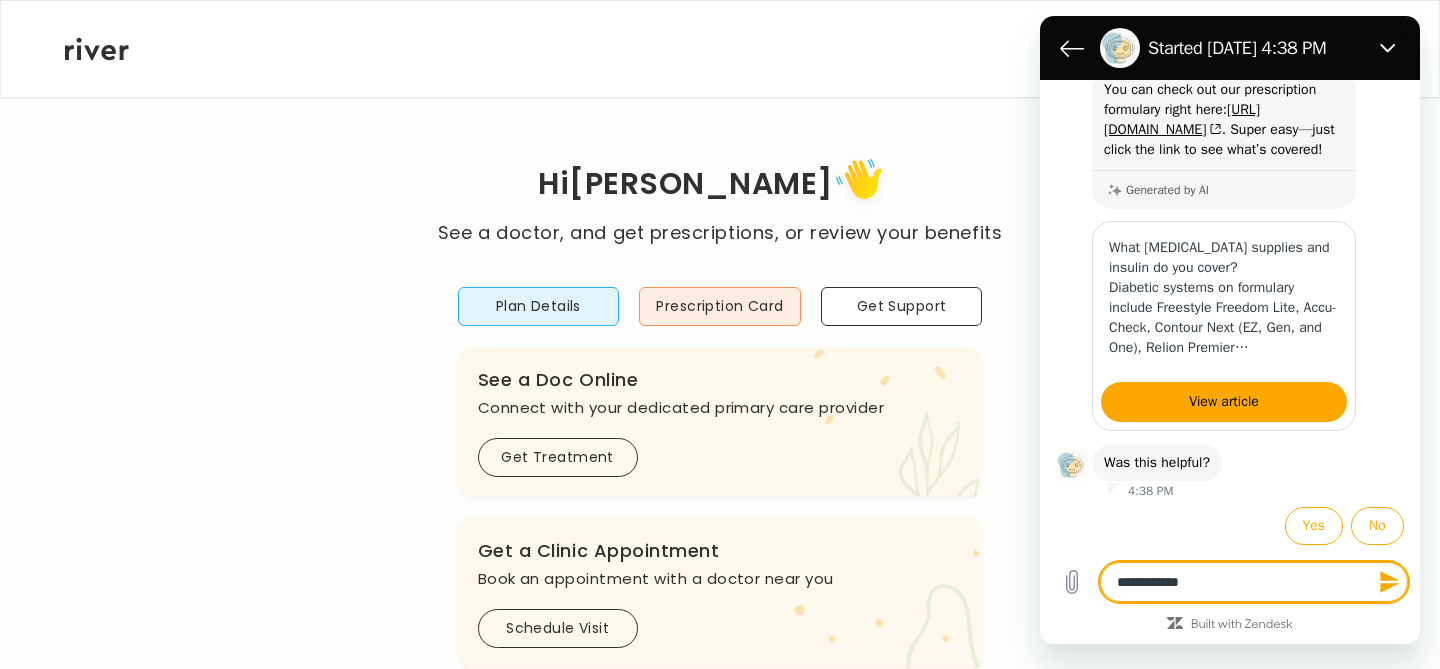 type on "**********" 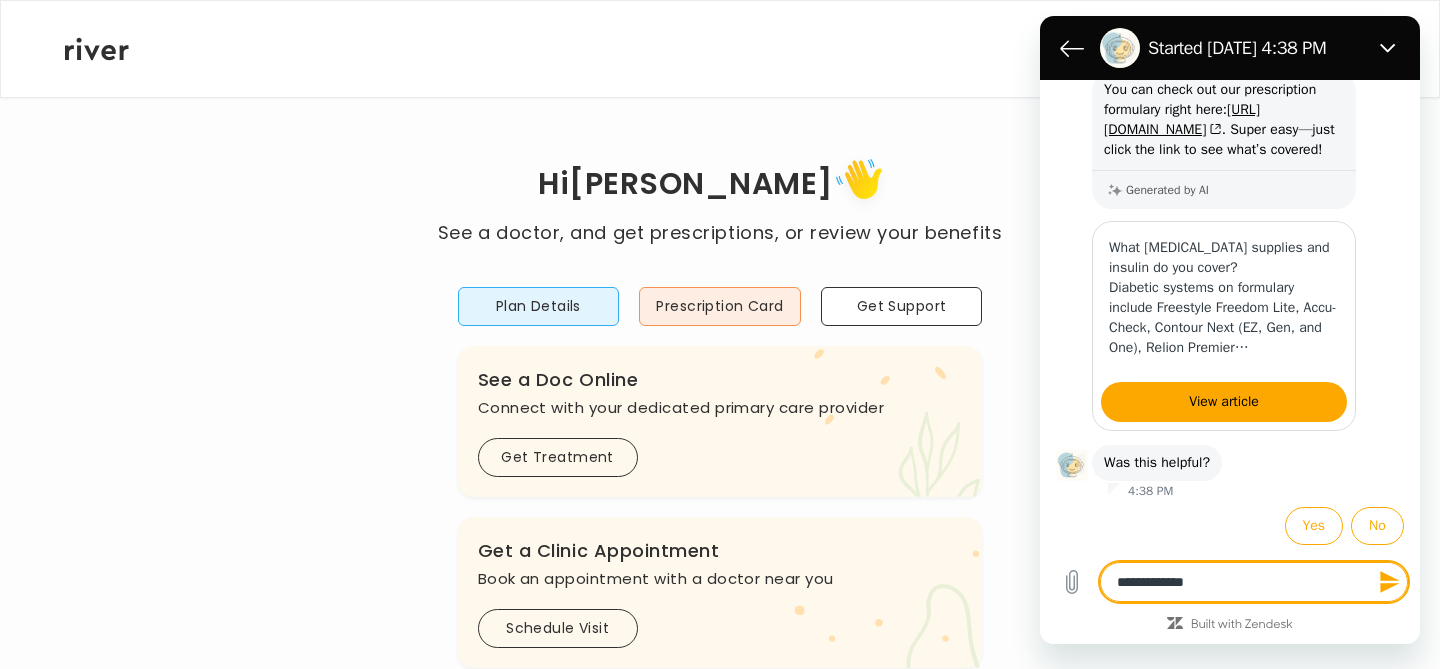 type on "**********" 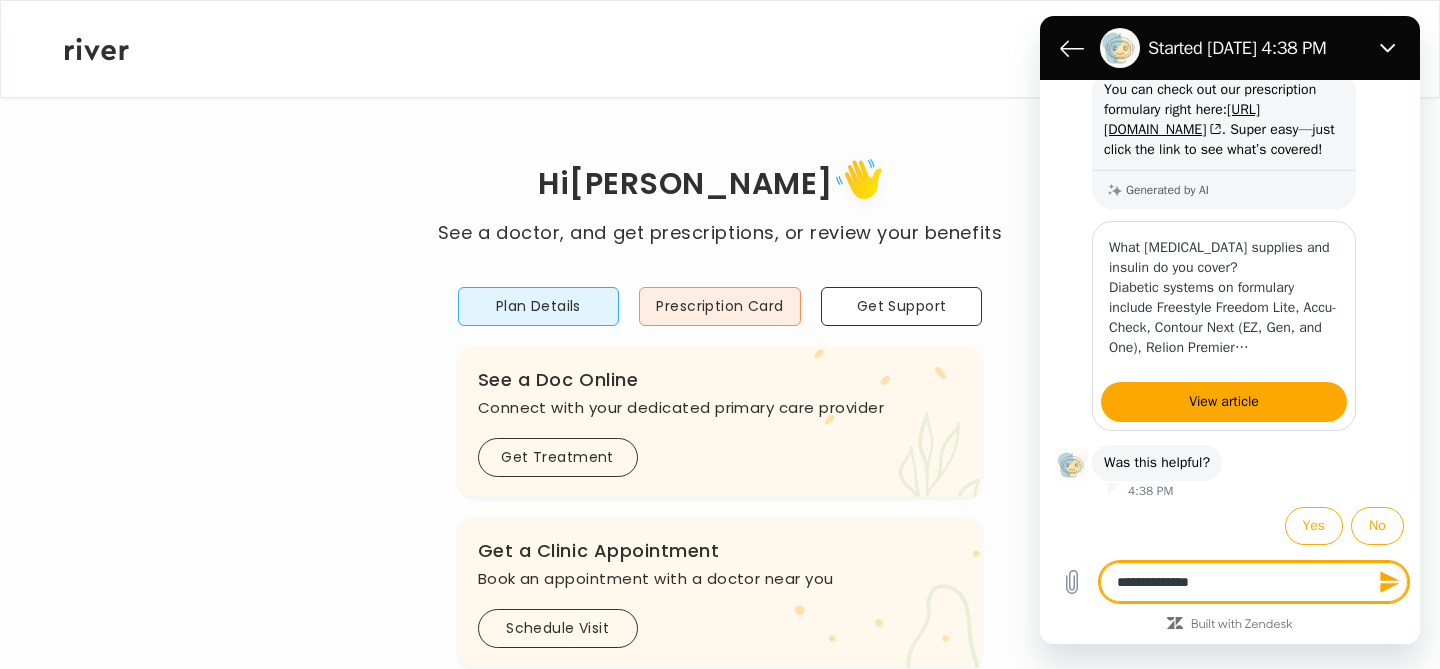 type on "**********" 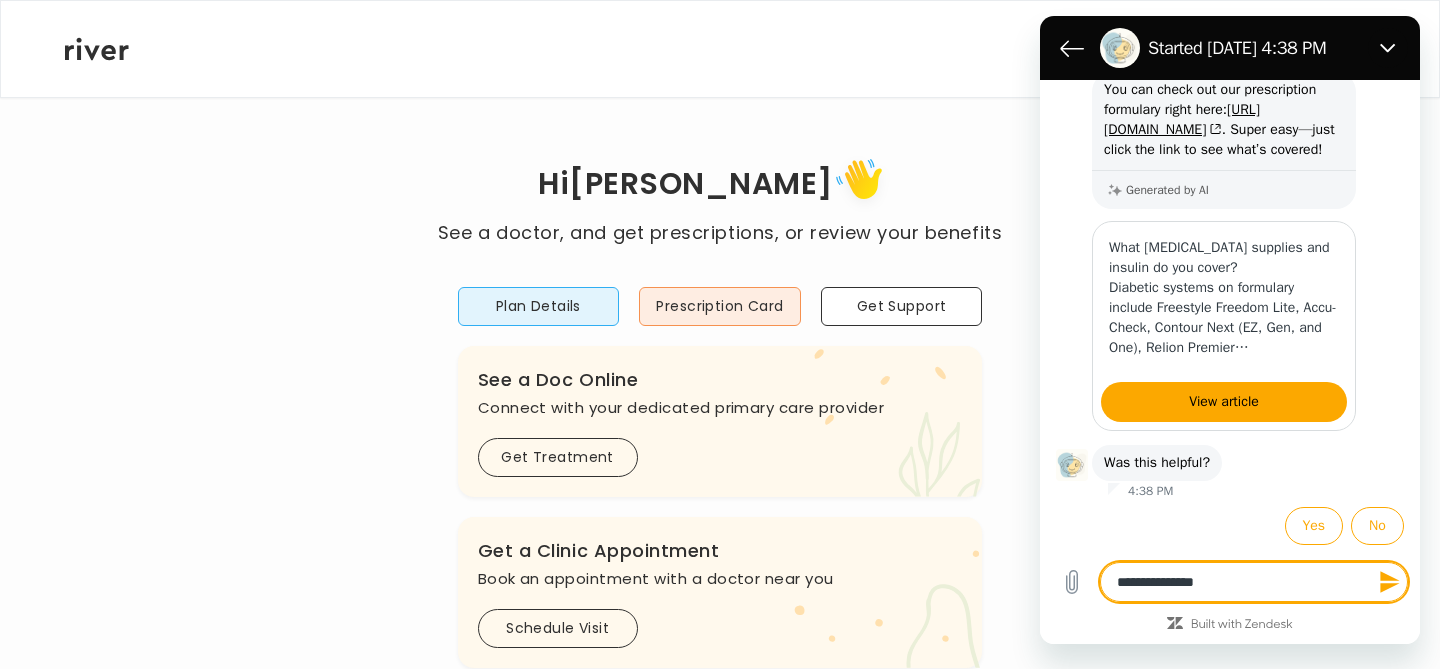 type on "*" 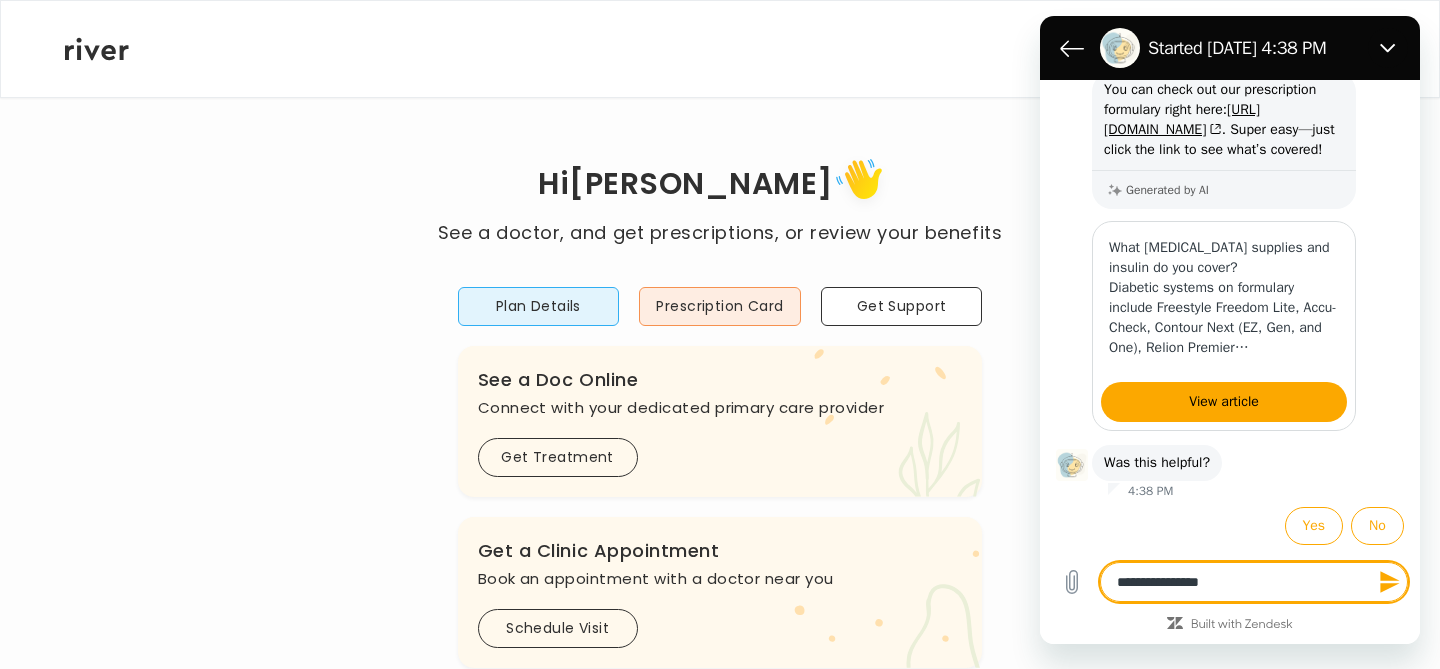 type on "**********" 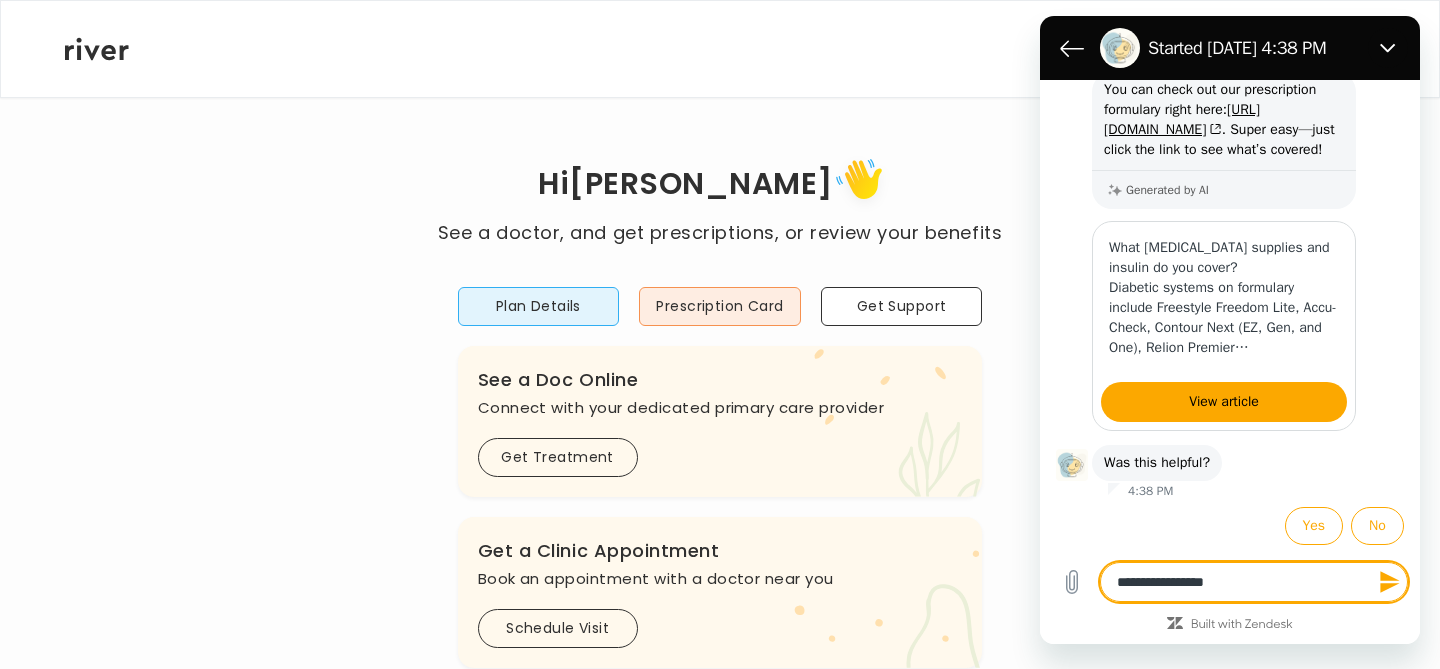 type on "**********" 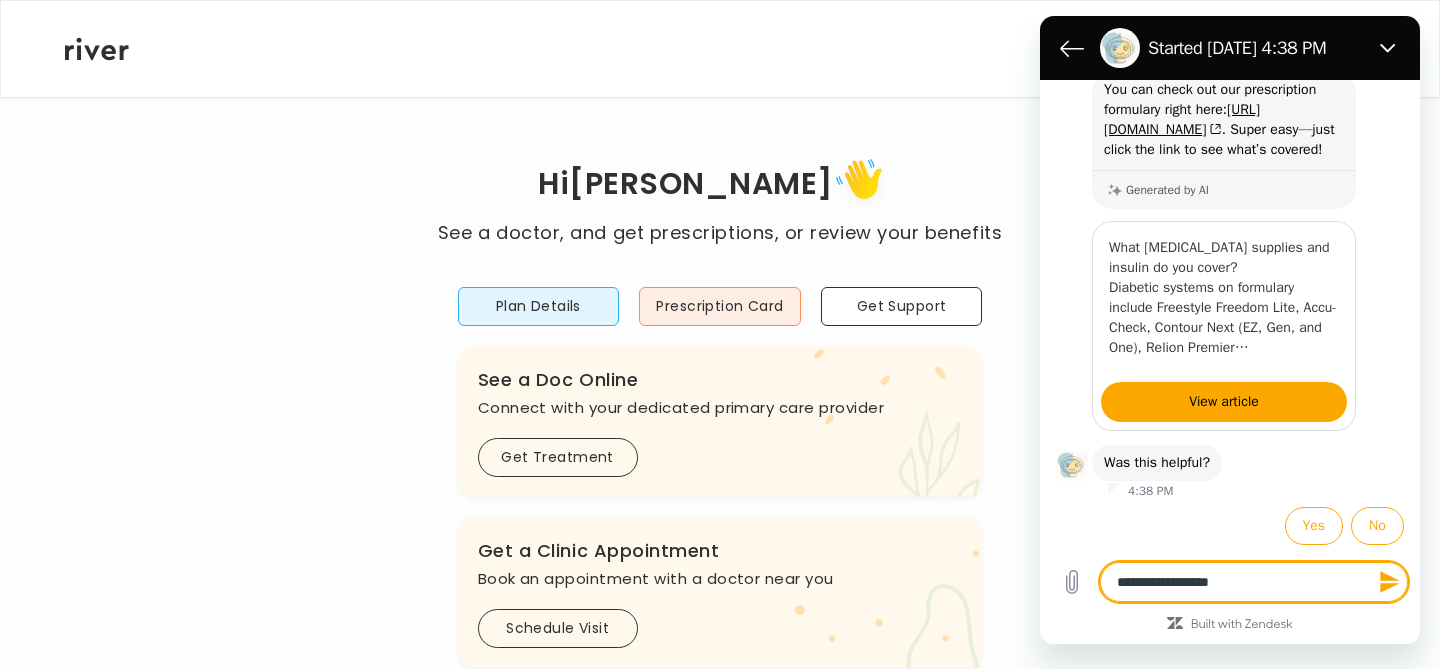 type on "**********" 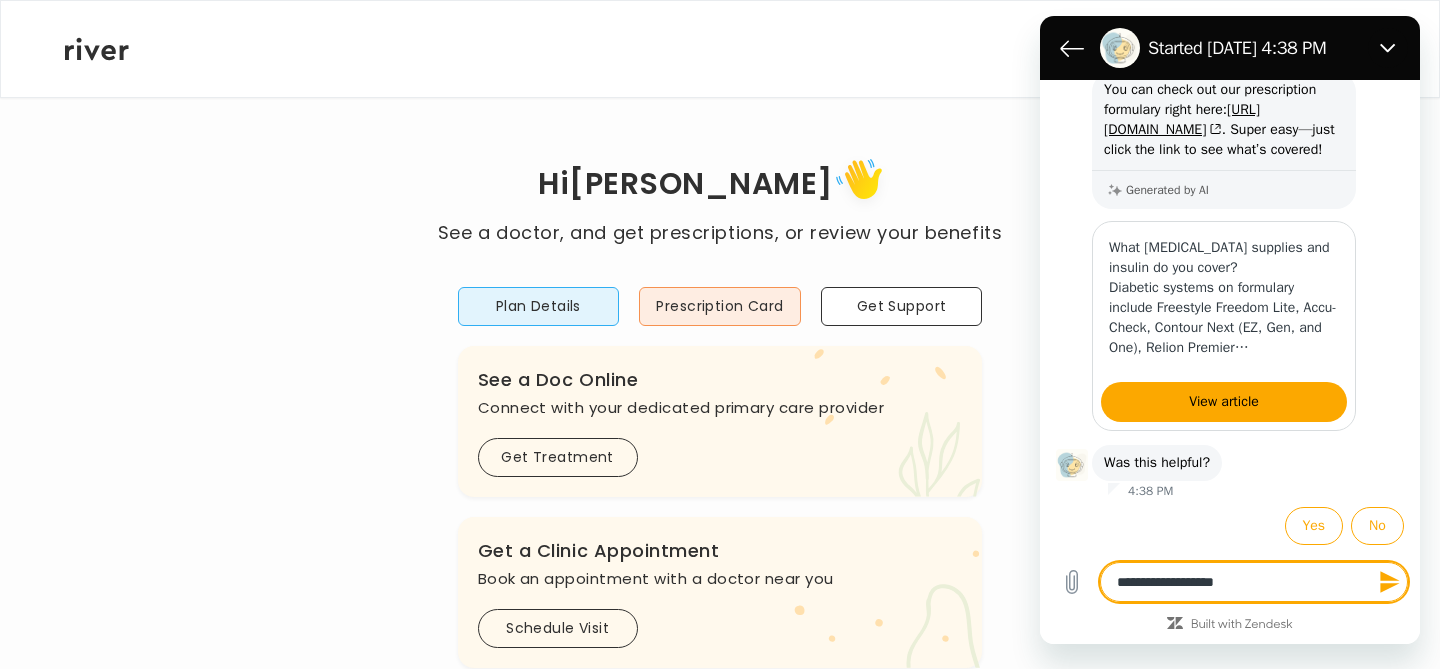 type on "**********" 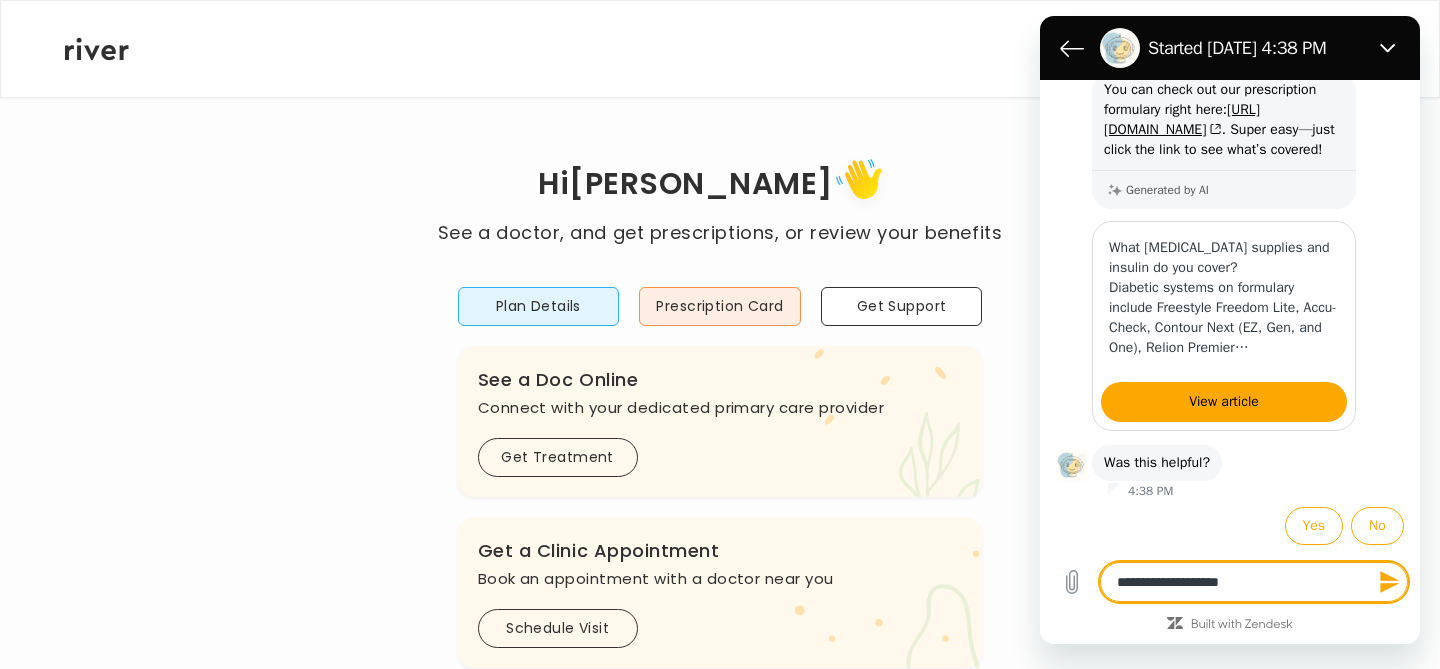 type on "*" 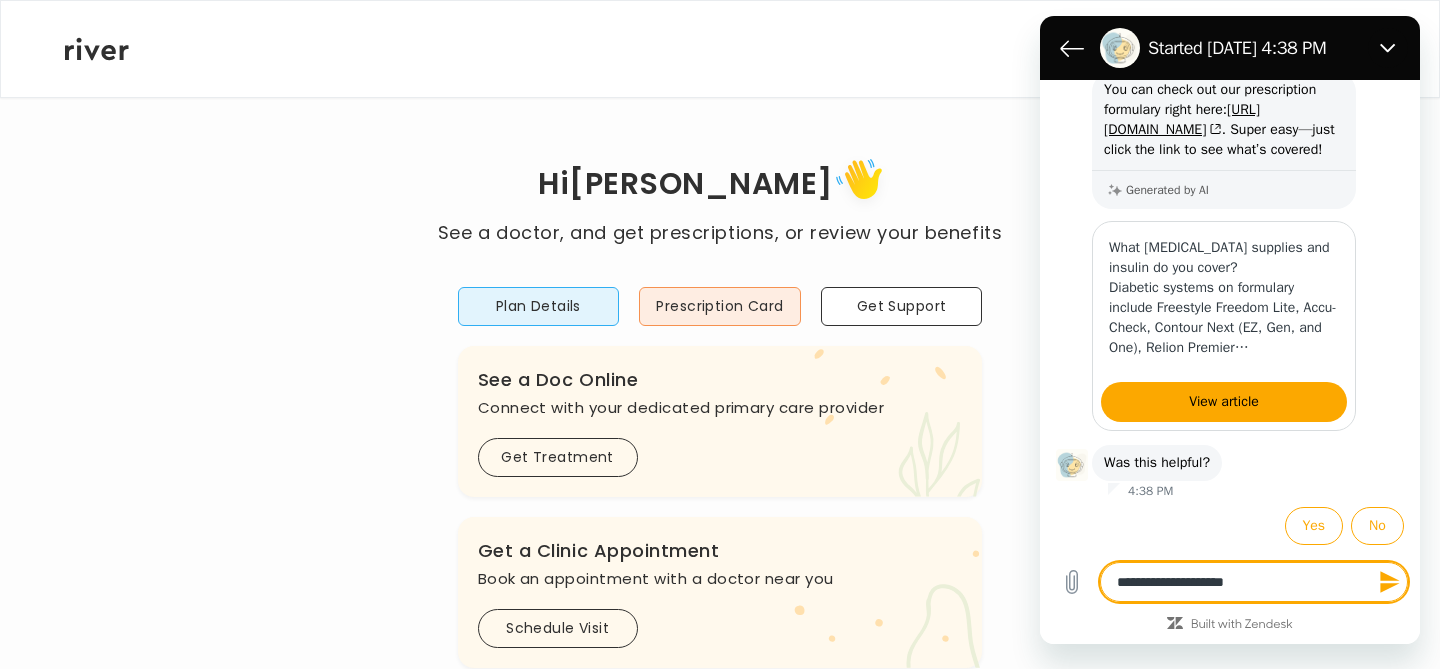type on "**********" 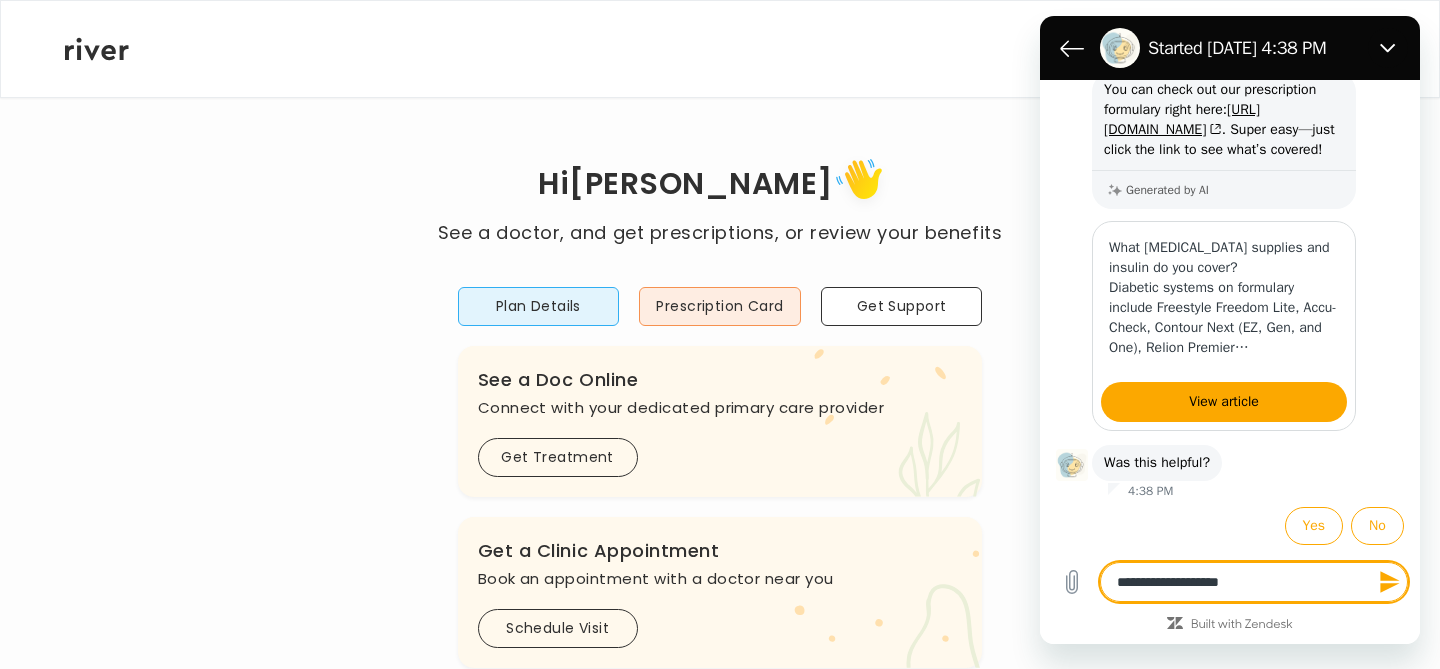 type on "**********" 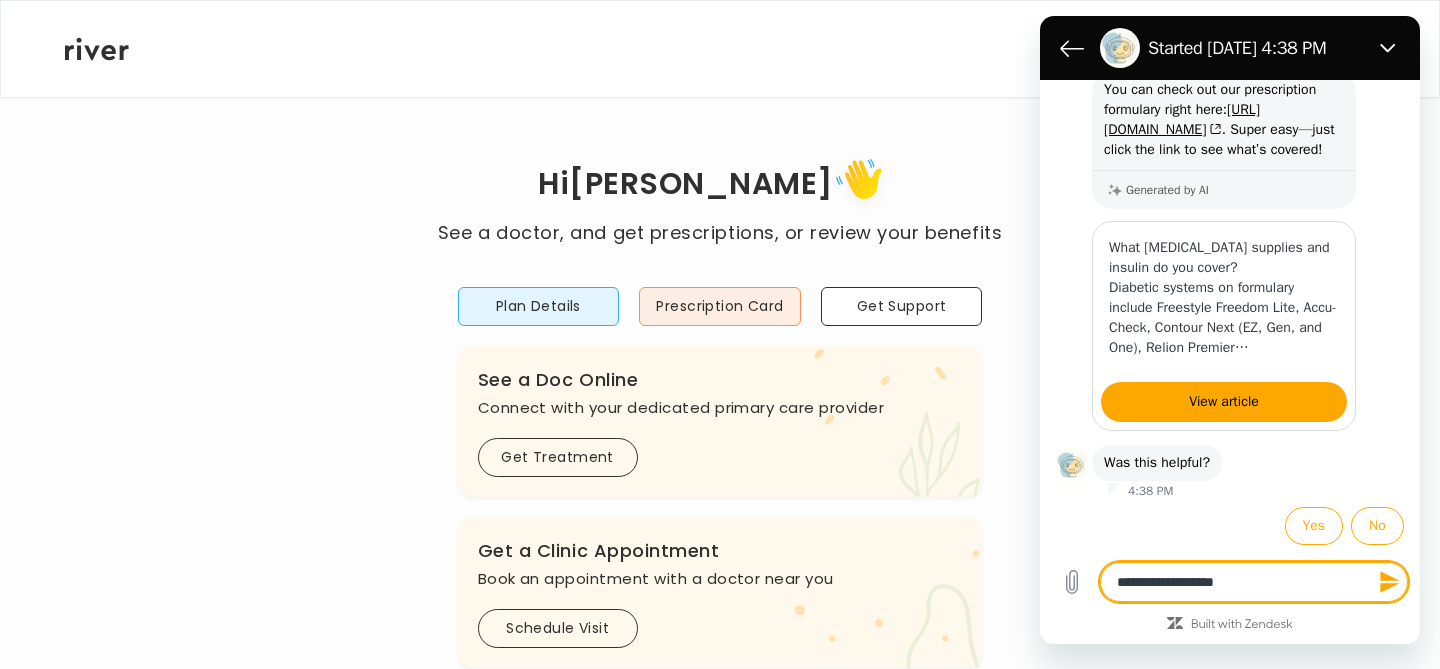 type on "**********" 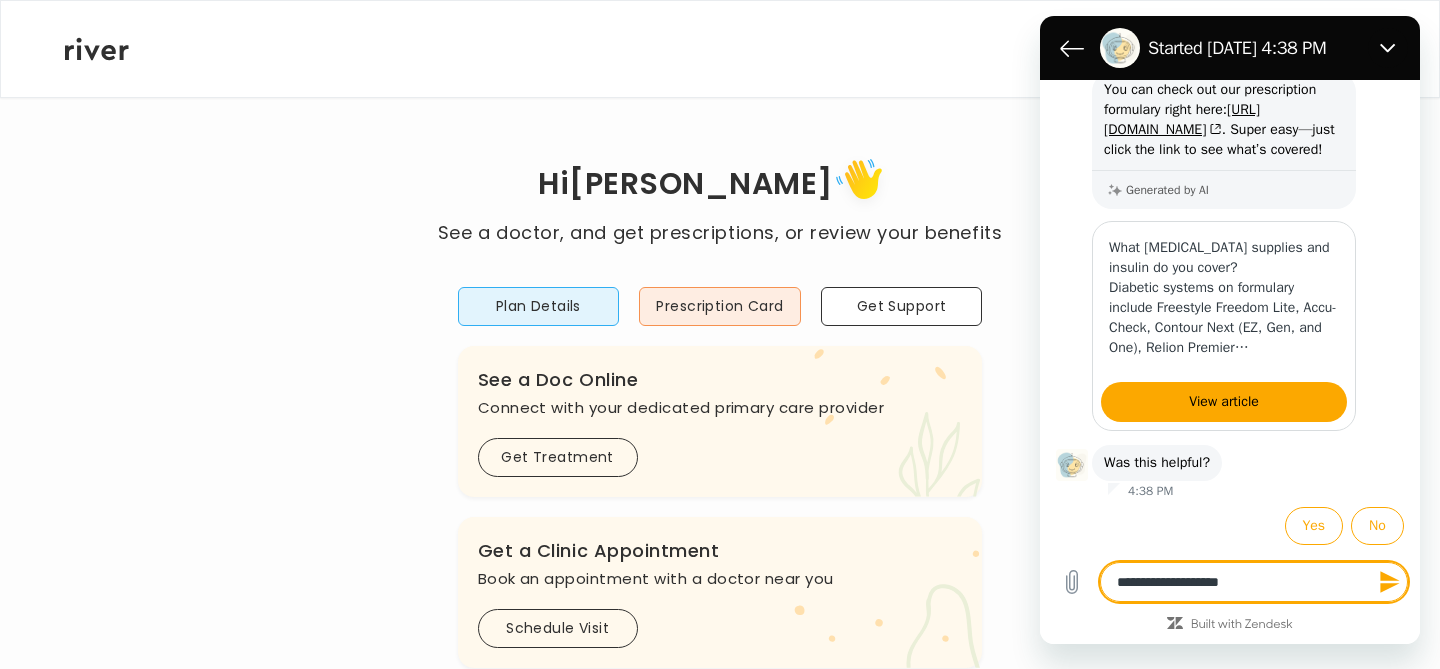 type on "**********" 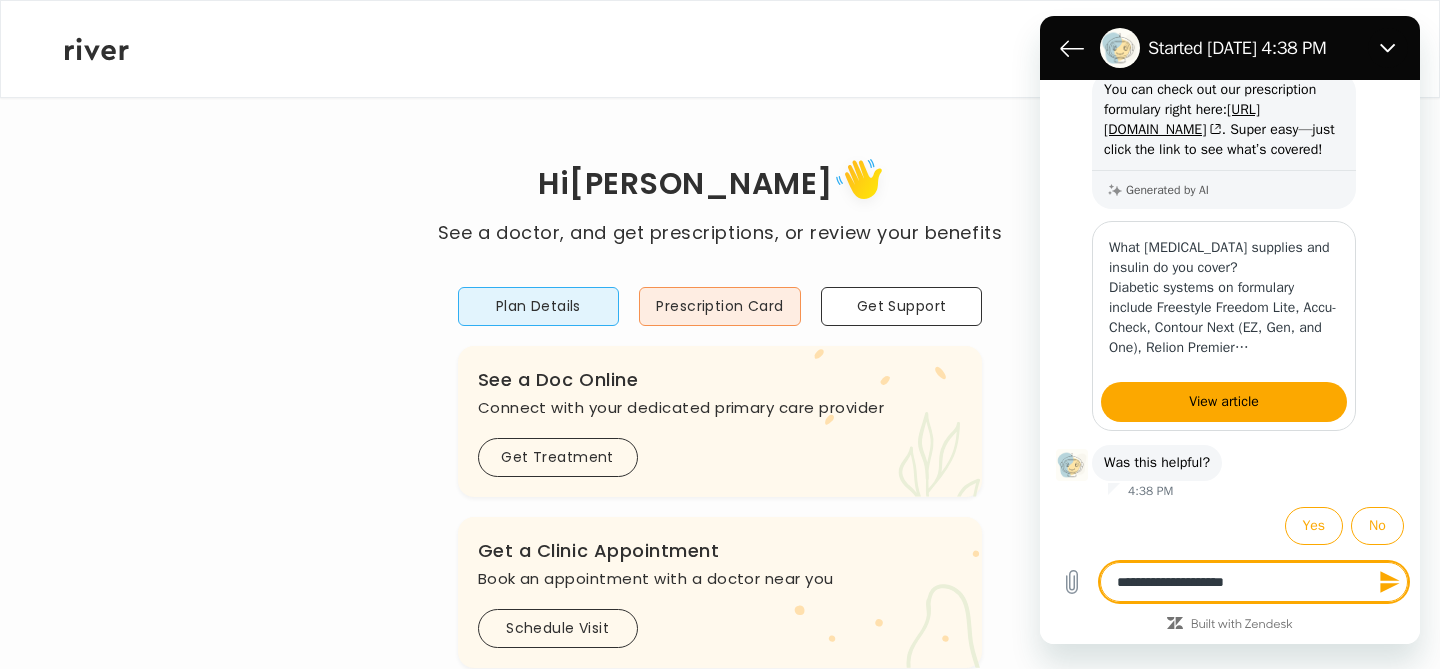 type on "*" 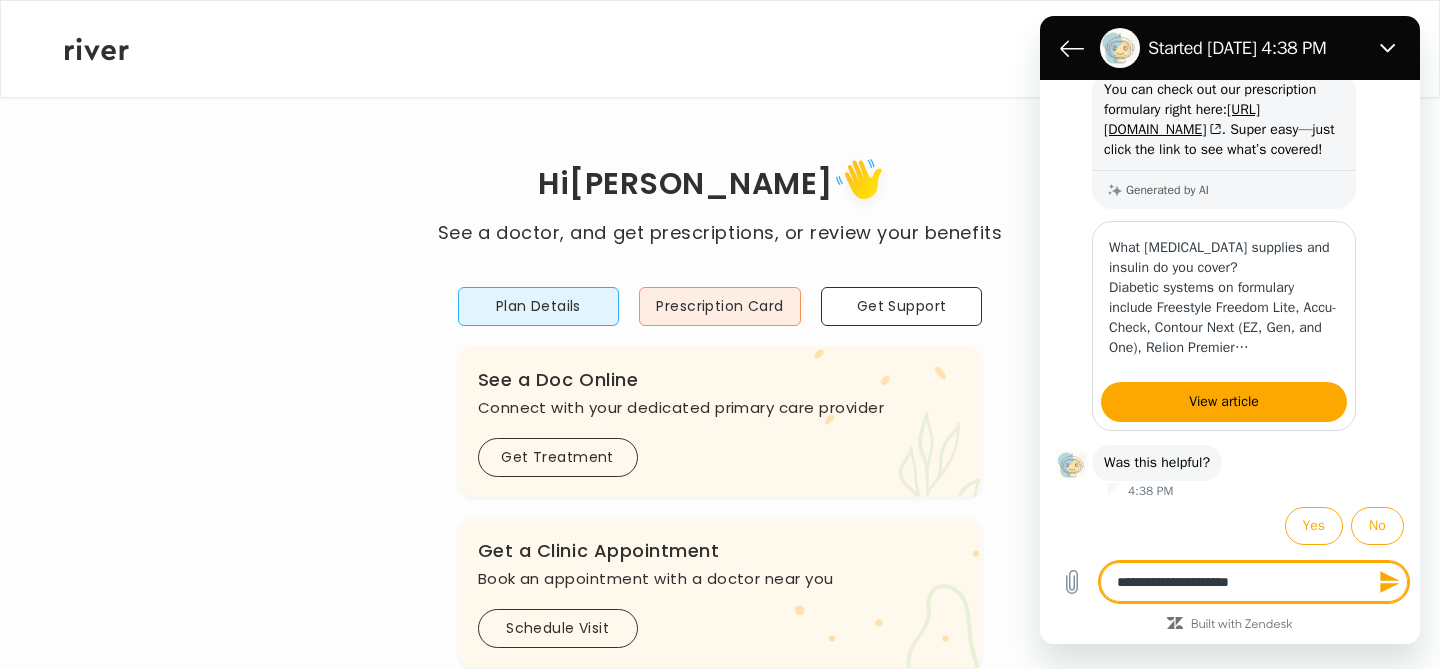 type on "**********" 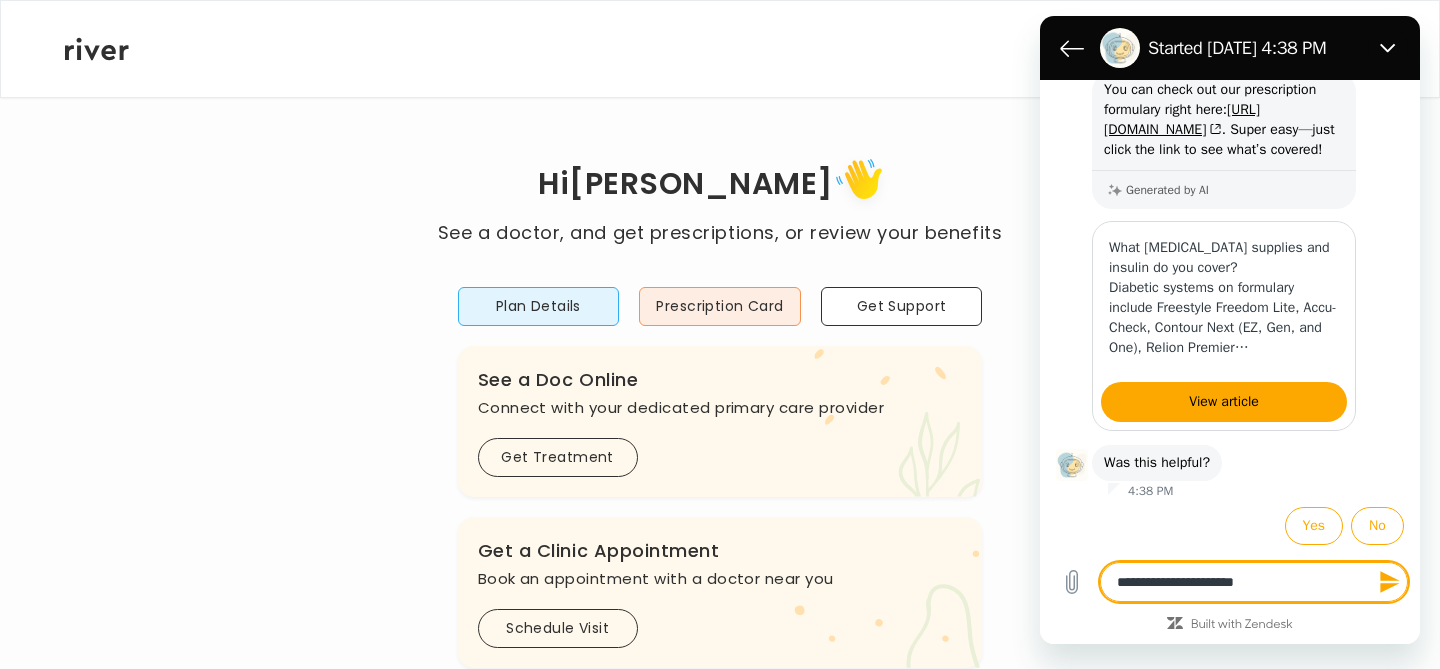 type on "**********" 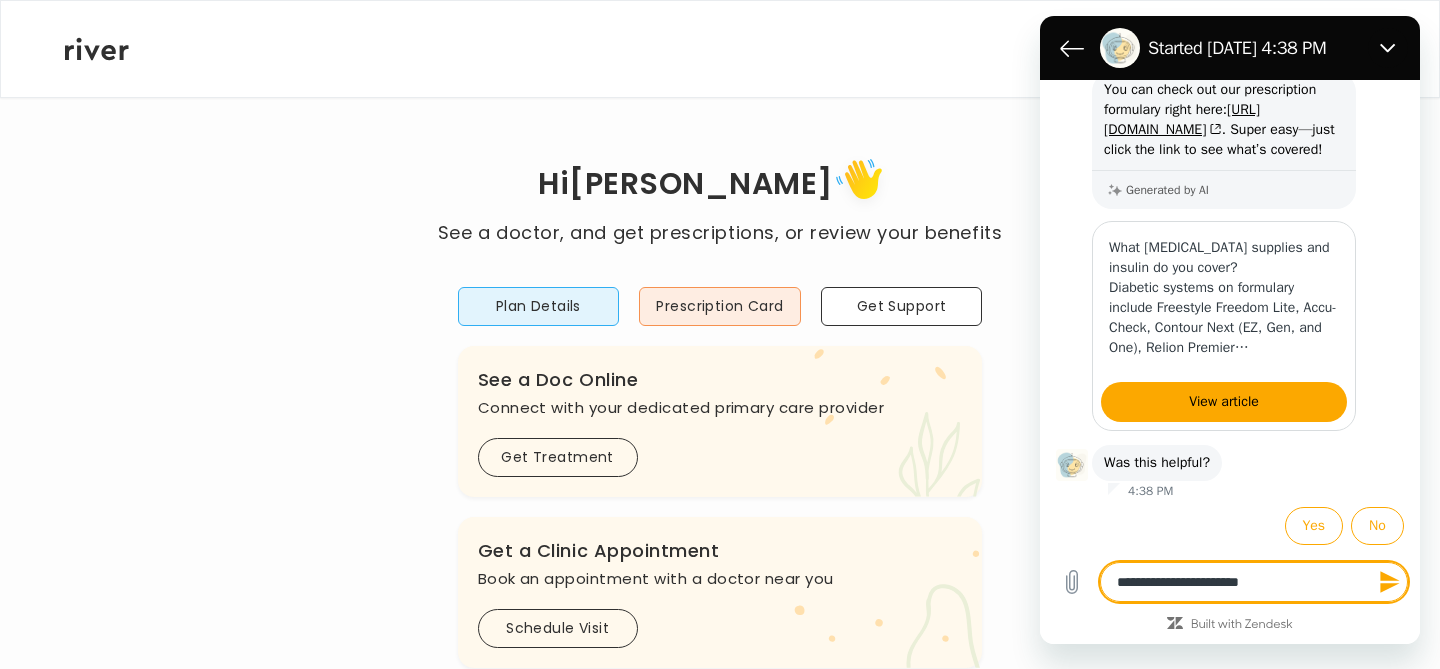 type on "**********" 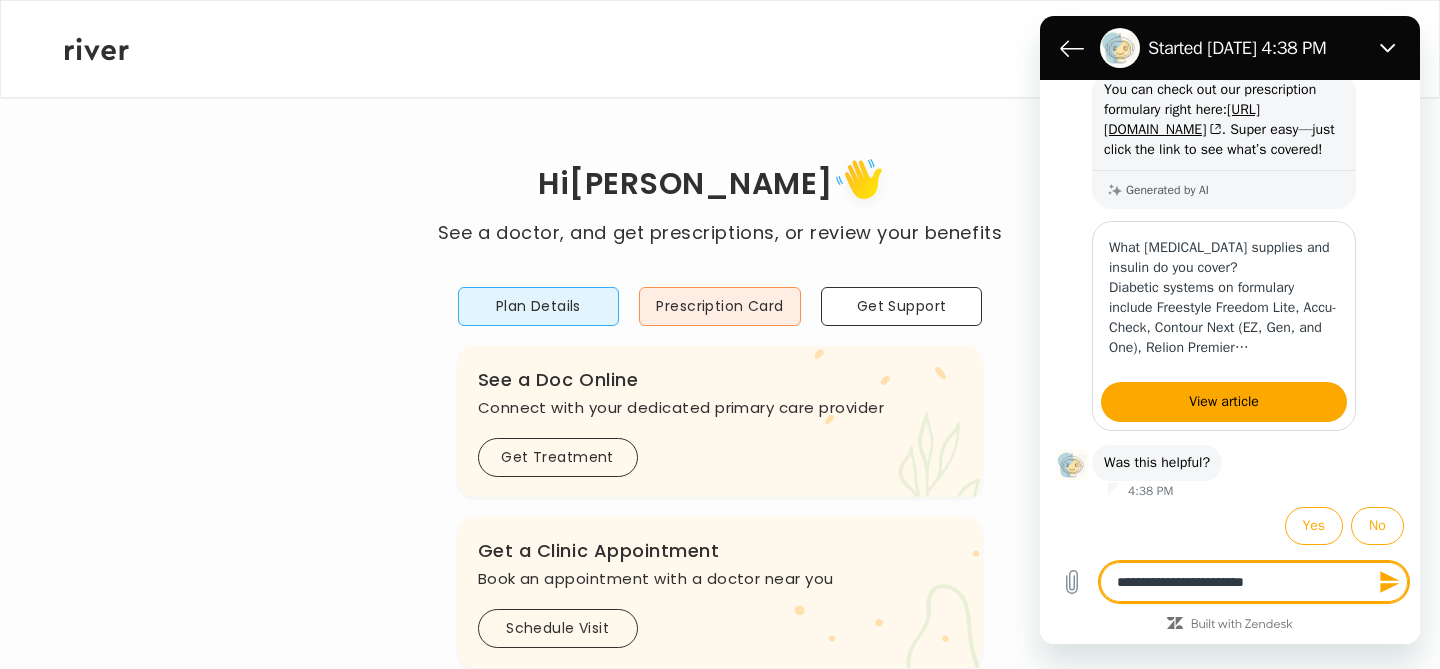 type on "*" 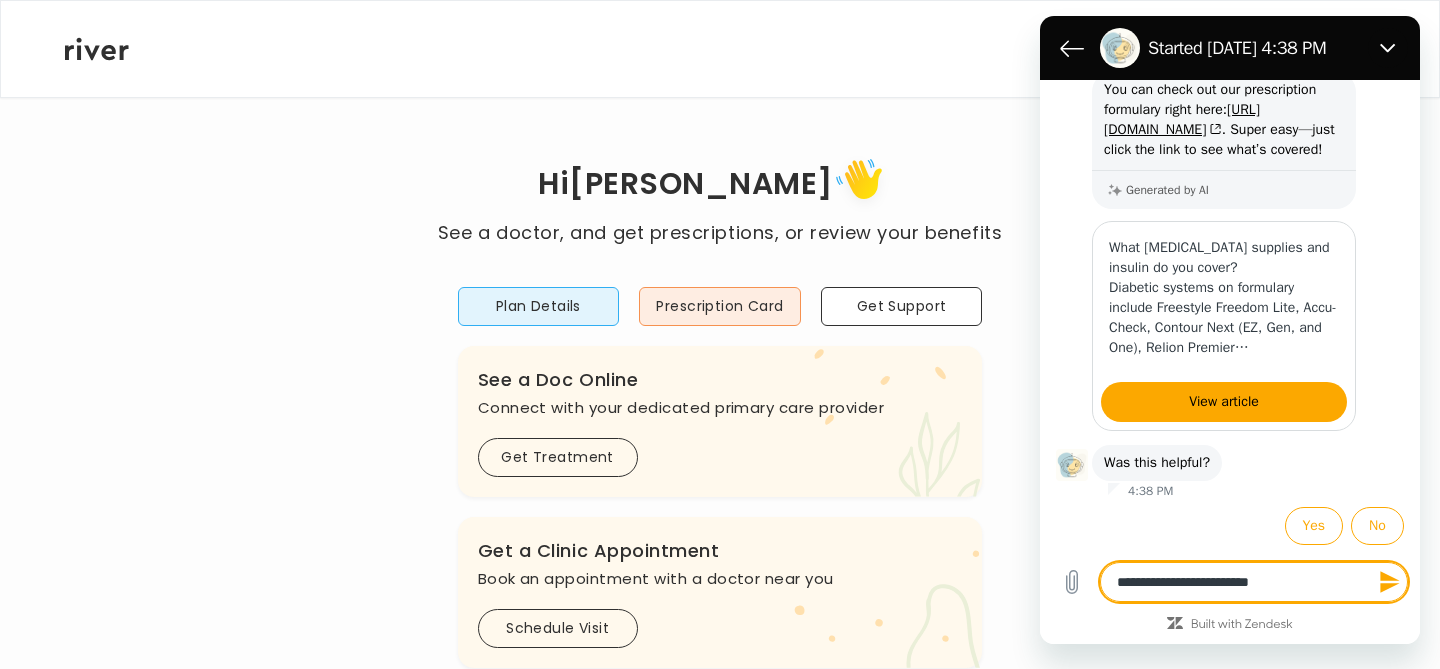 type on "**********" 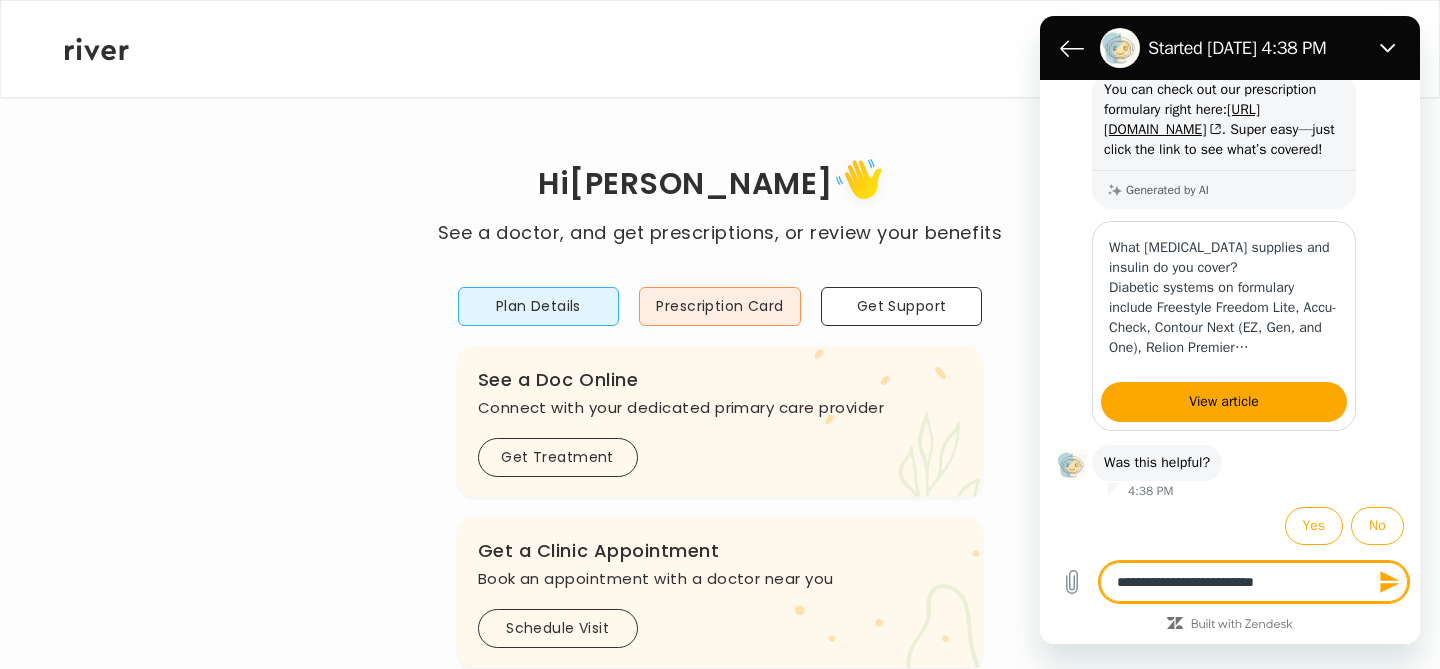 type on "**********" 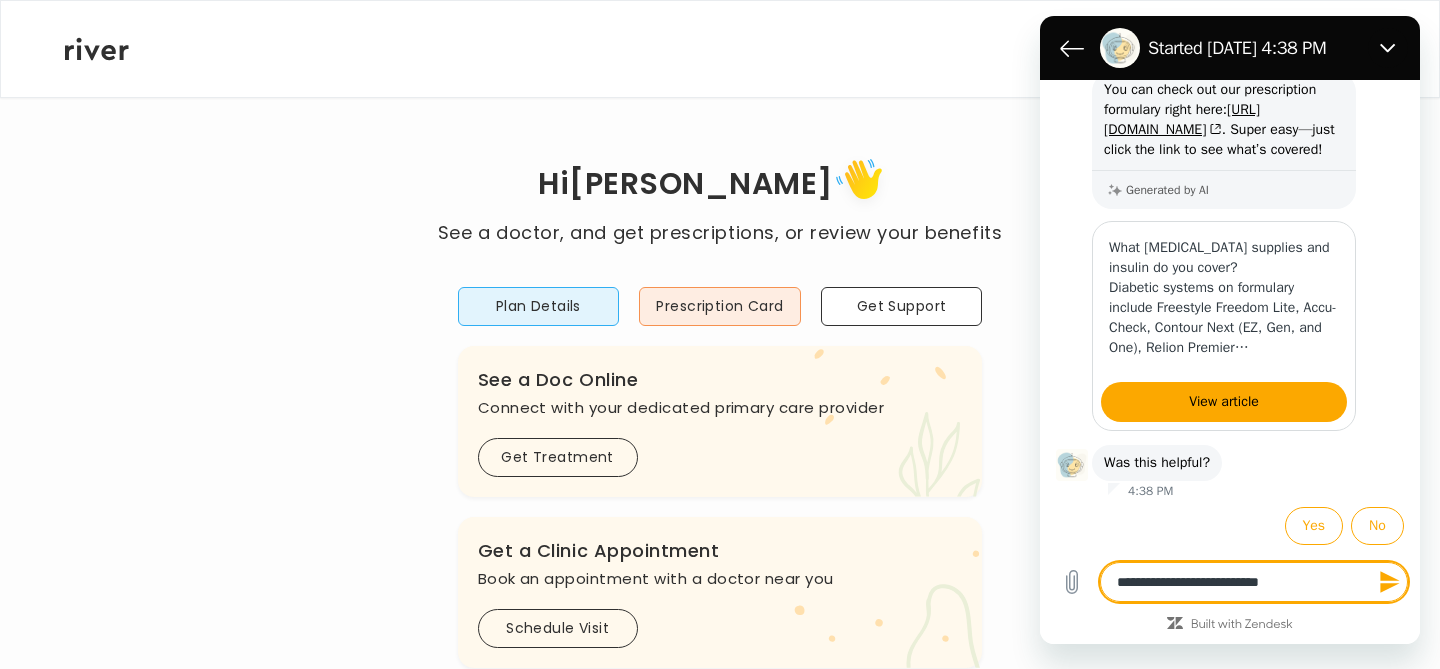 type on "**********" 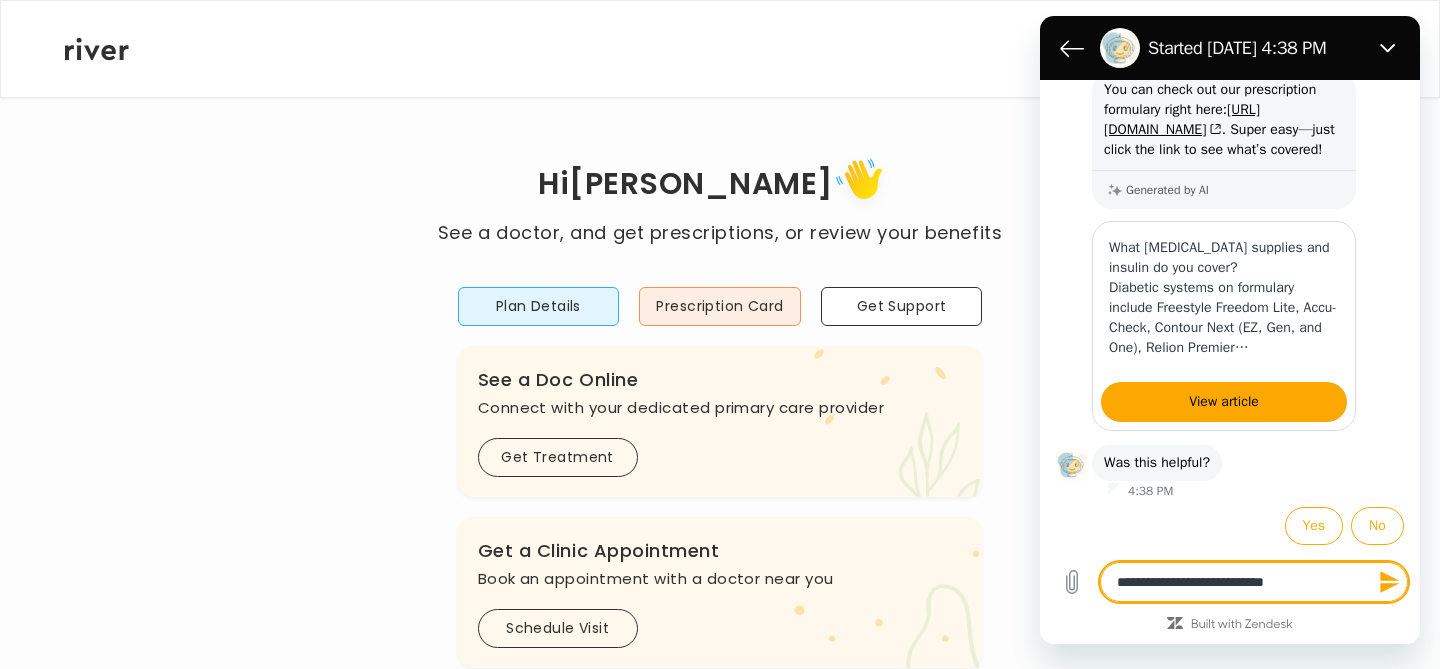 type on "**********" 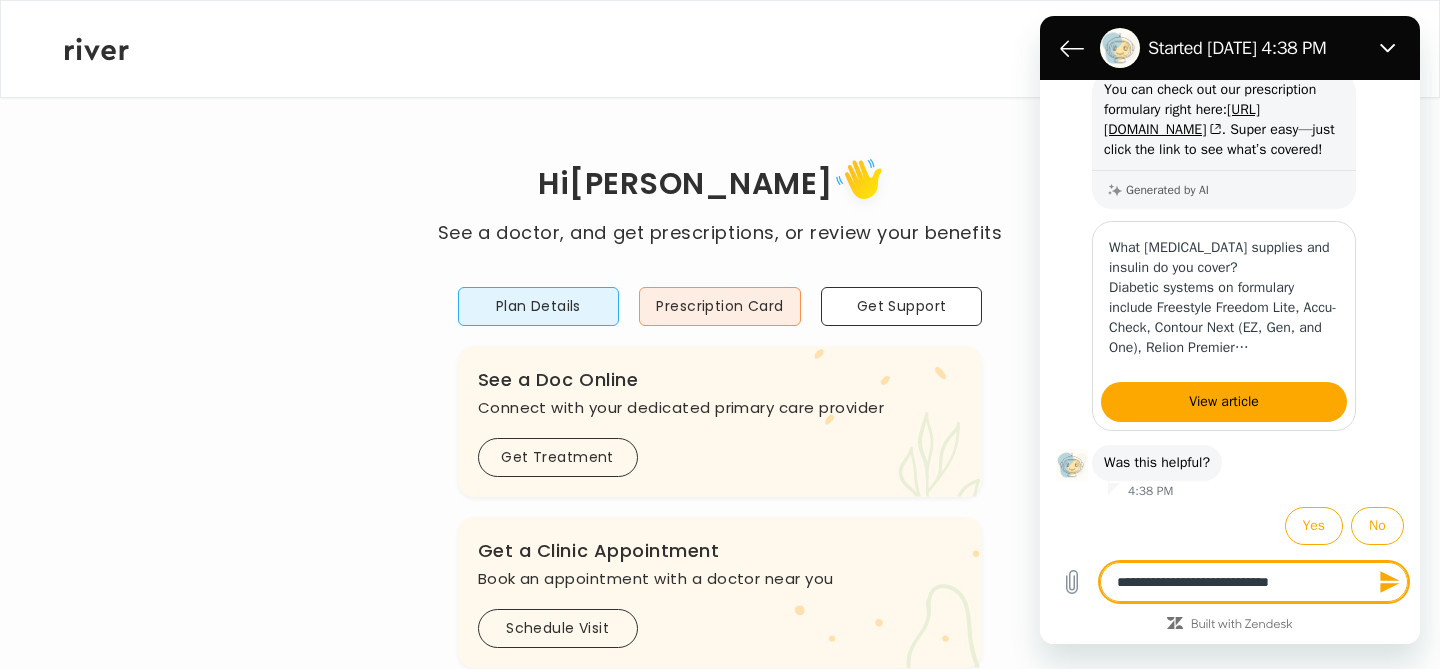 type on "**********" 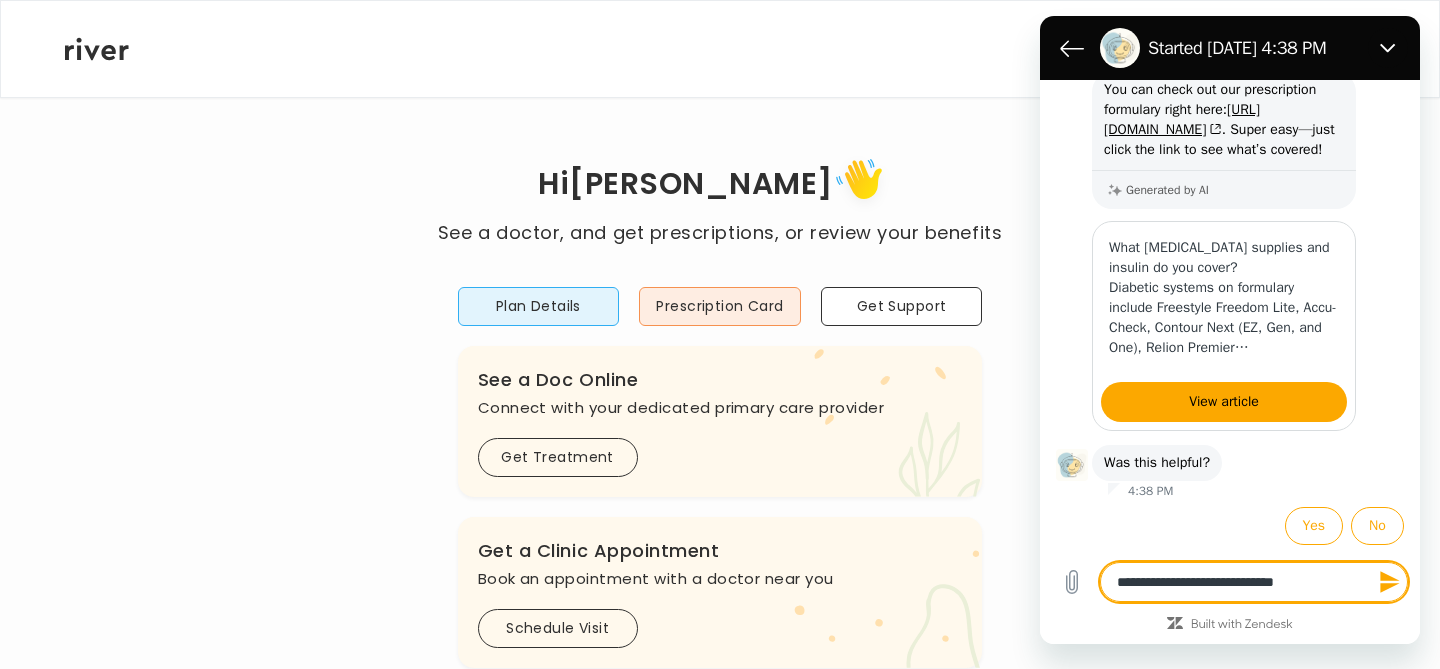 type on "**********" 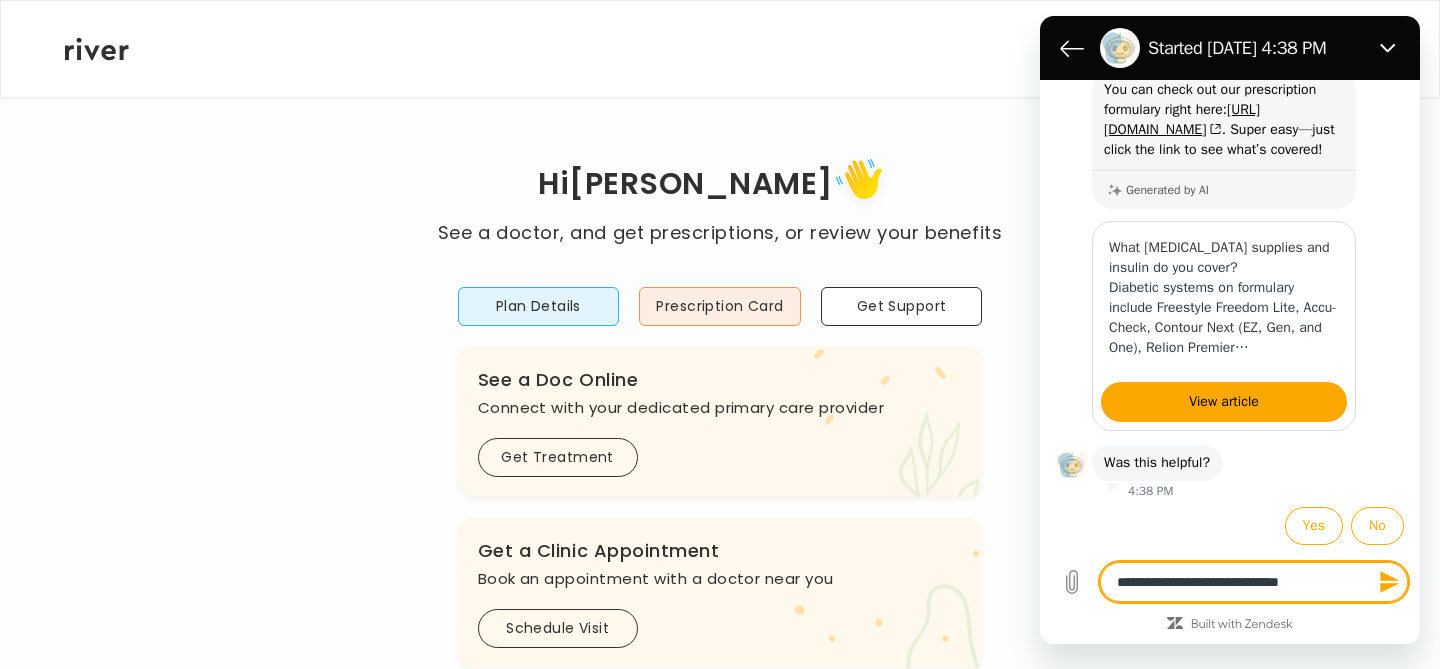 type on "**********" 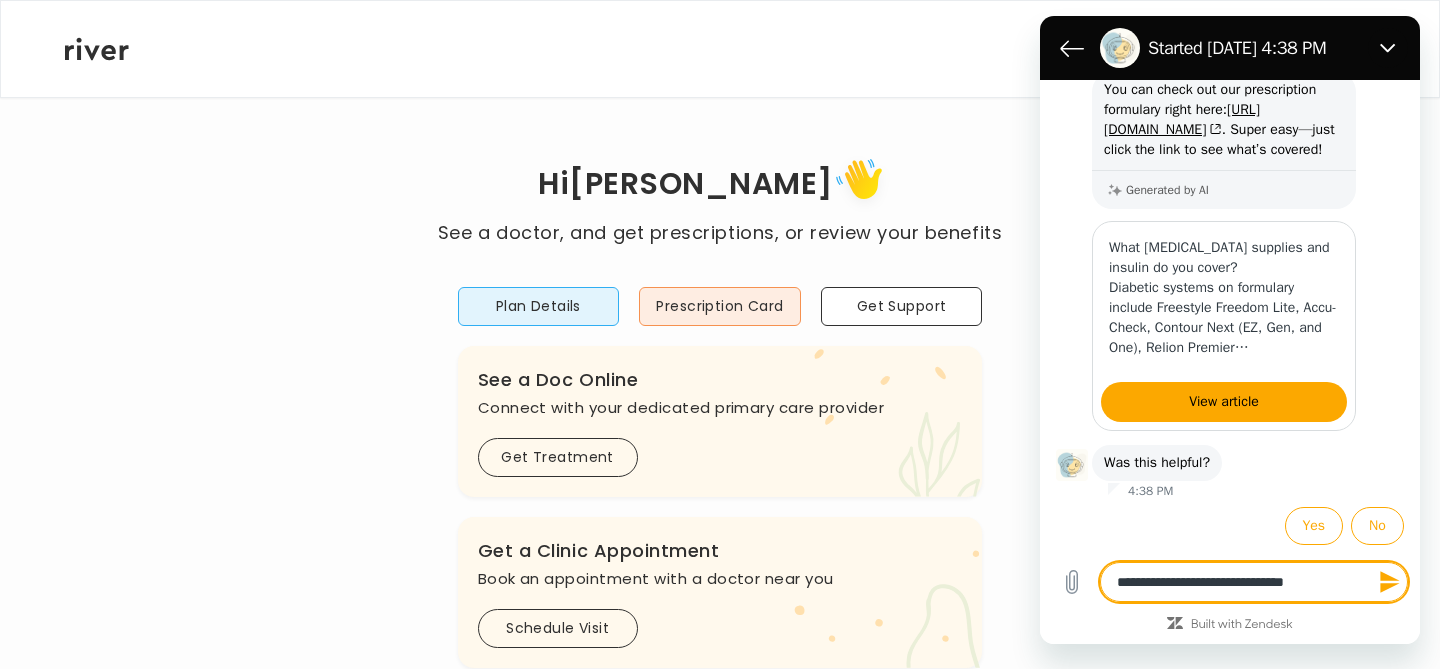 type on "**********" 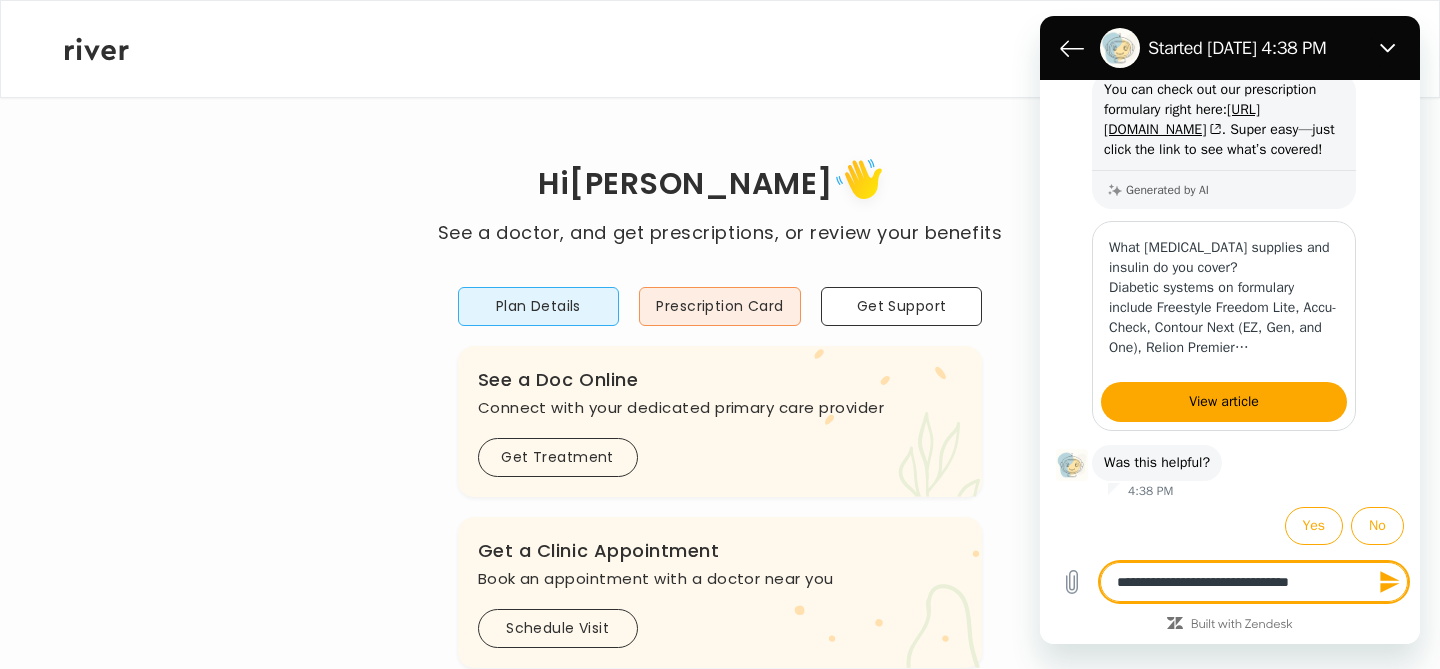 type on "**********" 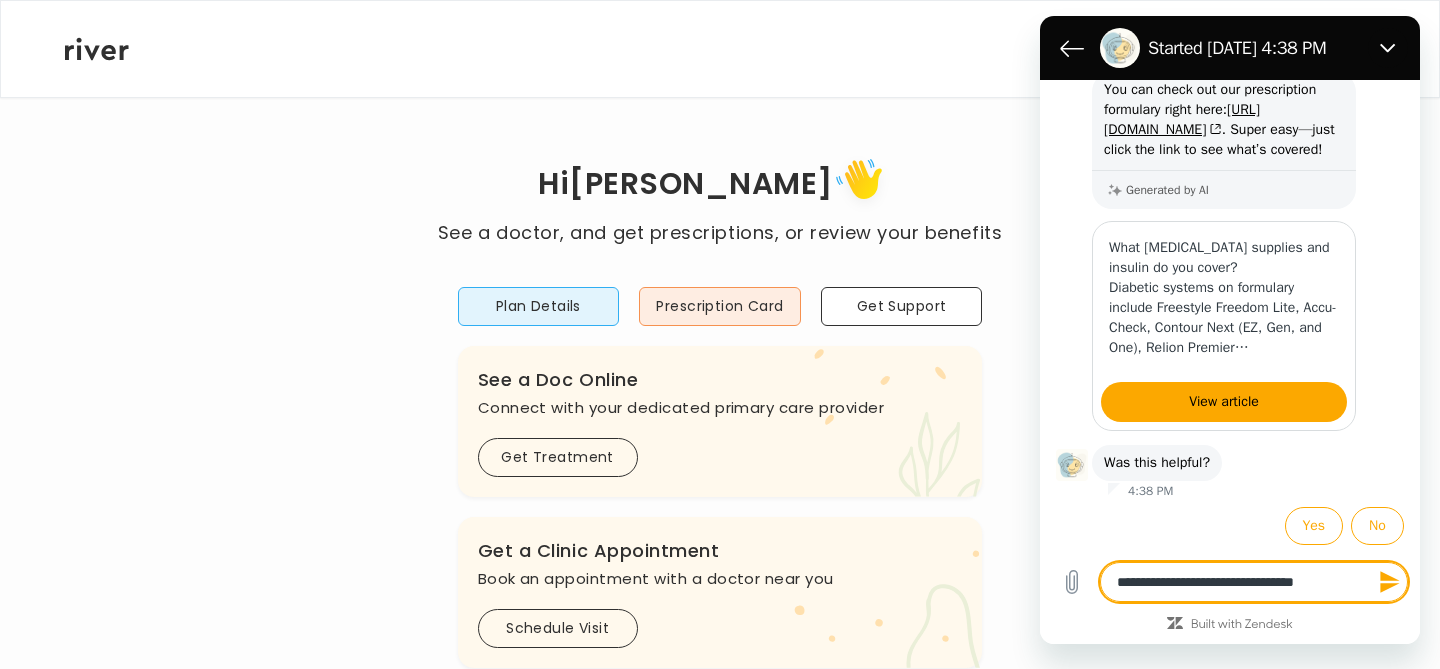 type on "**********" 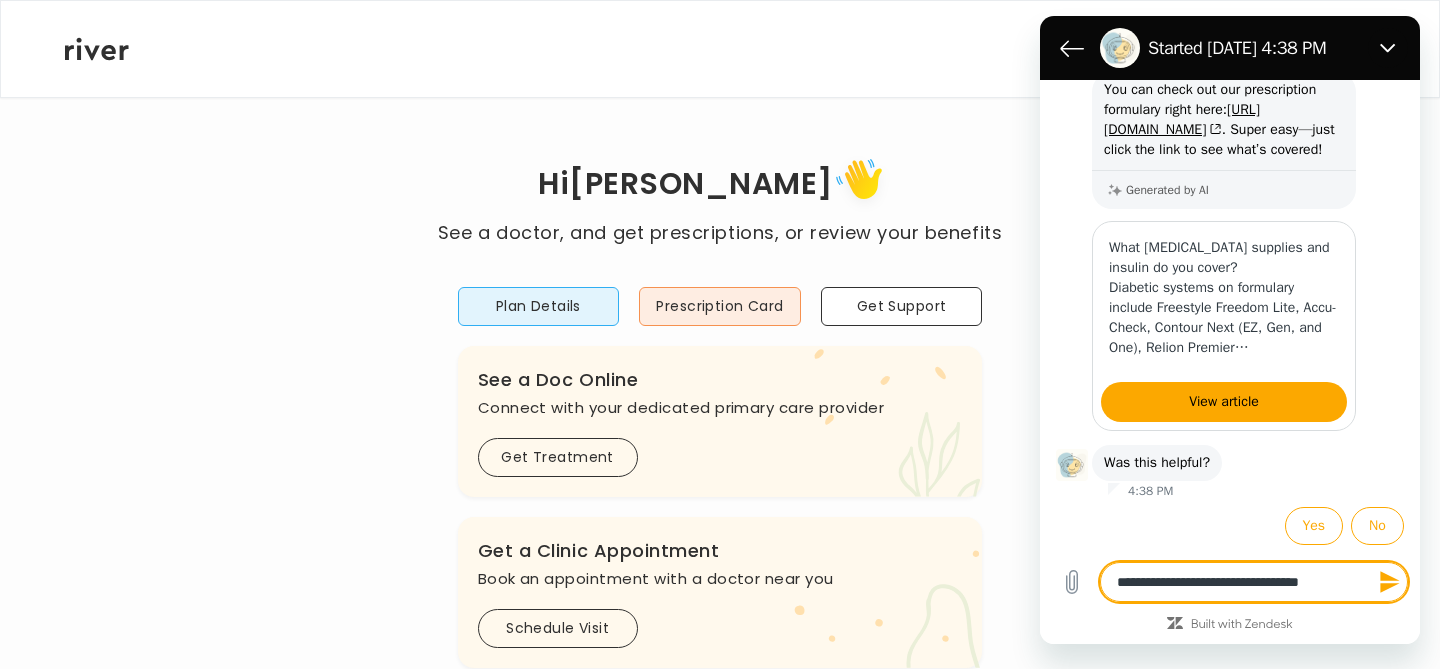 type on "*" 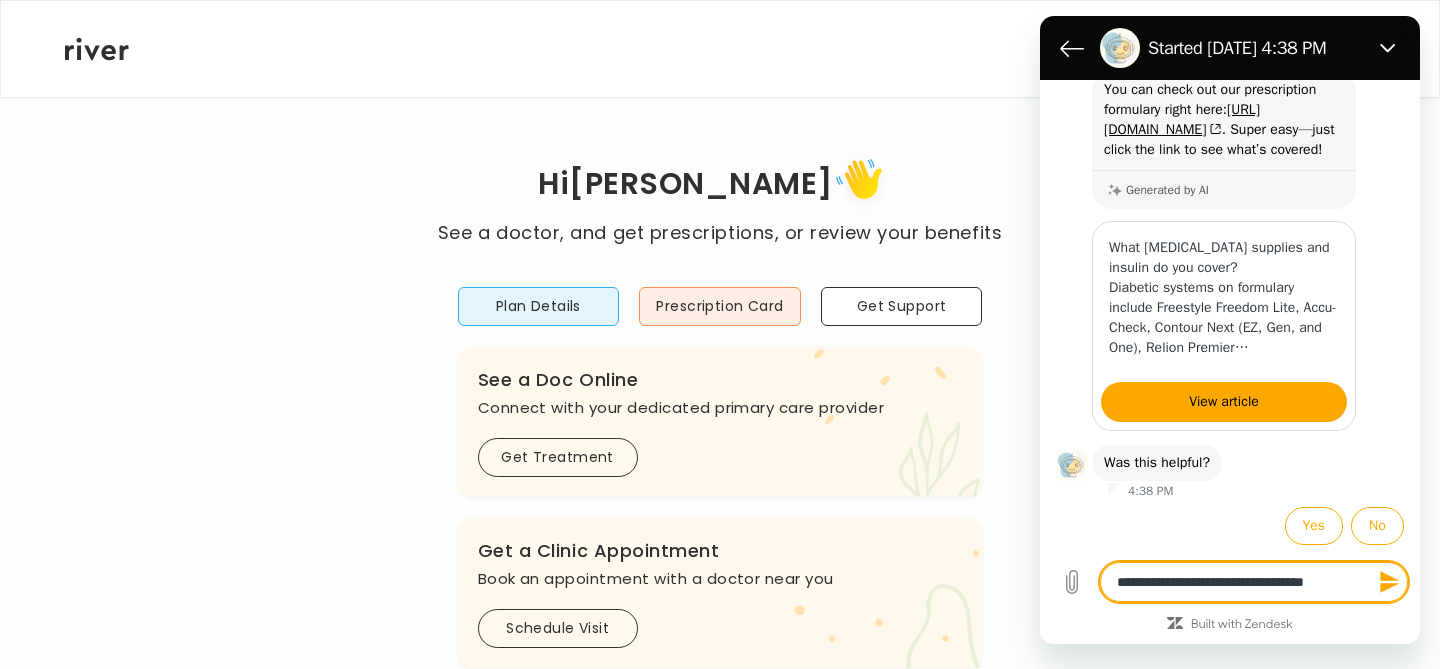 type on "**********" 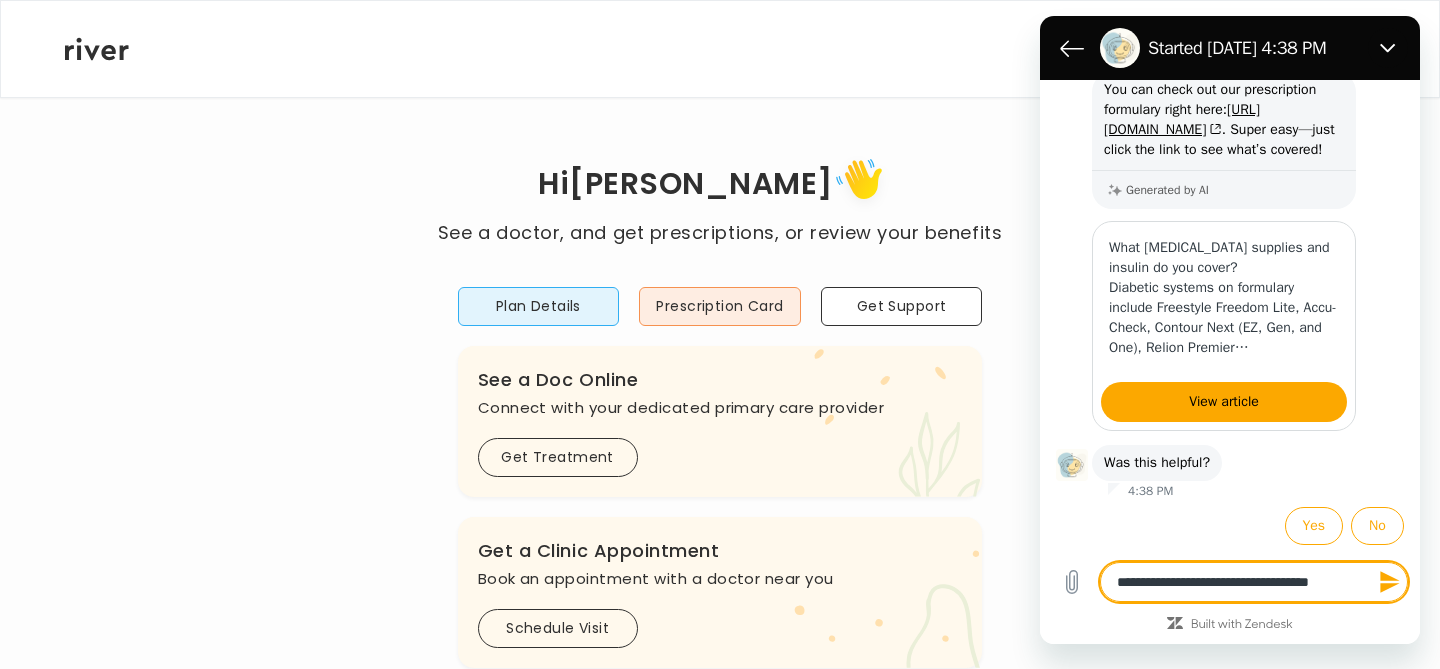 type on "*" 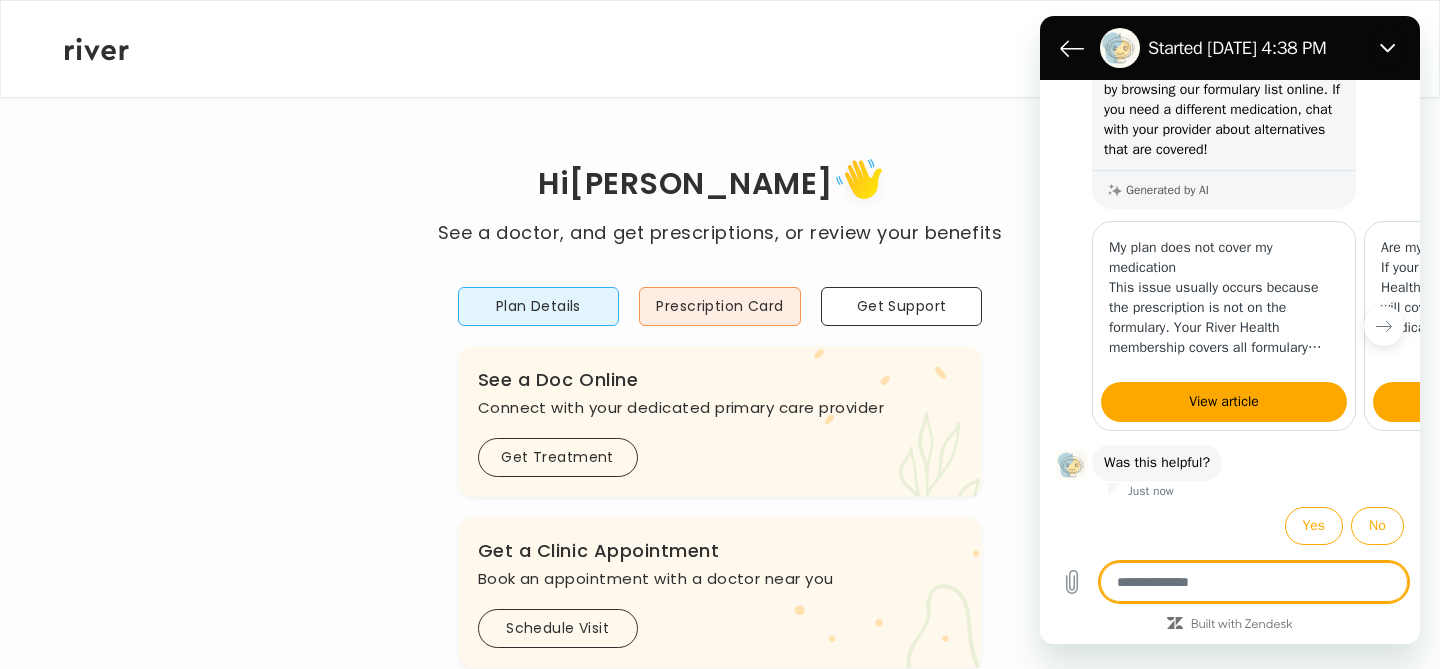 scroll, scrollTop: 827, scrollLeft: 0, axis: vertical 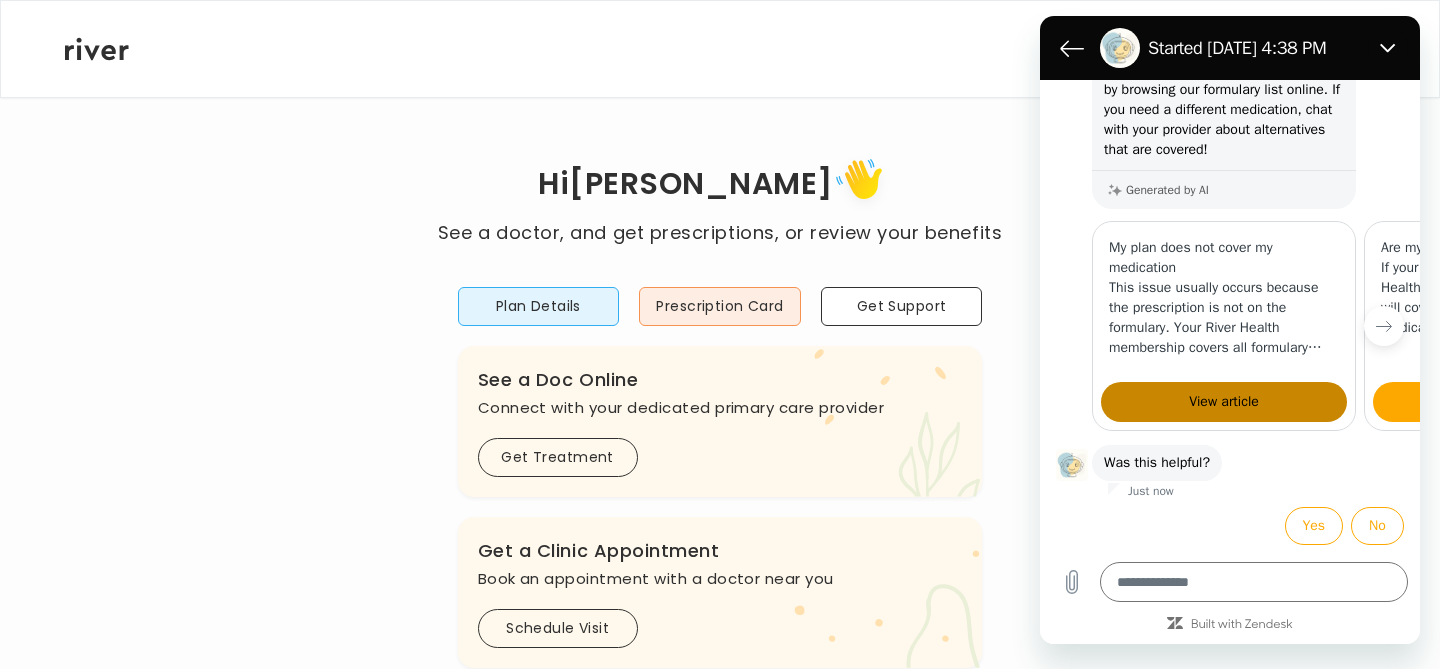 click on "View article" at bounding box center [1224, 402] 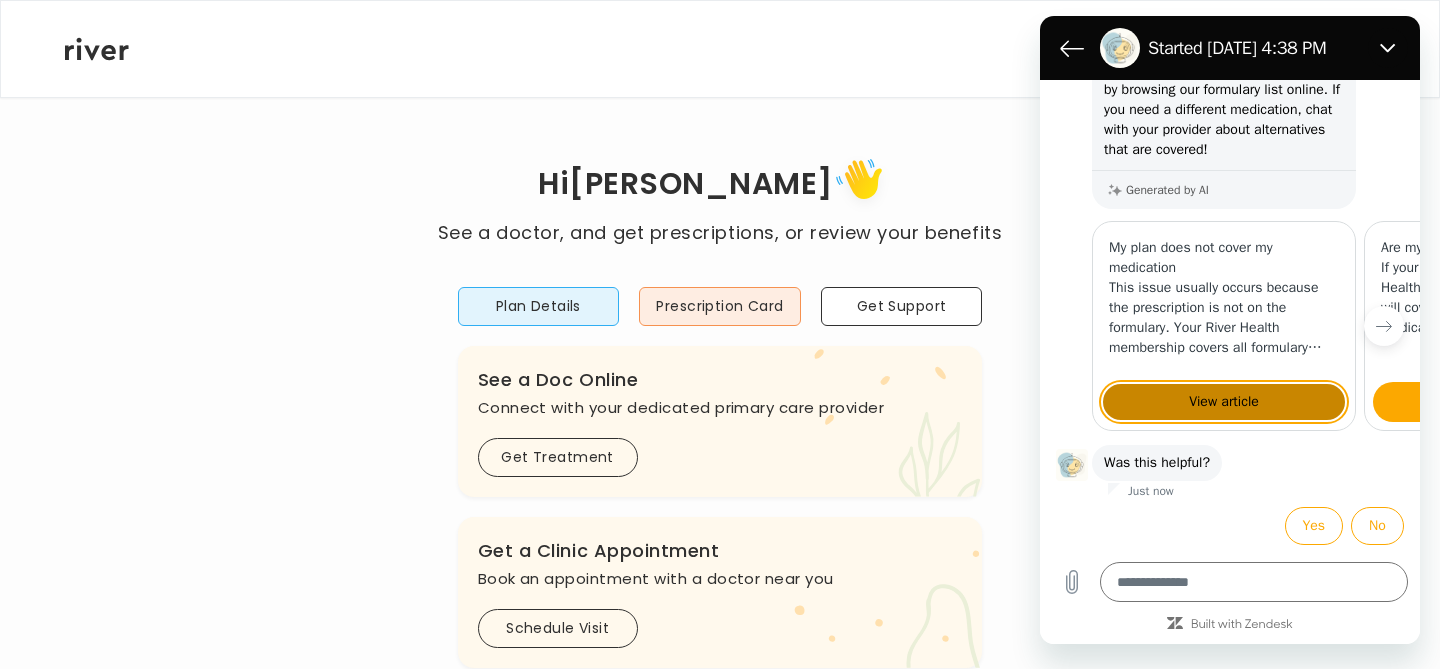 type on "*" 